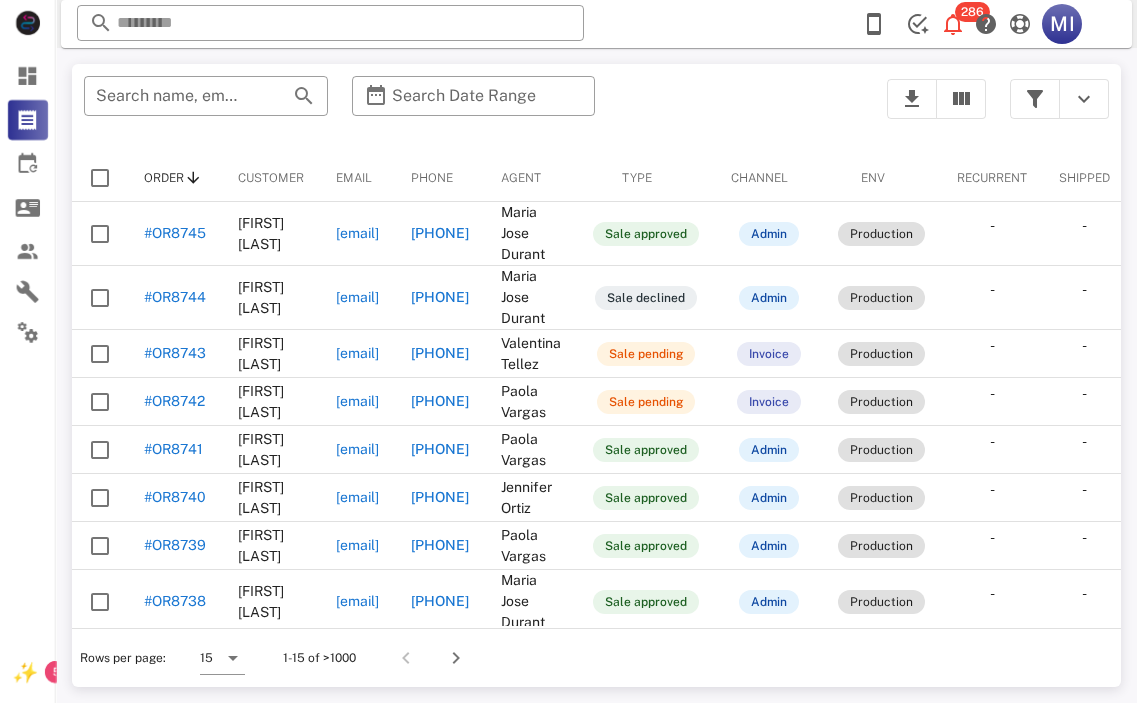 scroll, scrollTop: 0, scrollLeft: 0, axis: both 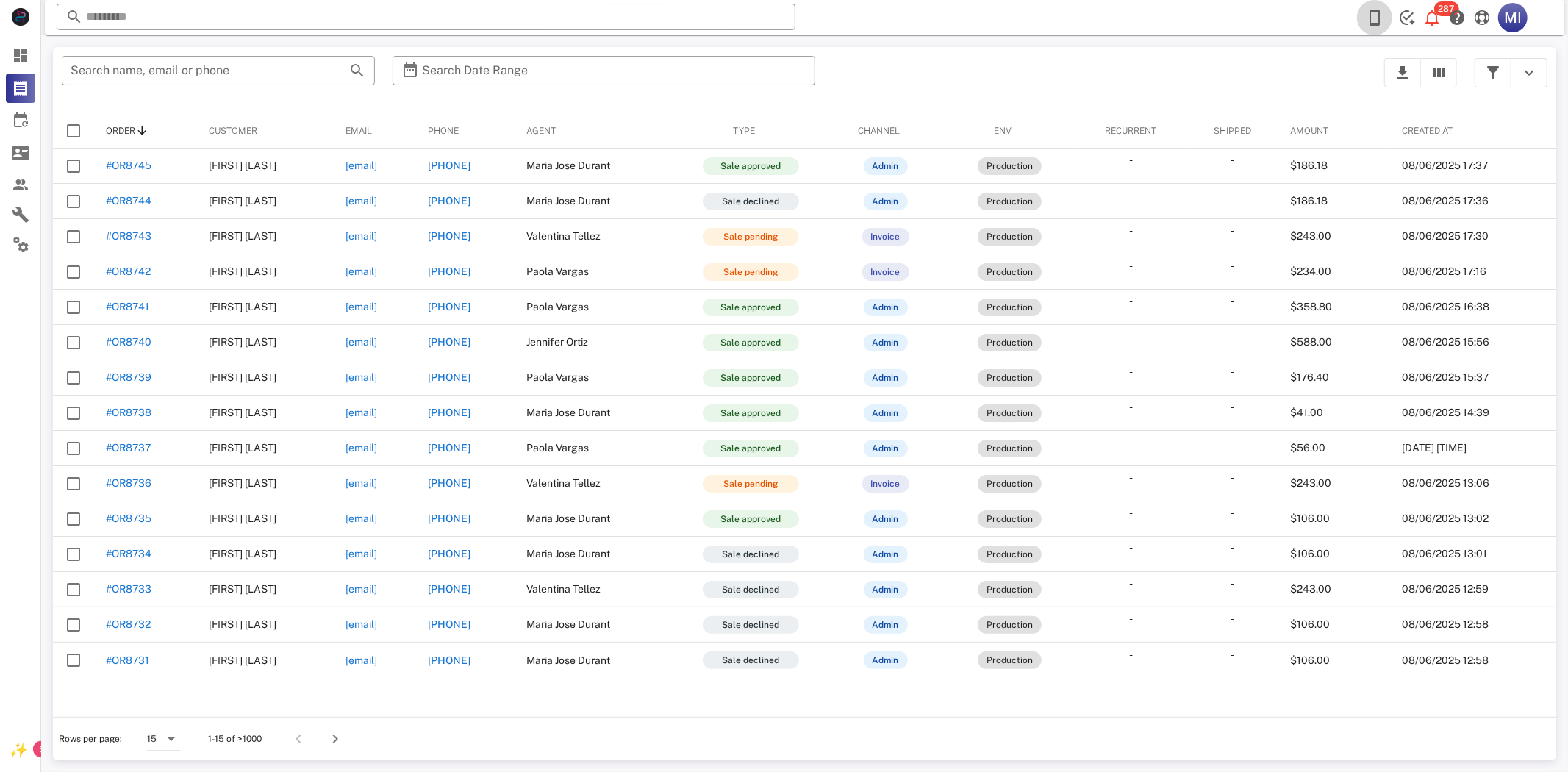 click at bounding box center (1375, 18) 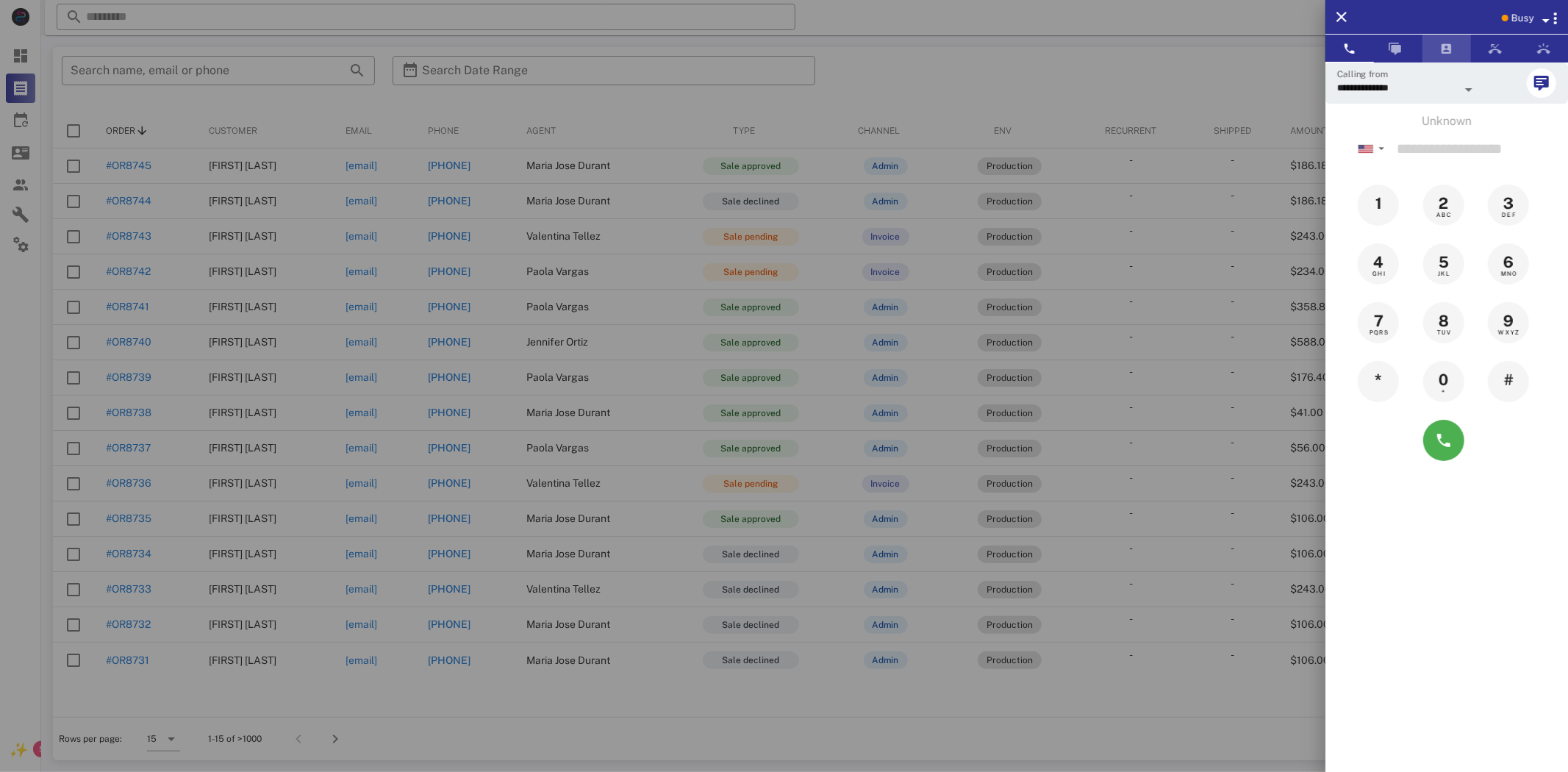 click at bounding box center [1447, 49] 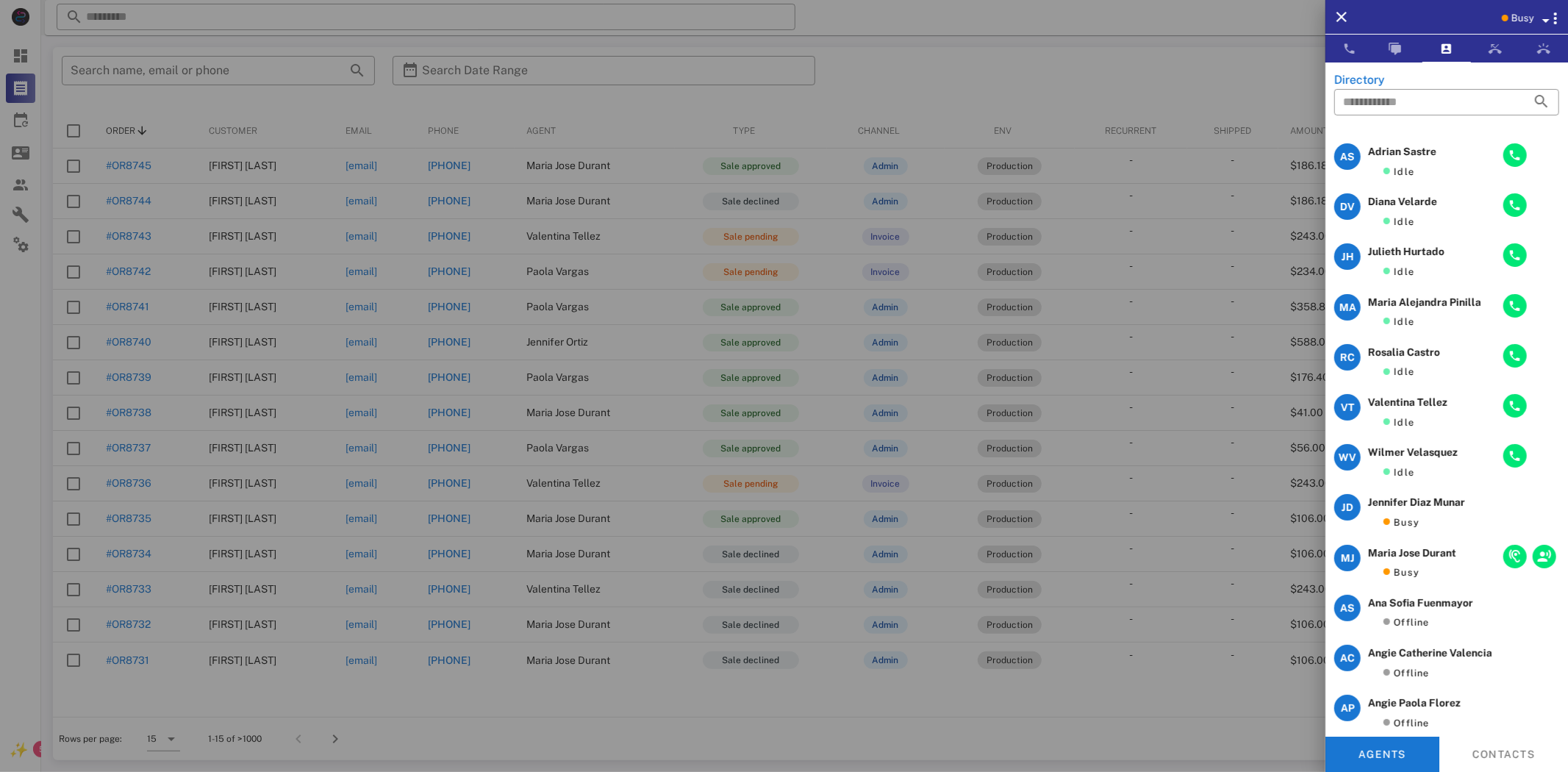 click at bounding box center [784, 386] 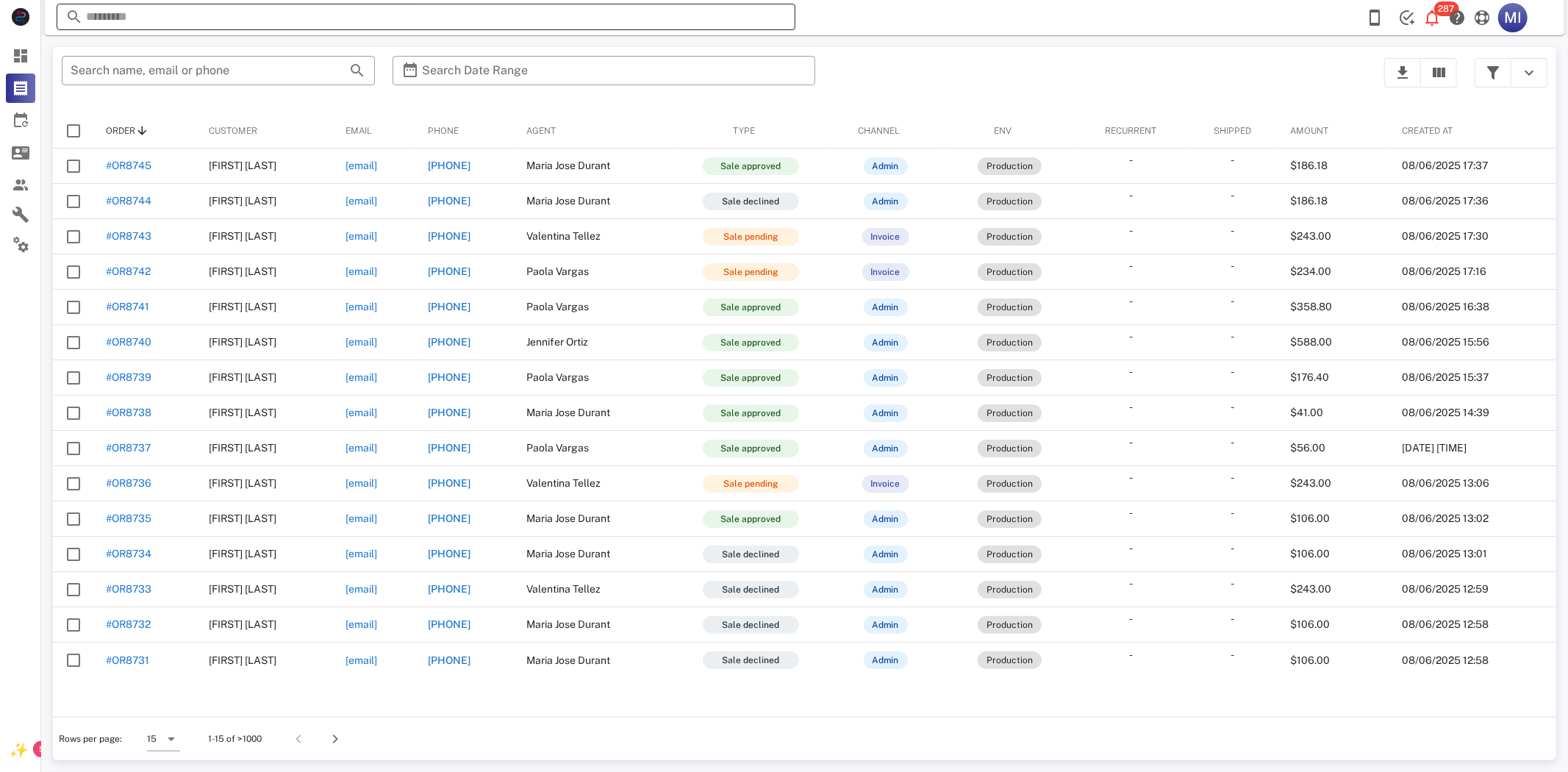 click at bounding box center (426, 17) 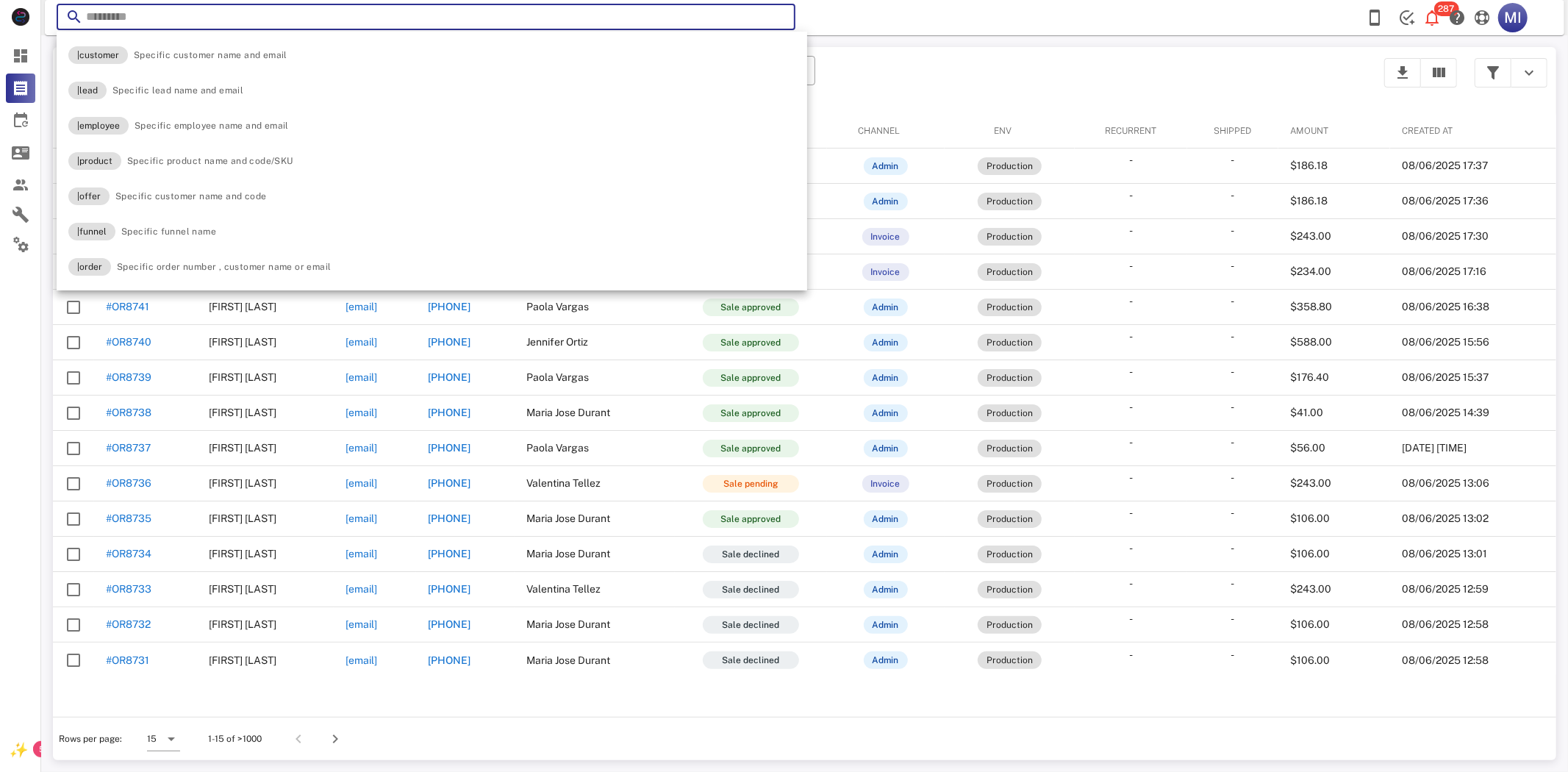 paste on "**********" 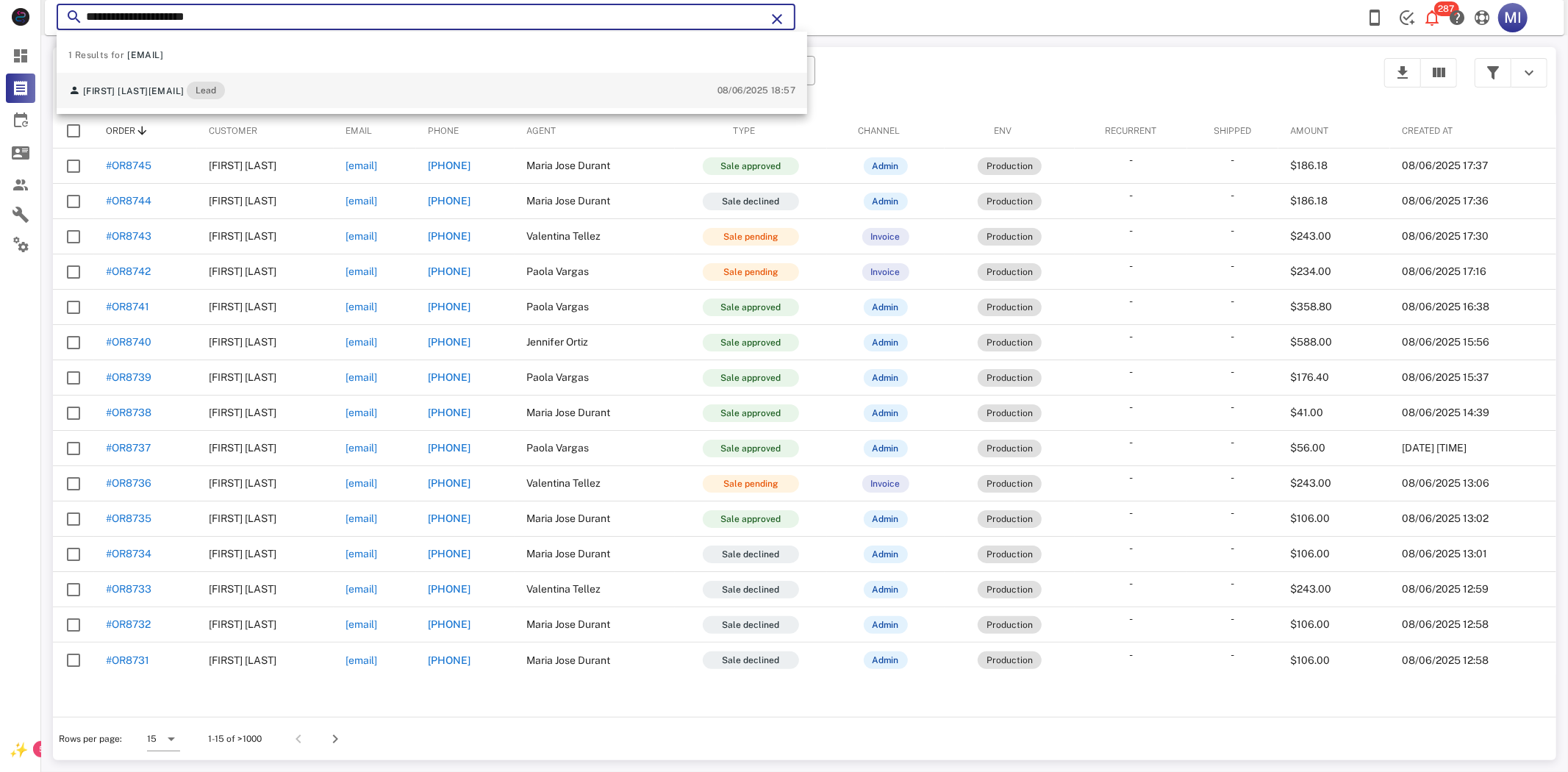 type on "**********" 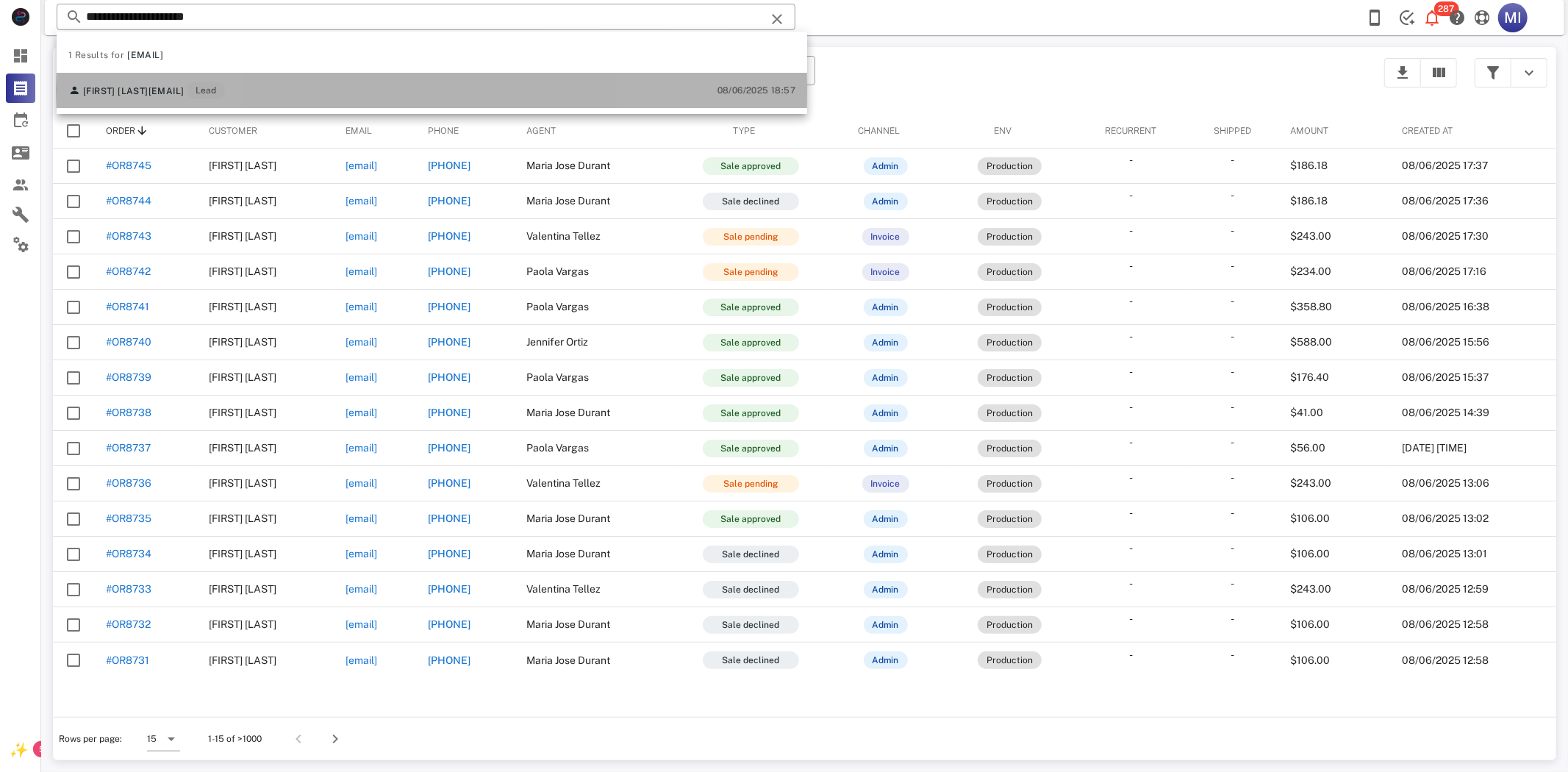 click on "[FIRST] [LAST] [EMAIL] Lead [DATE] [TIME]" at bounding box center (432, 90) 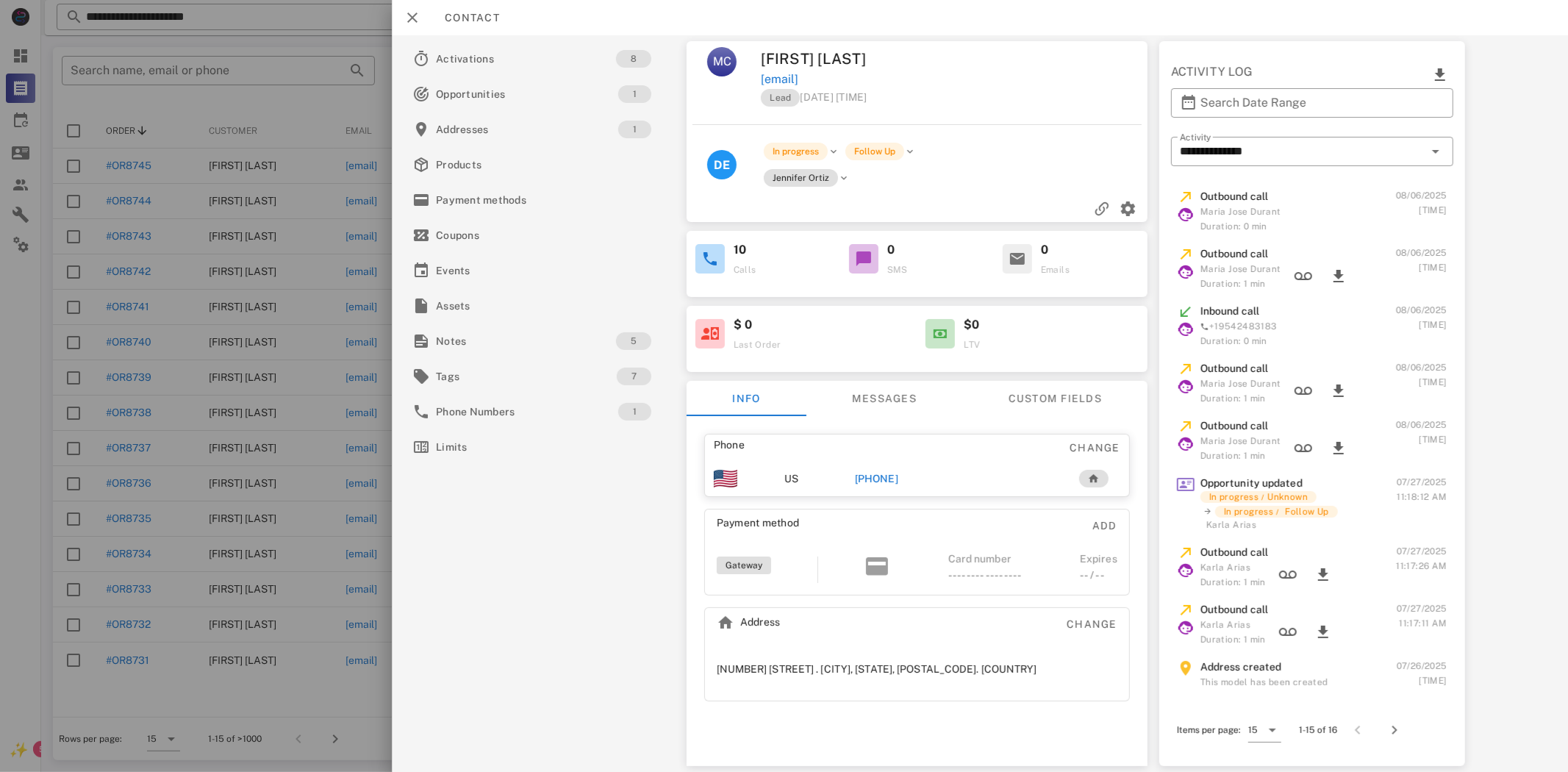 scroll, scrollTop: 0, scrollLeft: 0, axis: both 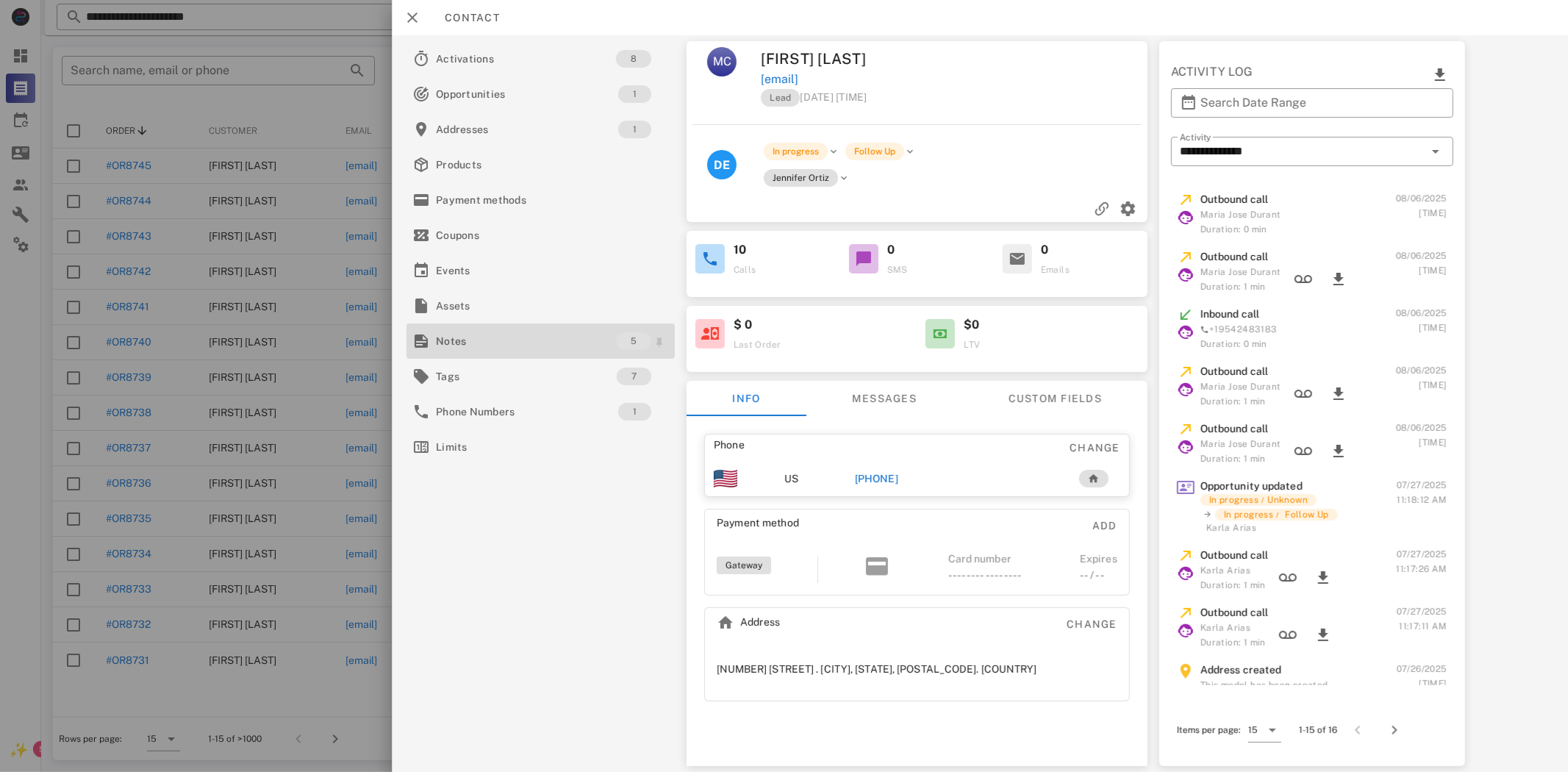 click on "Notes" at bounding box center (526, 341) 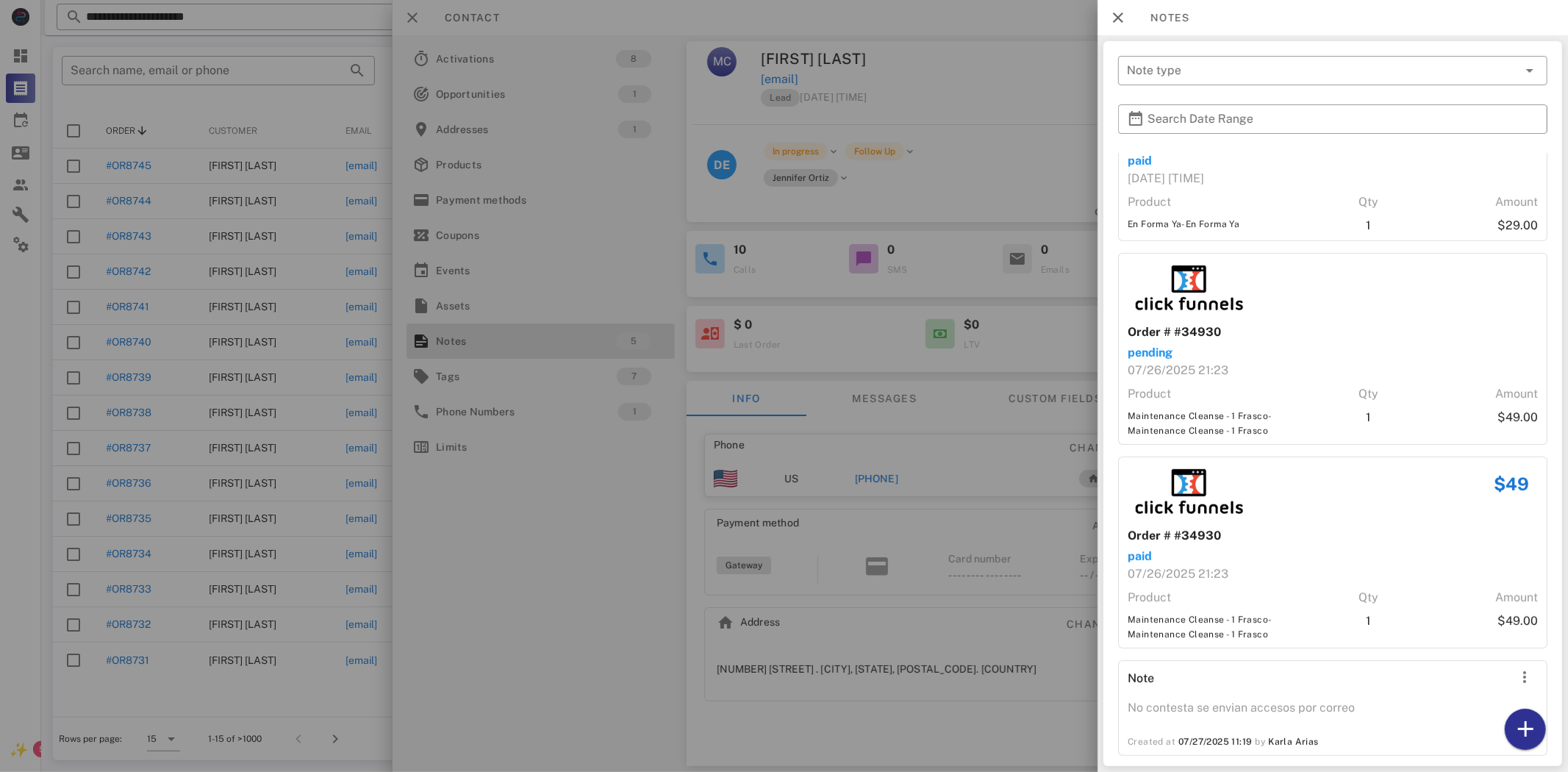 scroll, scrollTop: 297, scrollLeft: 0, axis: vertical 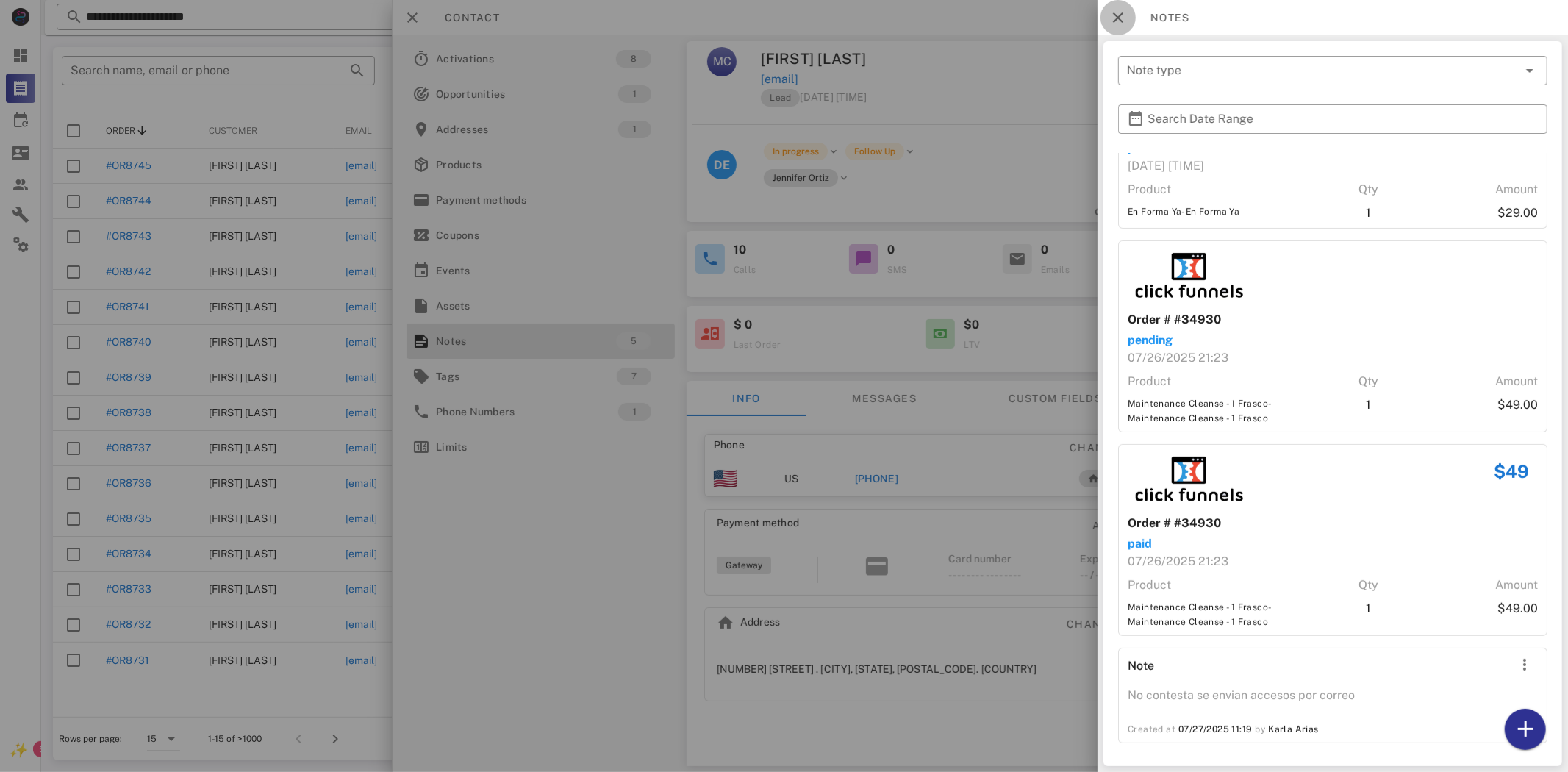 click at bounding box center [1118, 18] 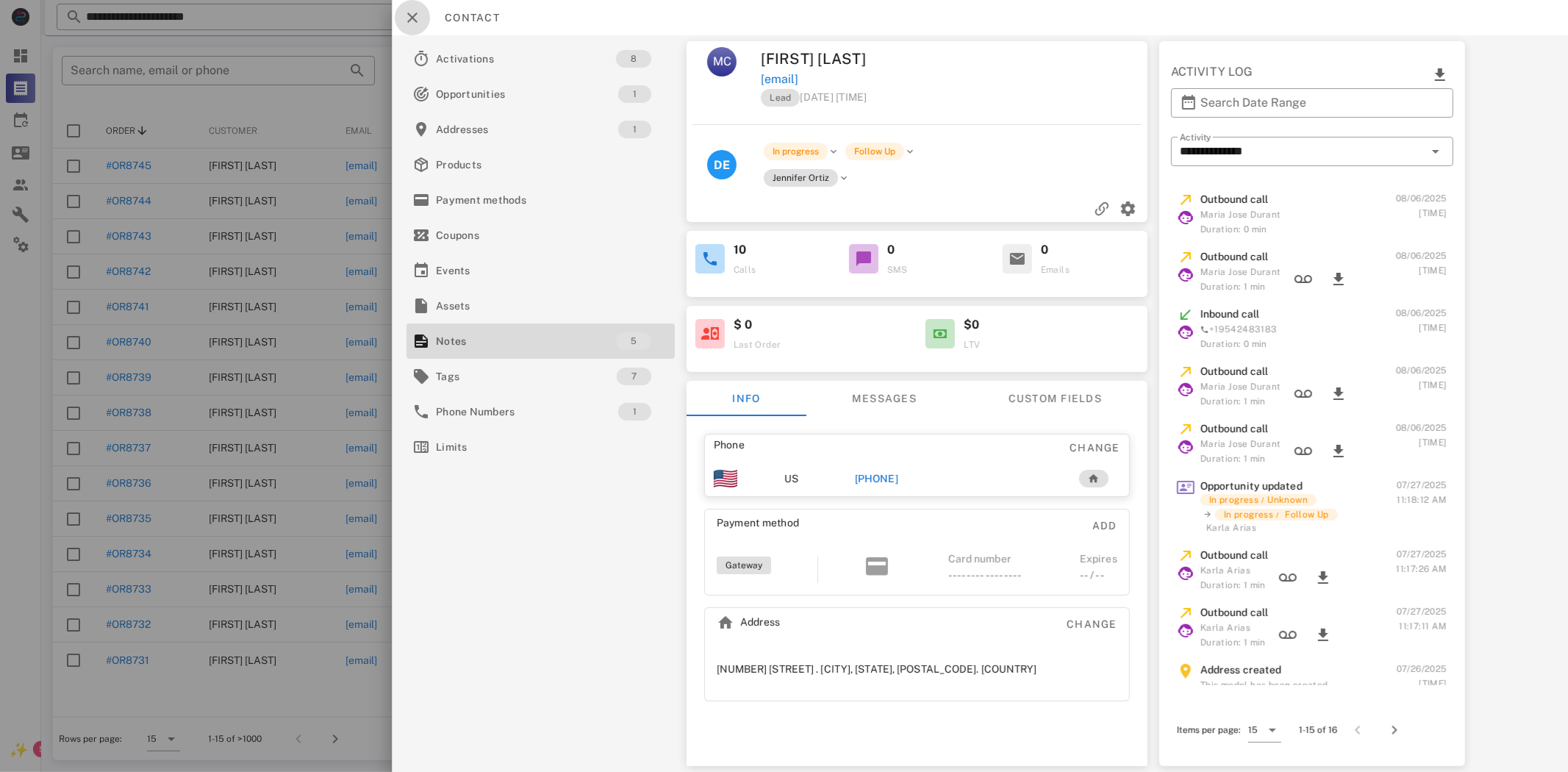 click at bounding box center [412, 18] 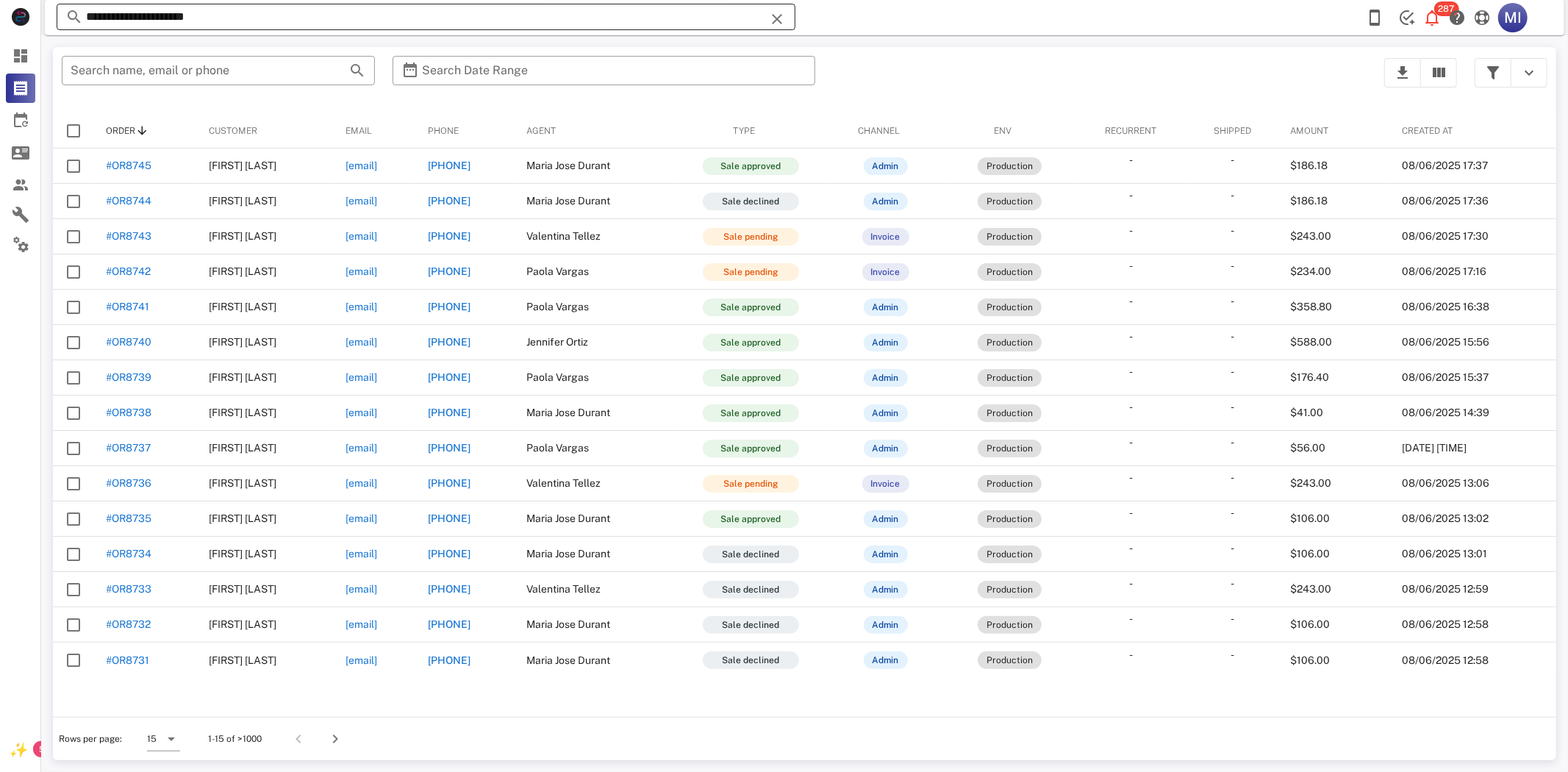 click at bounding box center [778, 19] 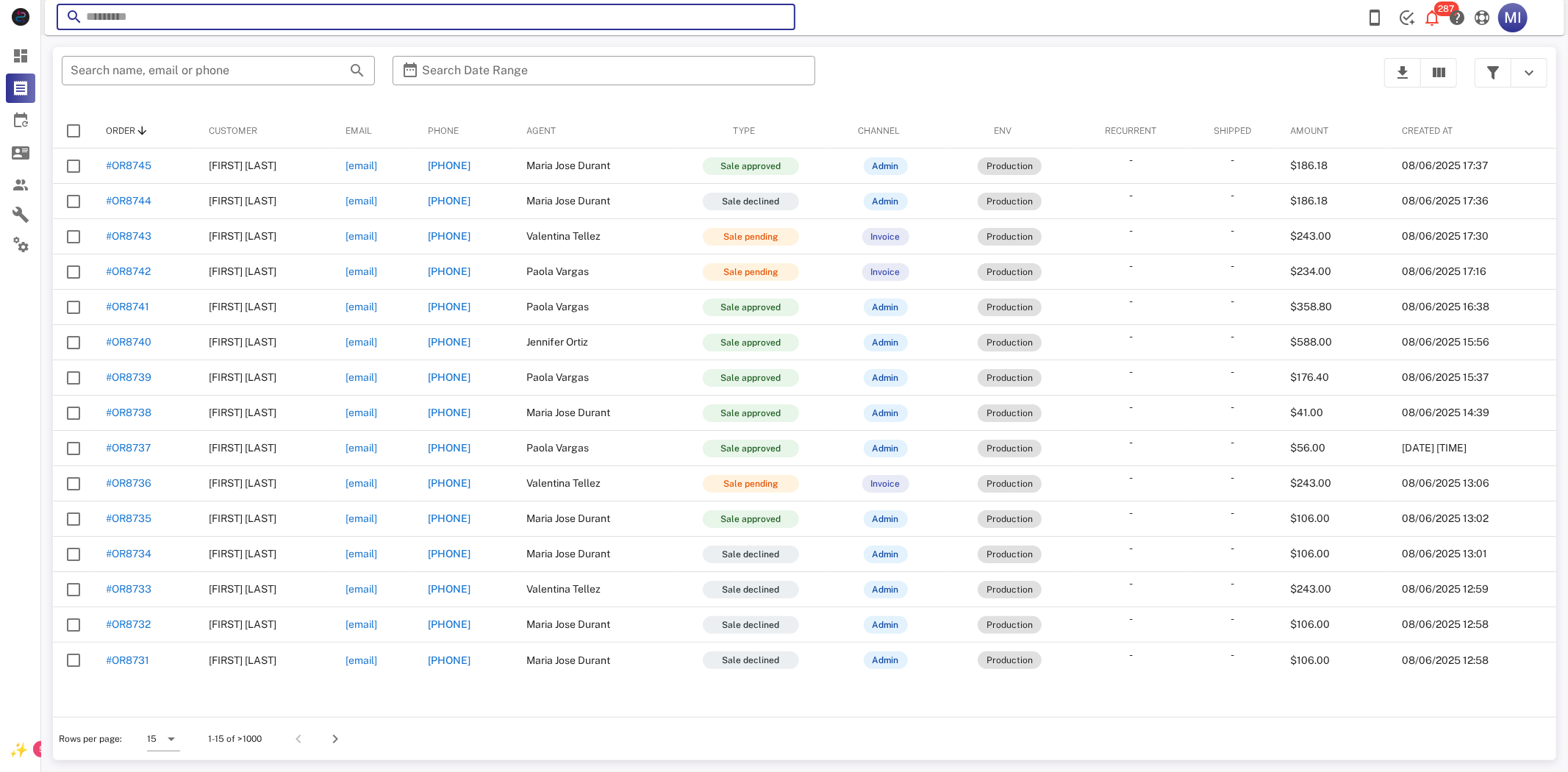 paste on "**********" 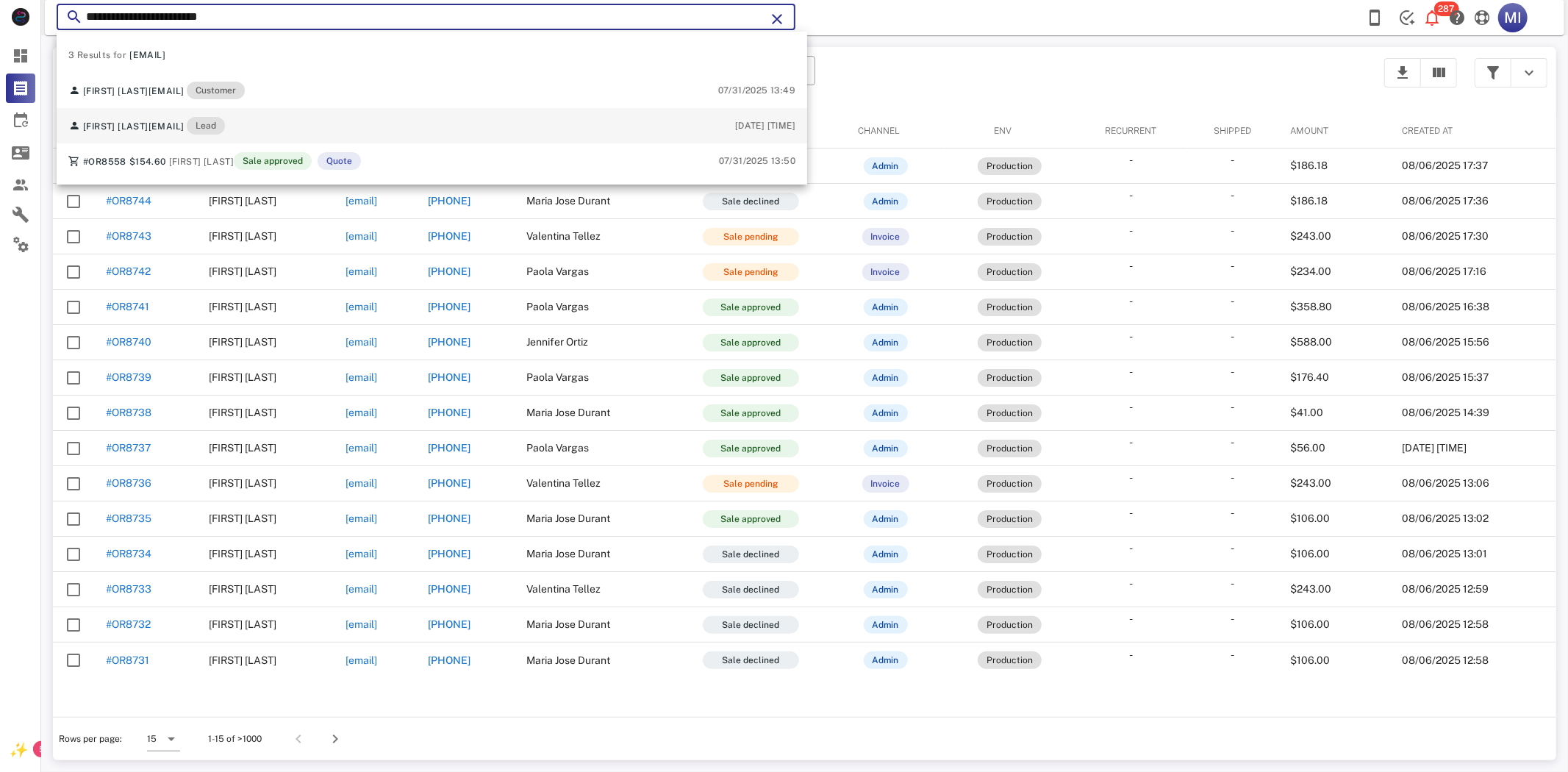type on "**********" 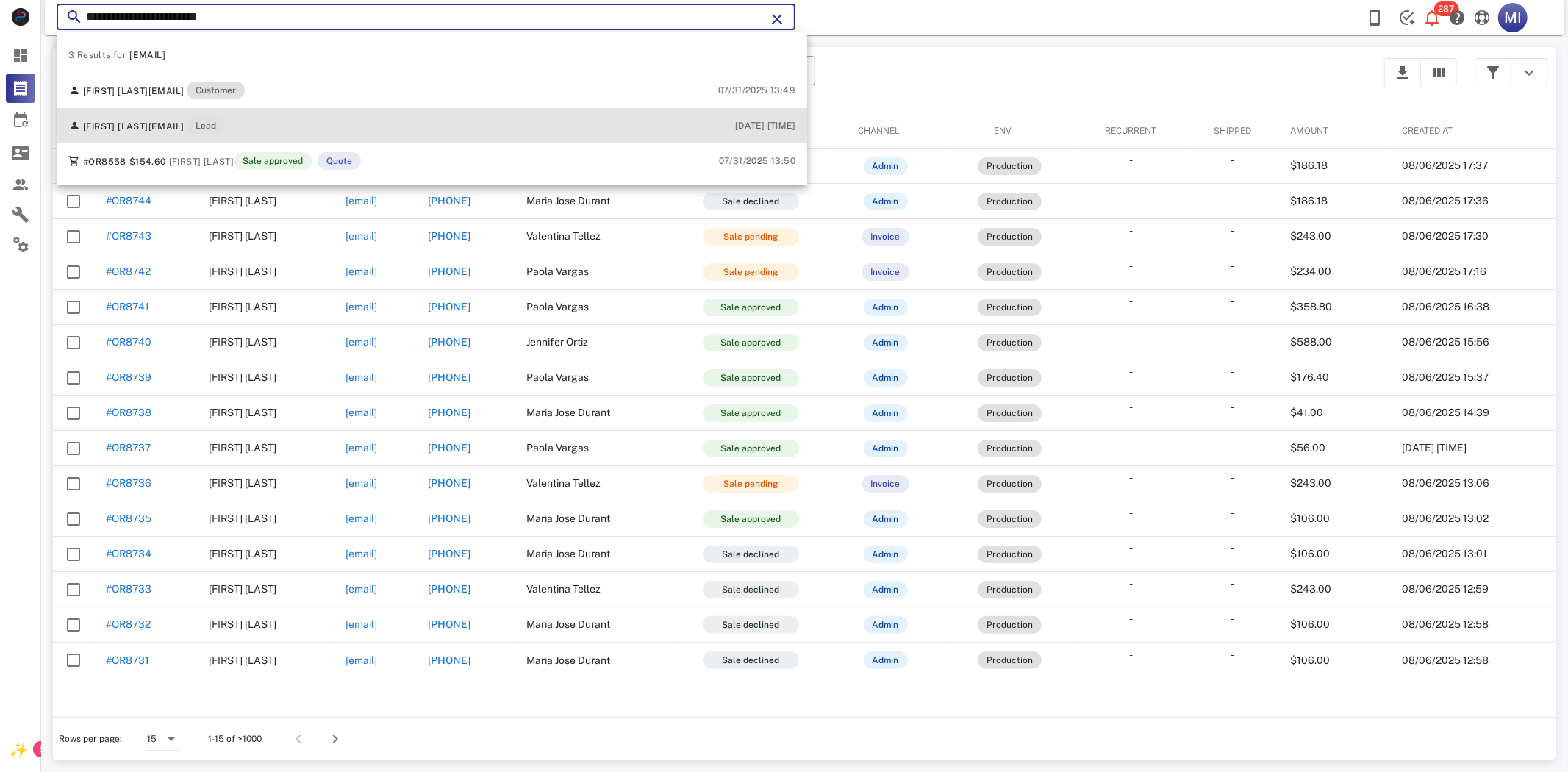 click on "[EMAIL]" at bounding box center [166, 126] 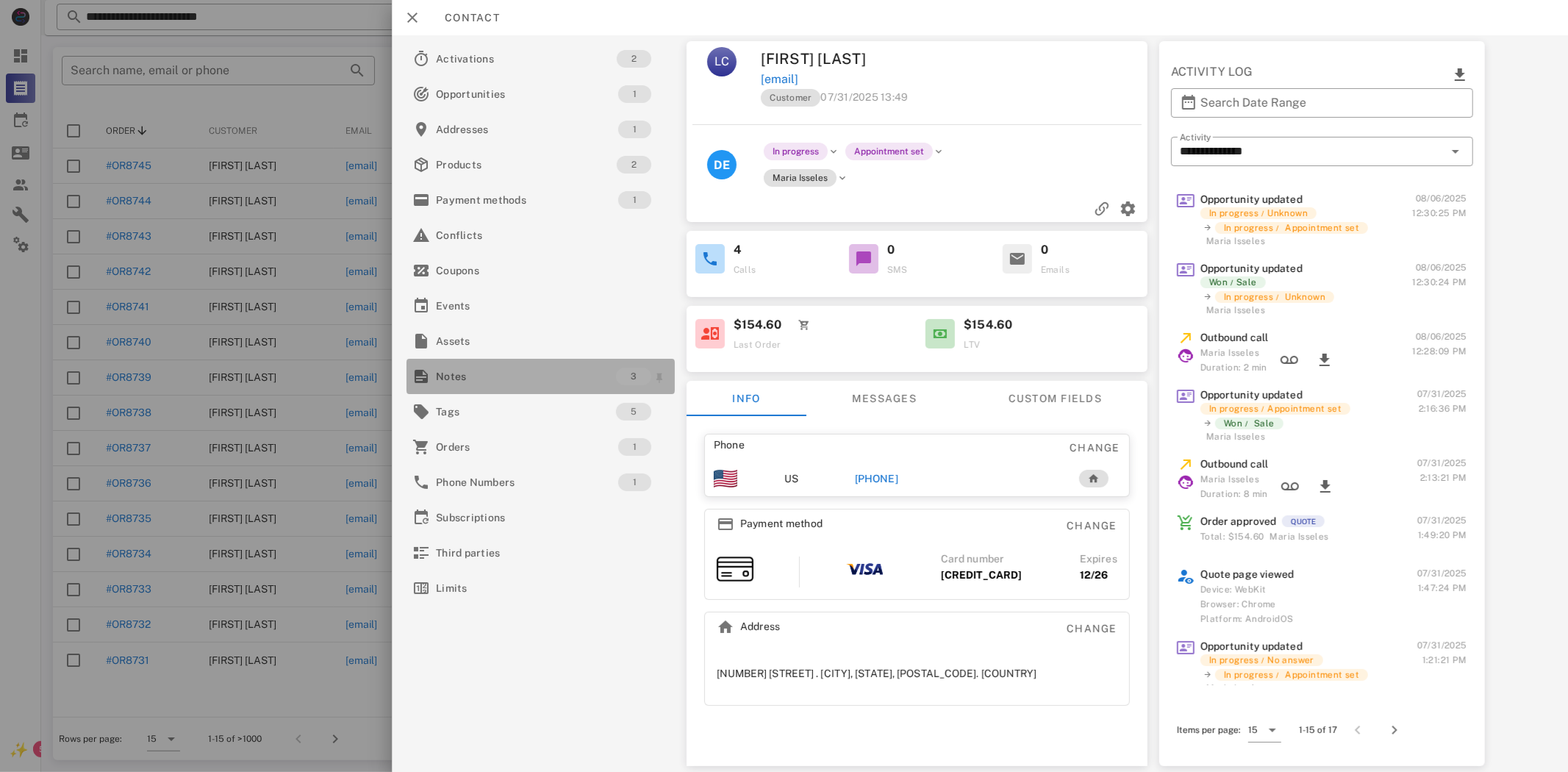 click on "Notes" at bounding box center [526, 376] 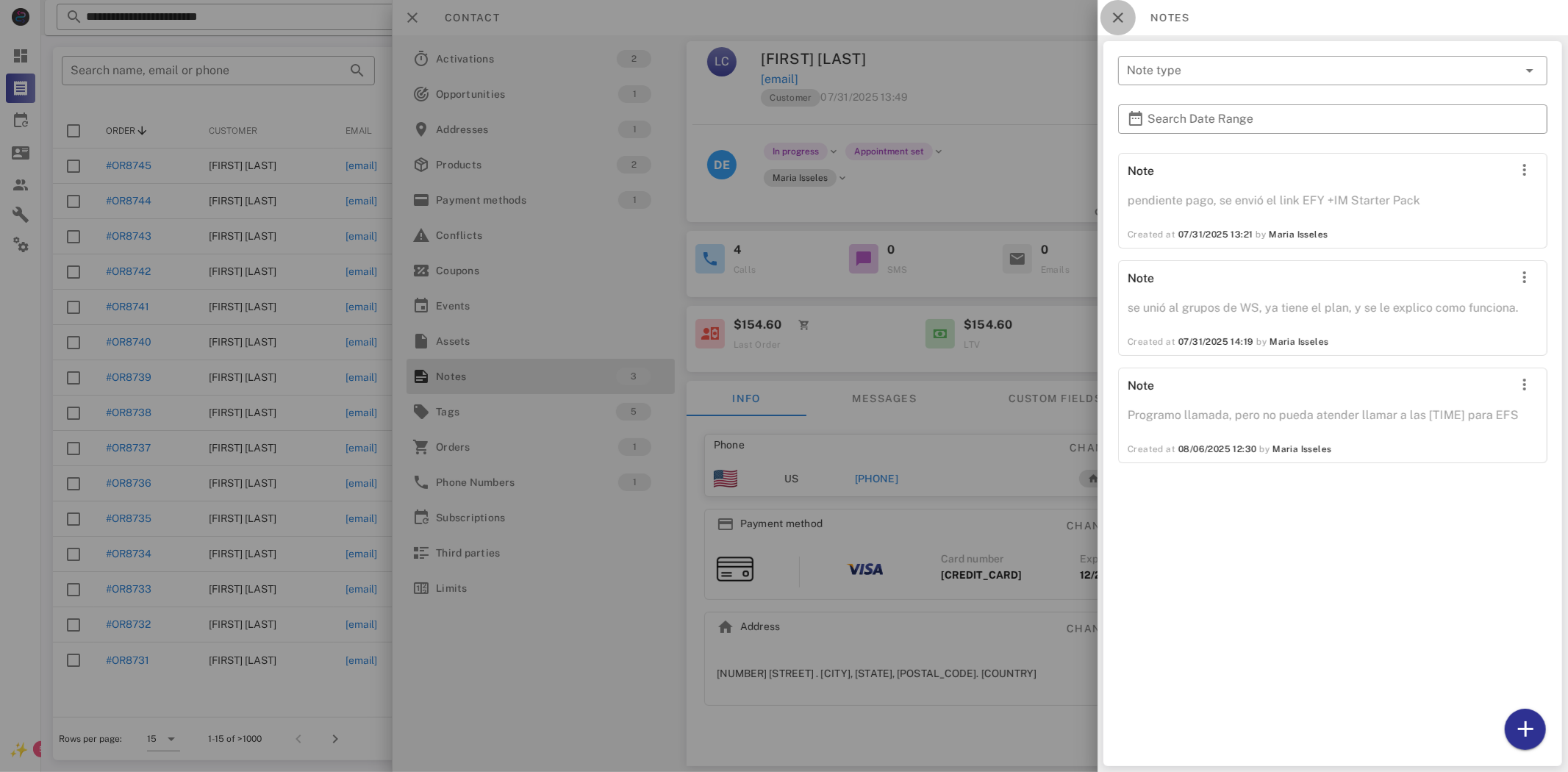 click at bounding box center (1118, 18) 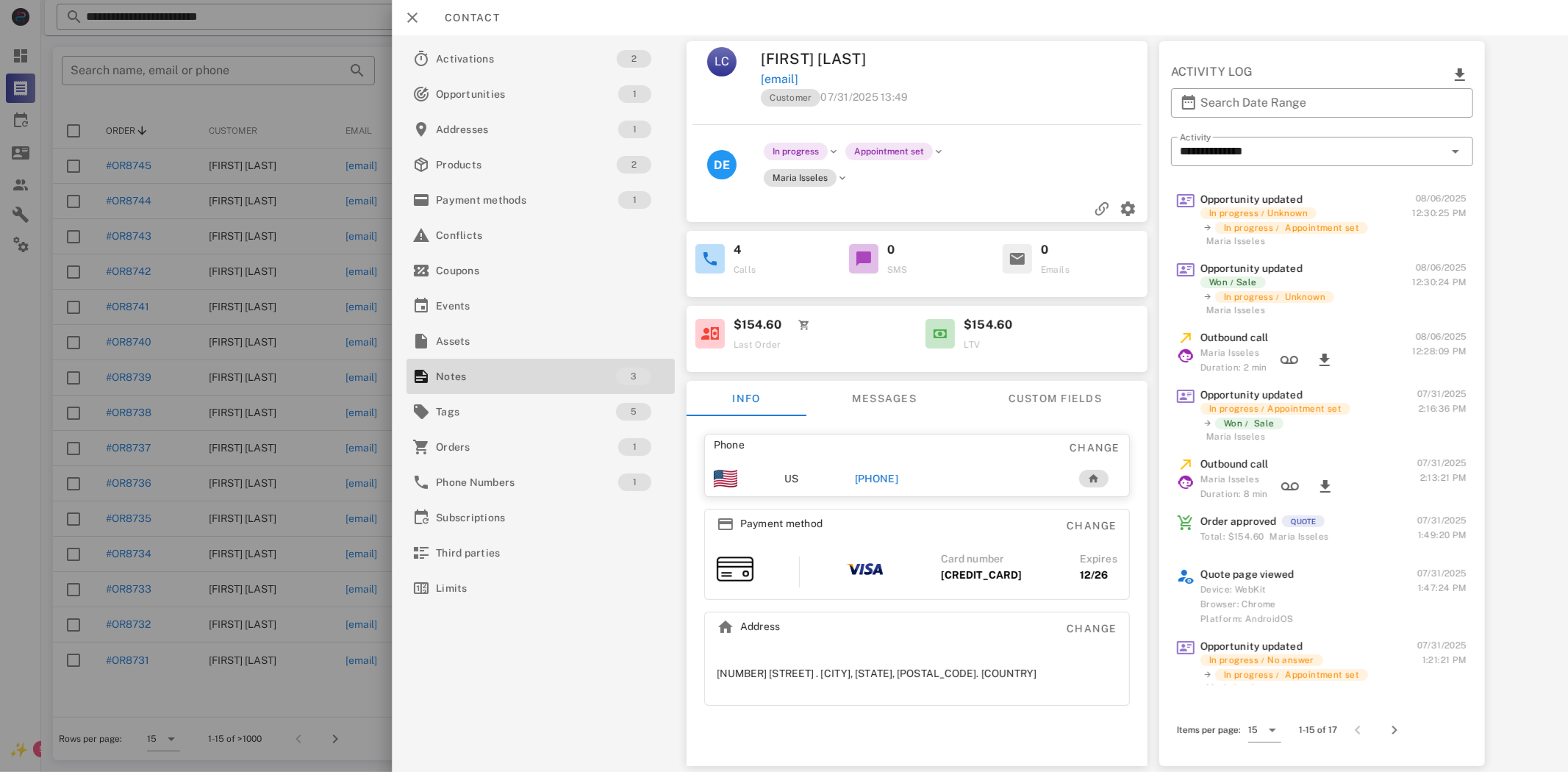 click on "[PHONE]" at bounding box center (876, 479) 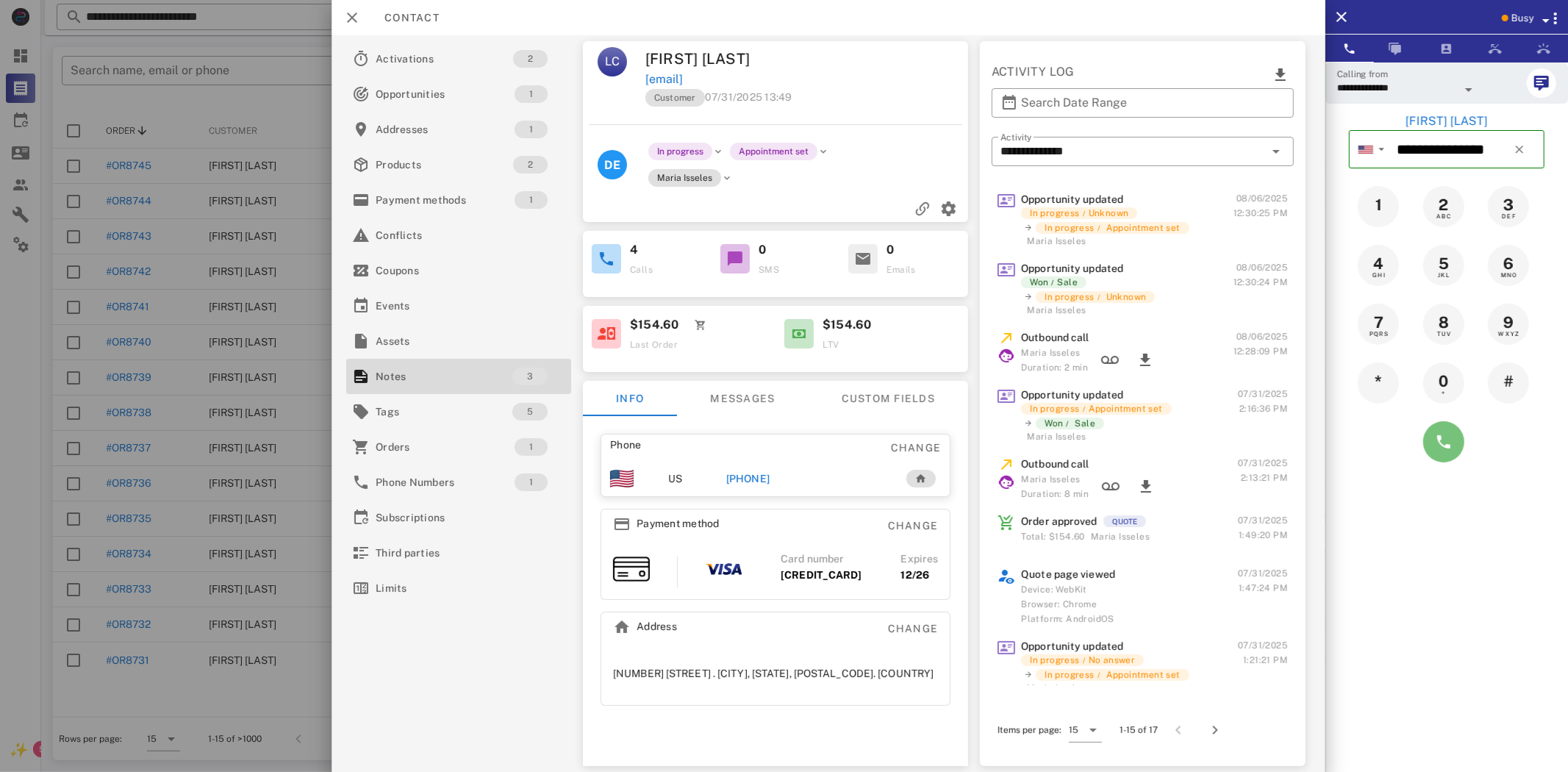 click at bounding box center [1444, 442] 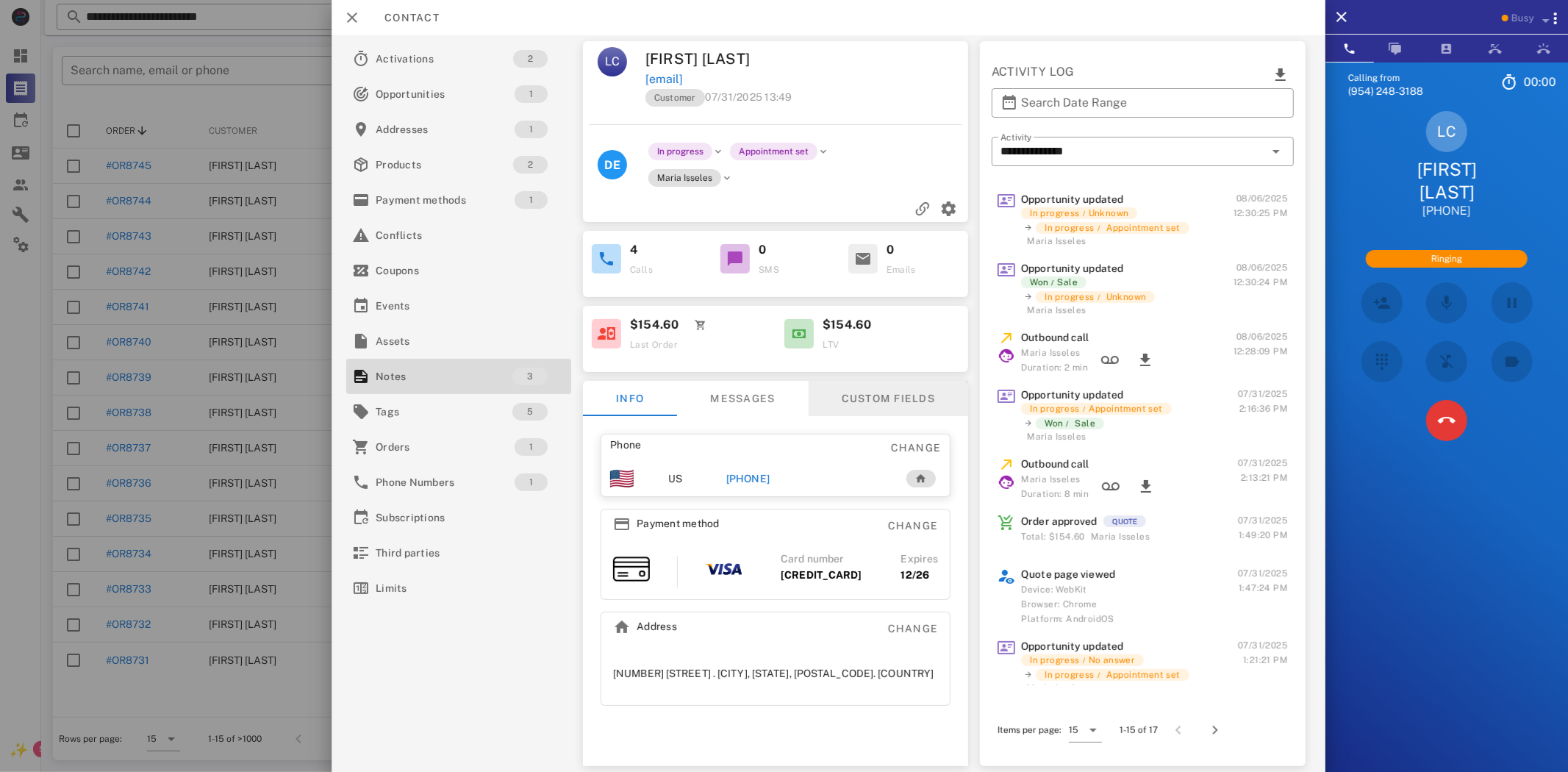 click on "Custom fields" at bounding box center (888, 398) 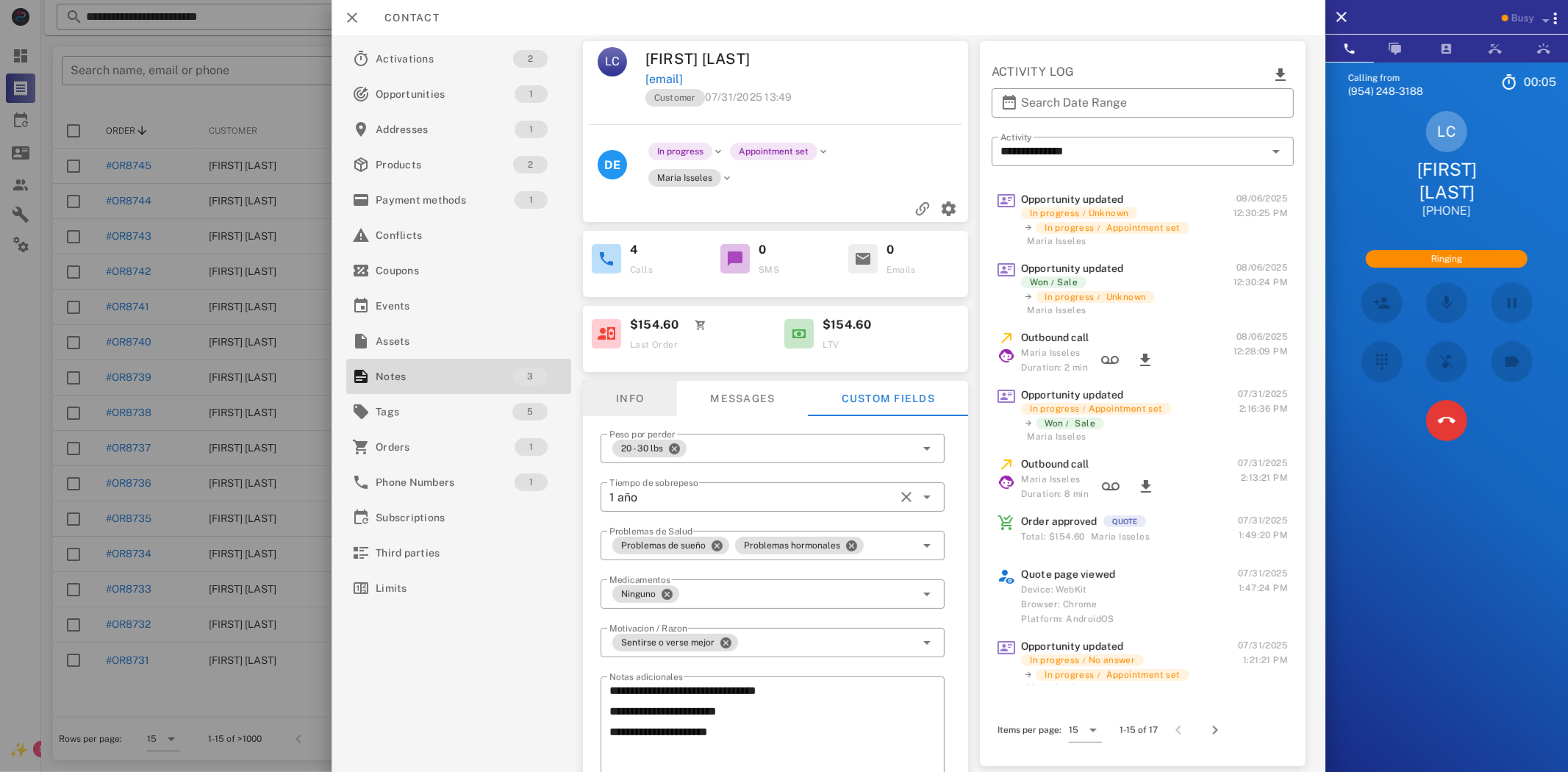 click on "Info" at bounding box center [630, 398] 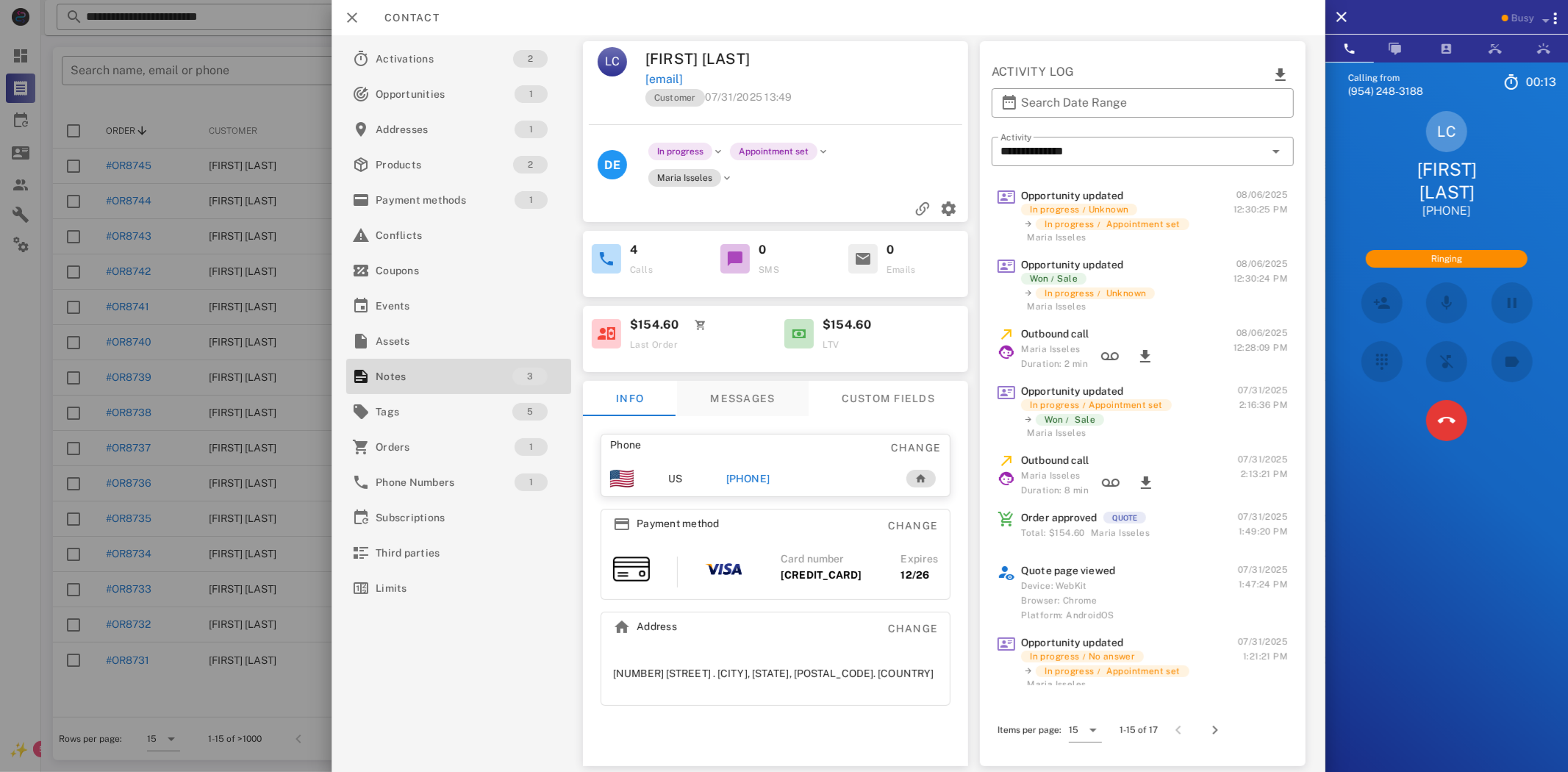 scroll, scrollTop: 0, scrollLeft: 0, axis: both 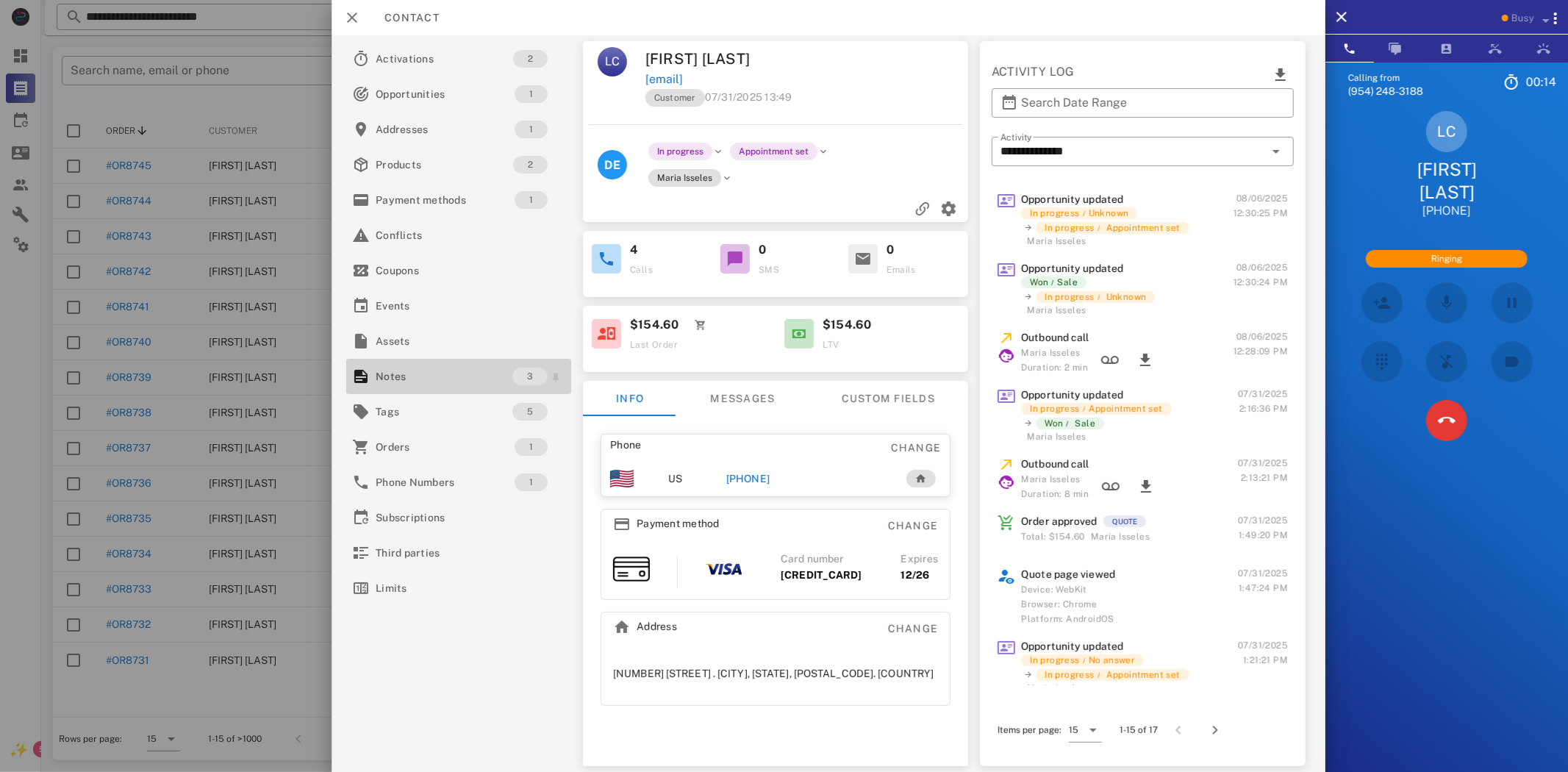 click on "Notes" at bounding box center [444, 376] 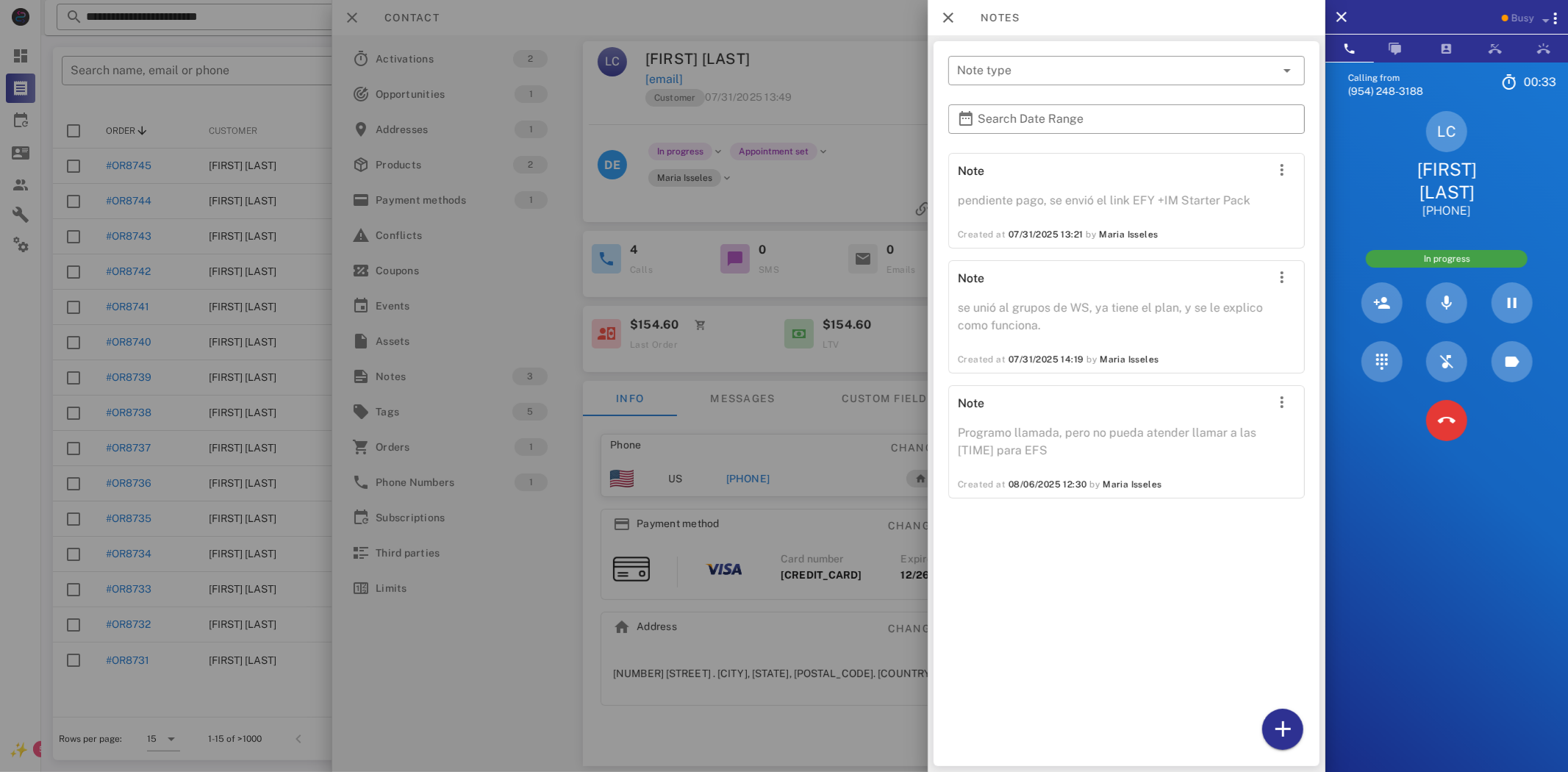 click at bounding box center [784, 386] 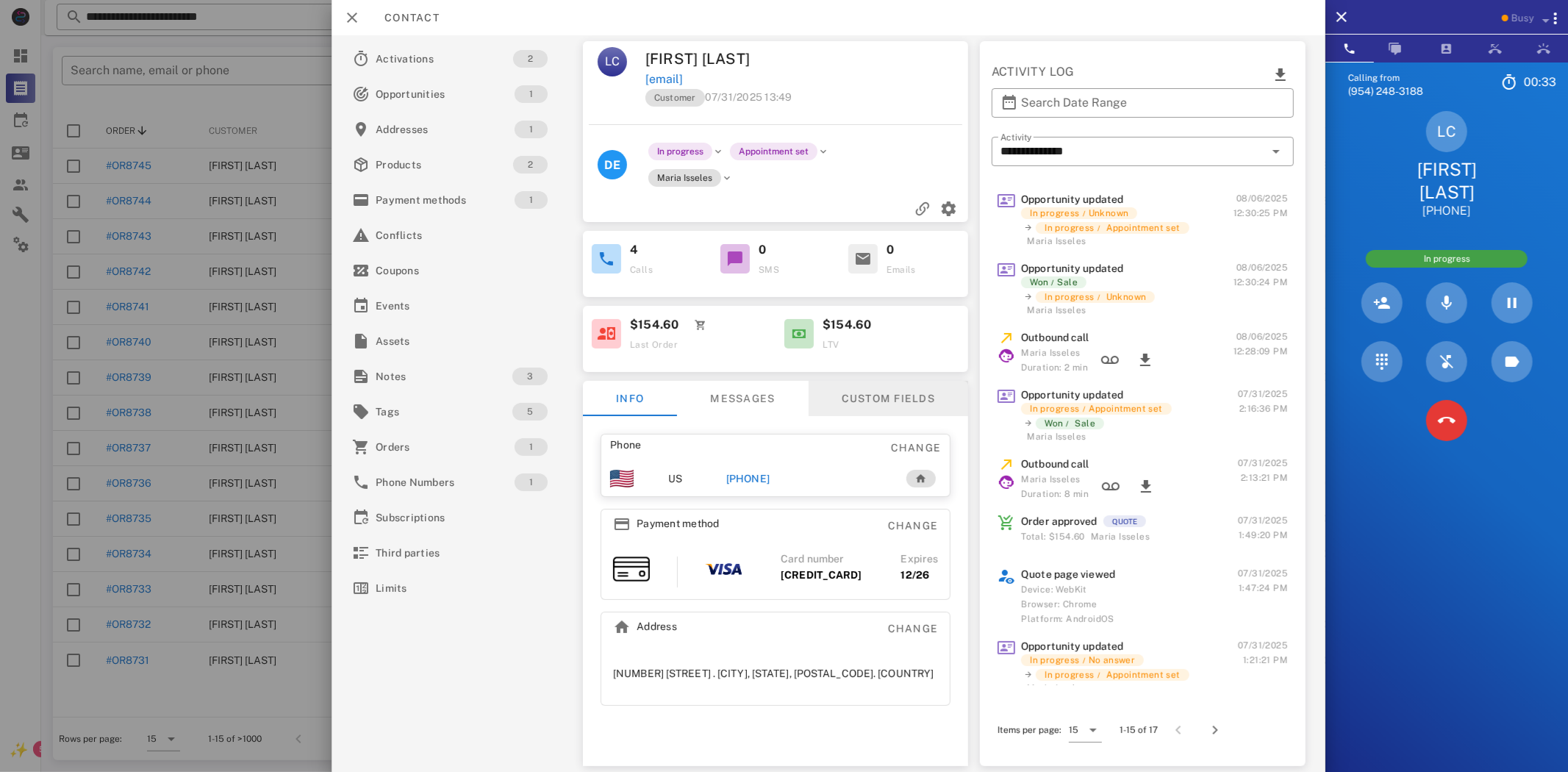 click on "Custom fields" at bounding box center (888, 398) 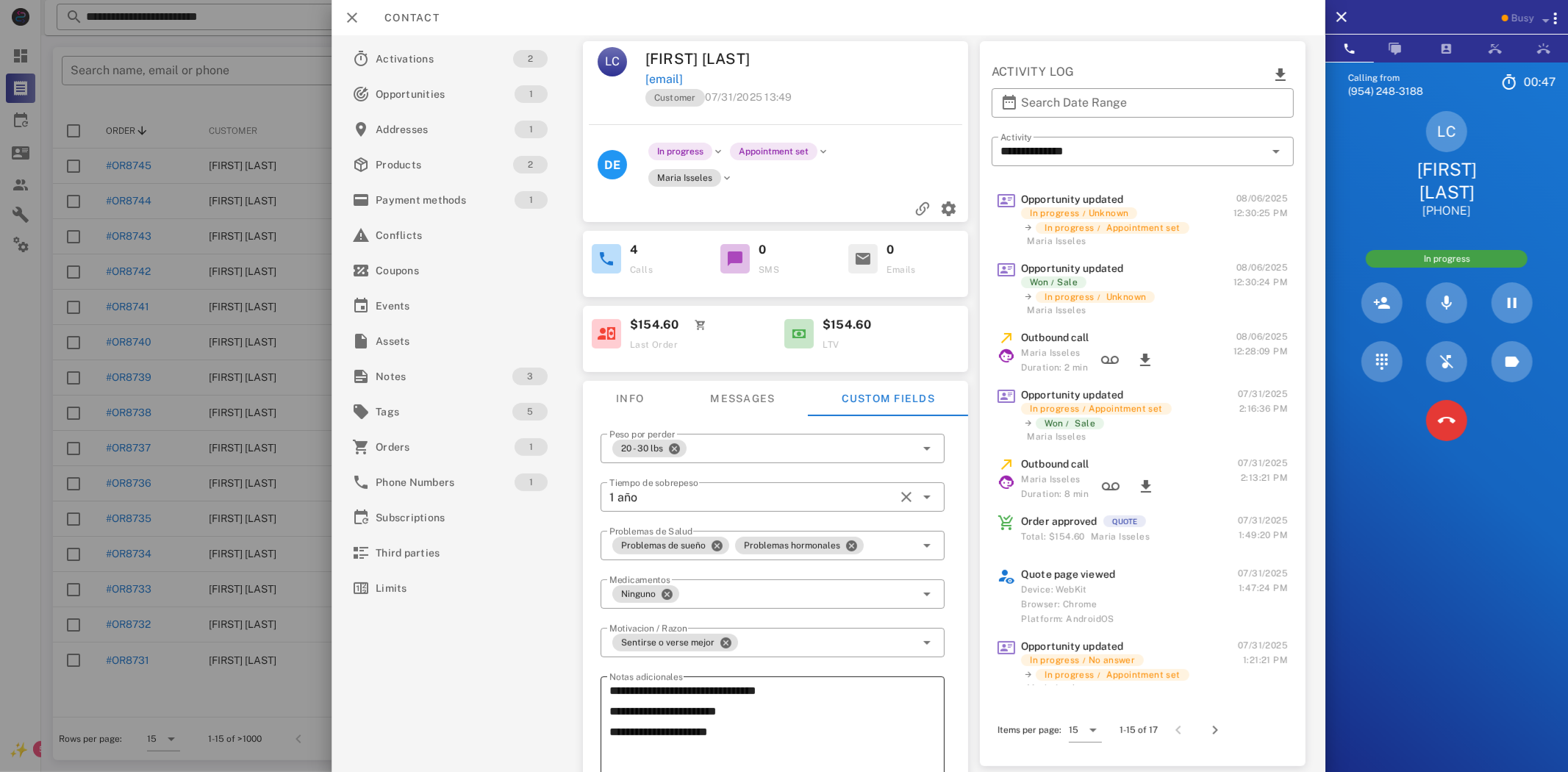 scroll, scrollTop: 82, scrollLeft: 0, axis: vertical 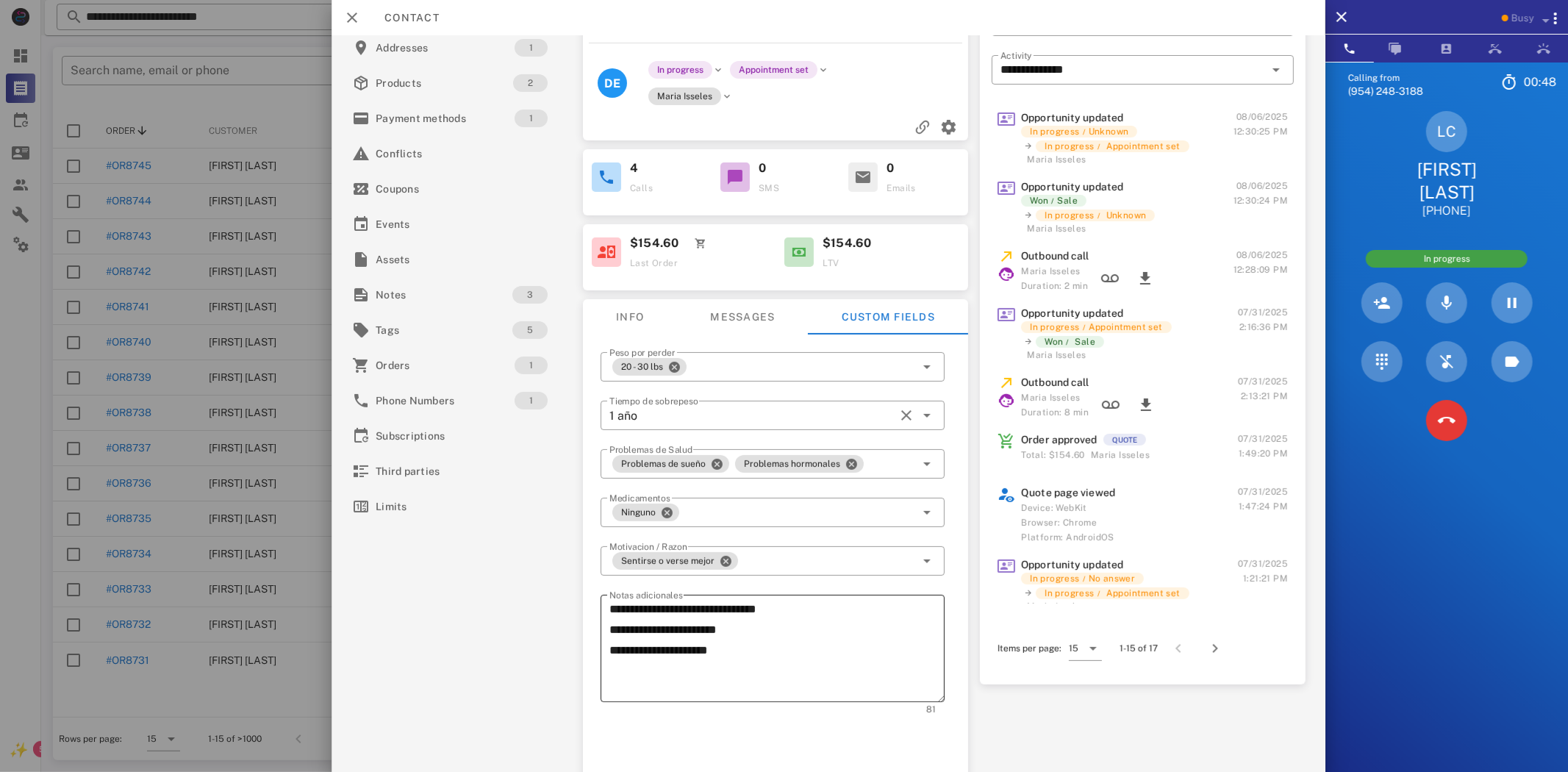 click on "**********" at bounding box center (777, 651) 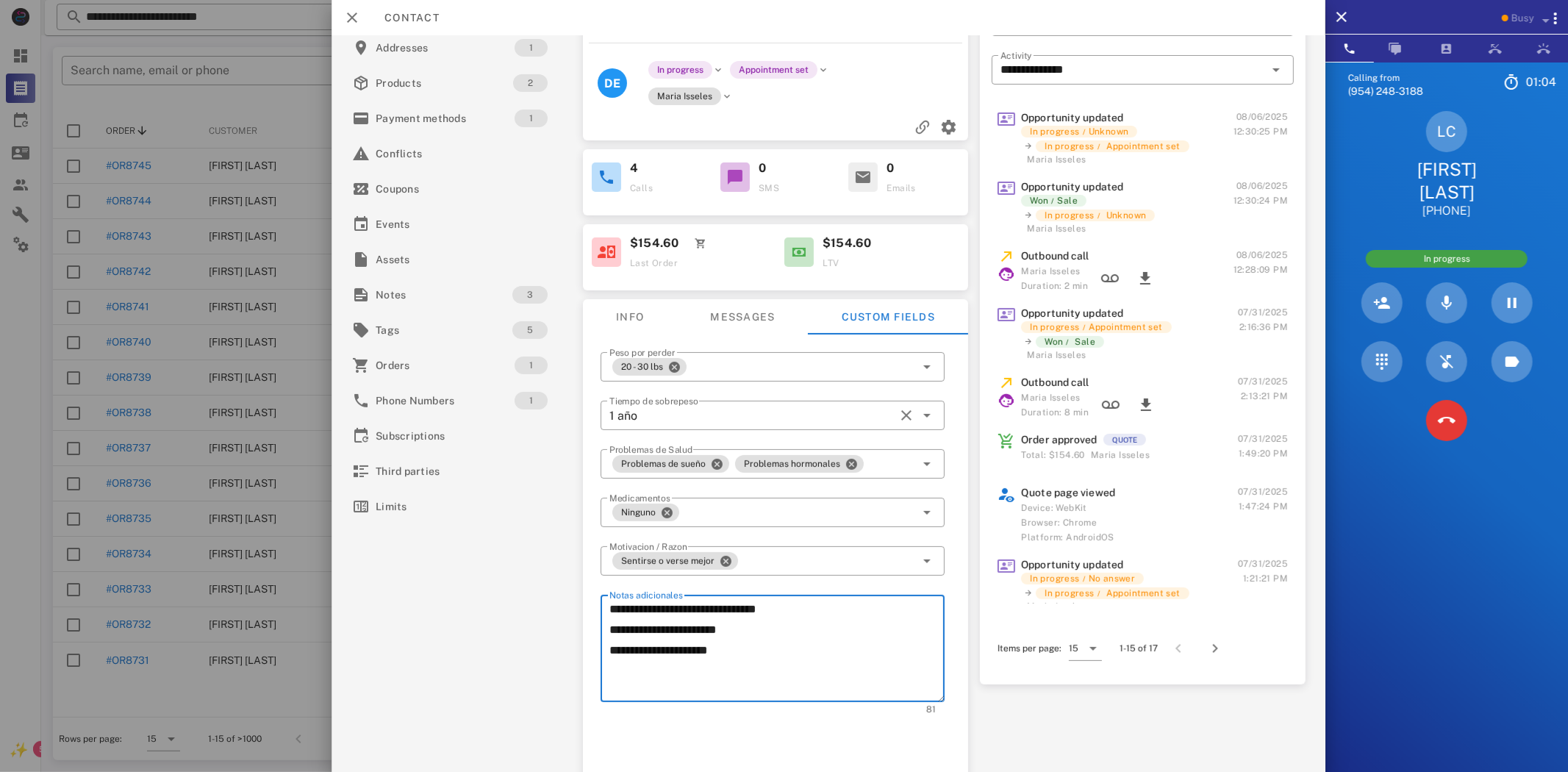 click on "**********" at bounding box center [777, 651] 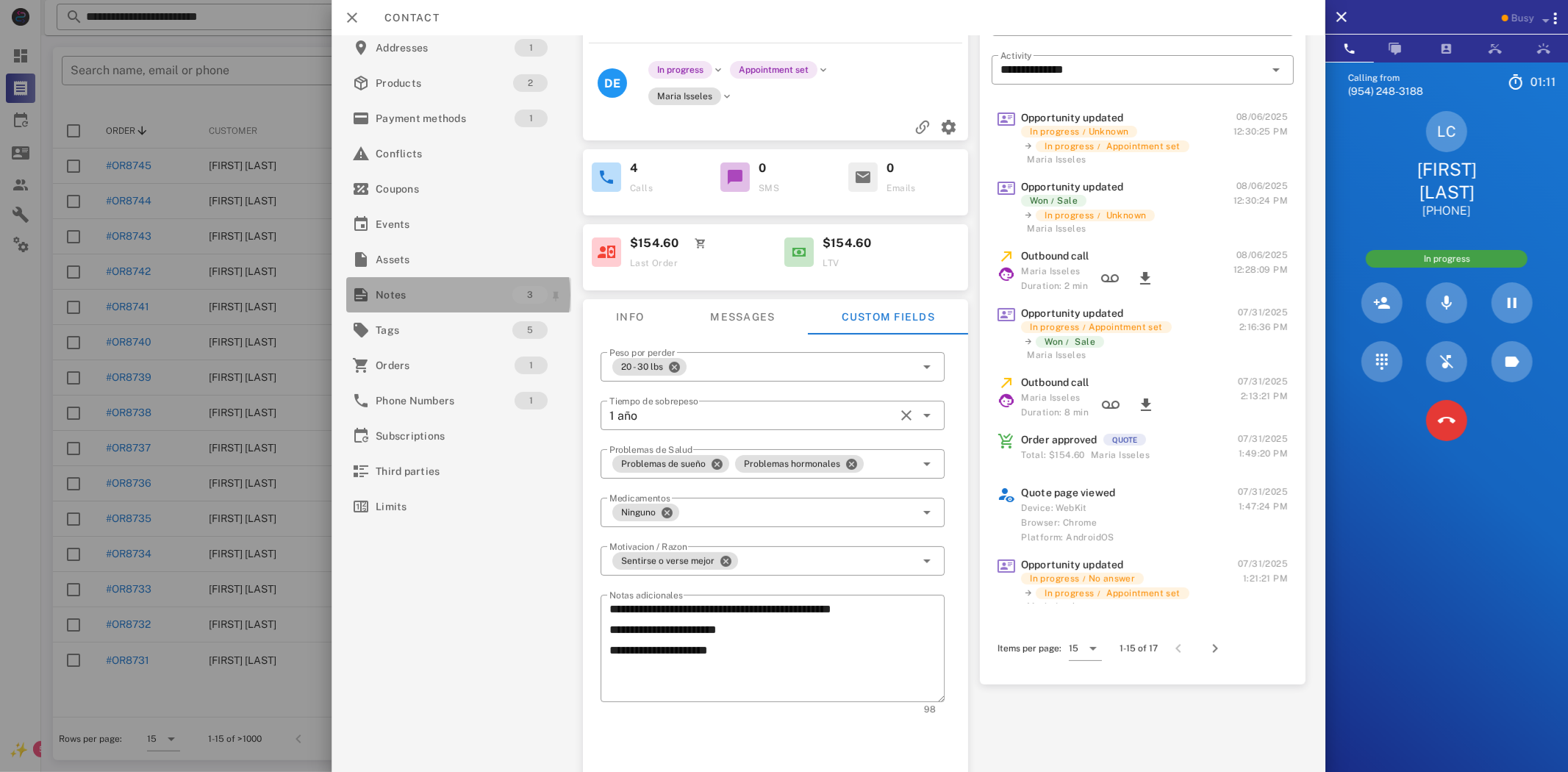 click on "Notes" at bounding box center (444, 295) 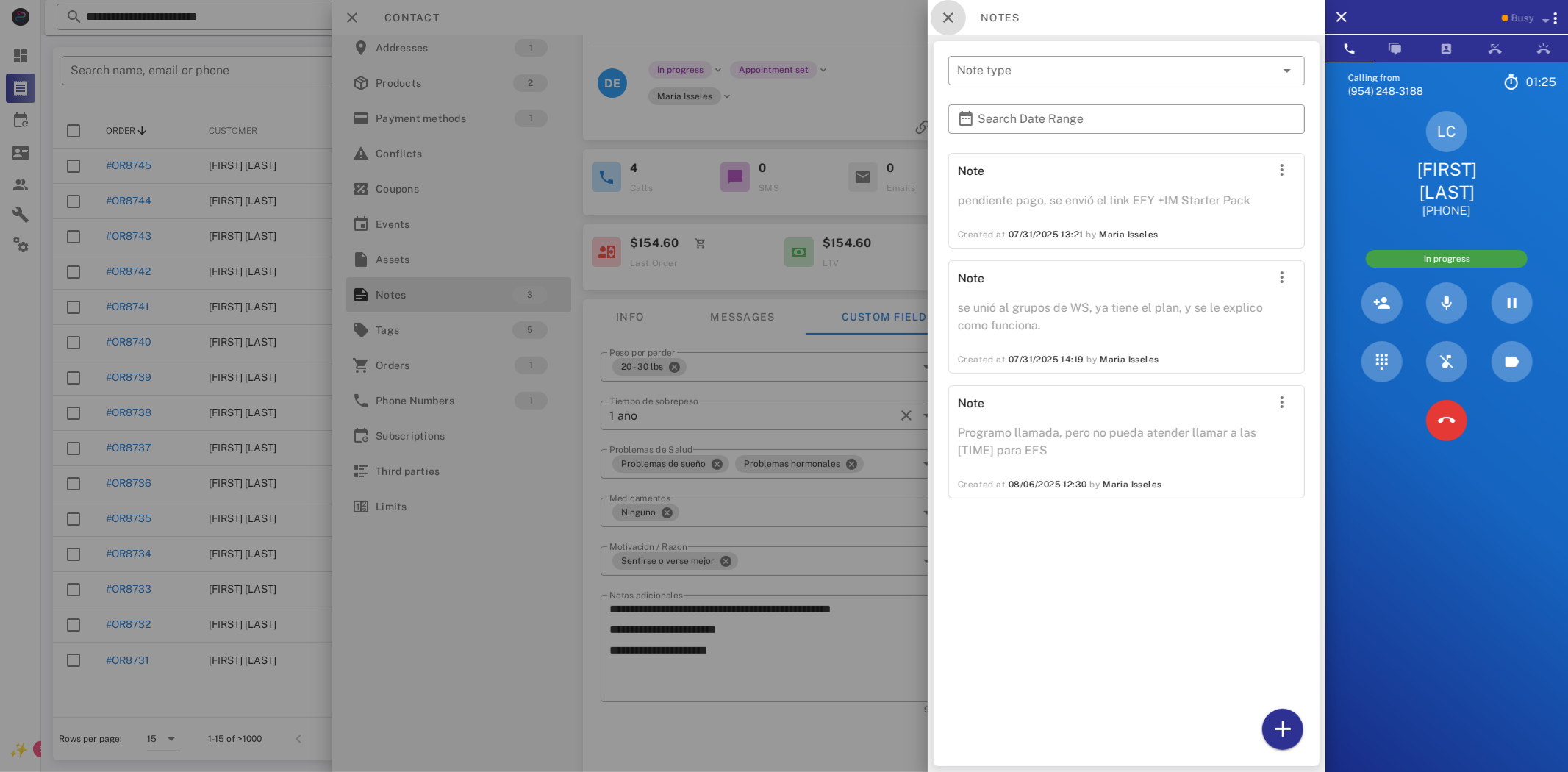 click at bounding box center (948, 18) 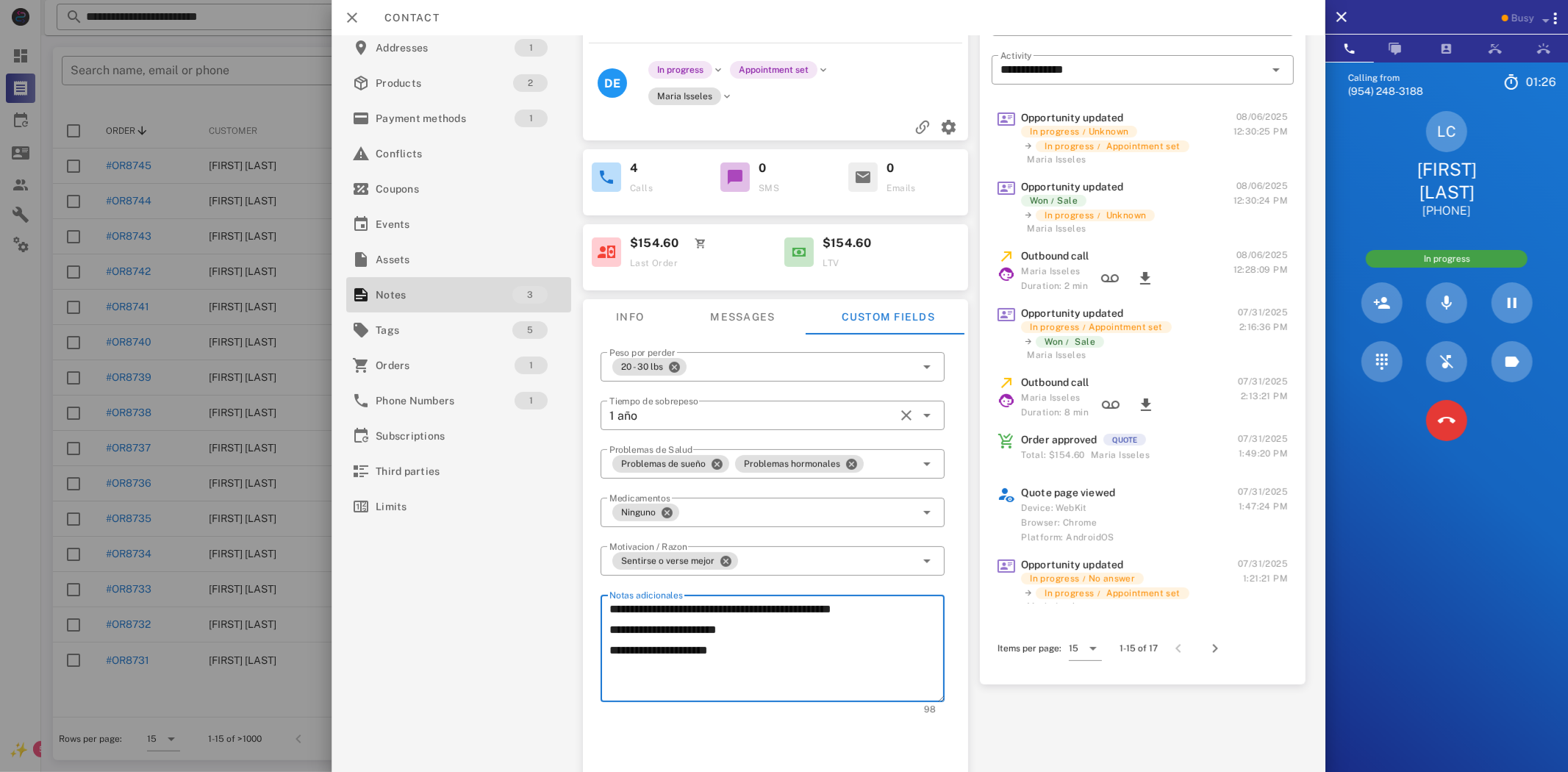 click on "**********" at bounding box center (777, 651) 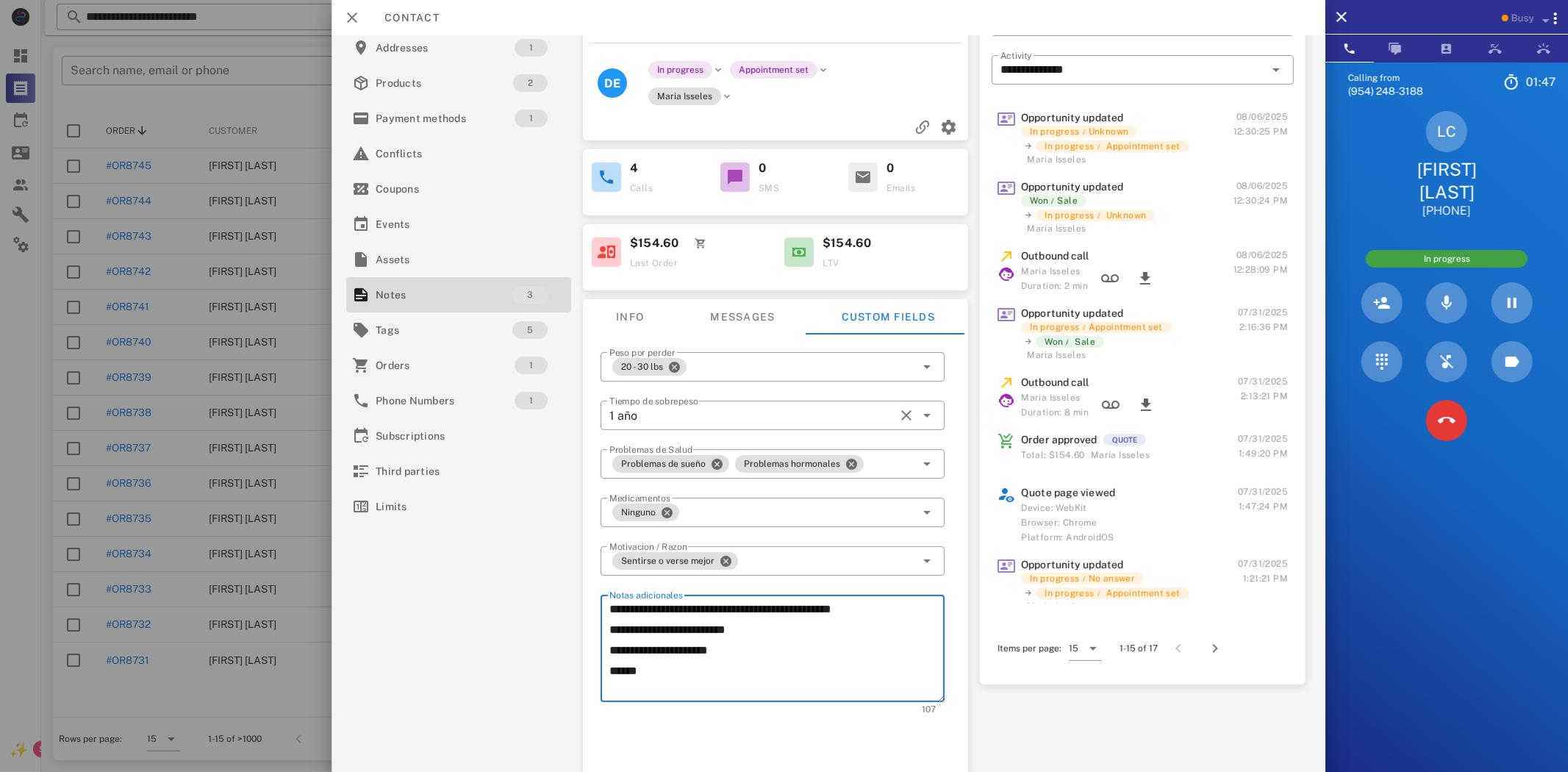 click on "**********" at bounding box center [777, 651] 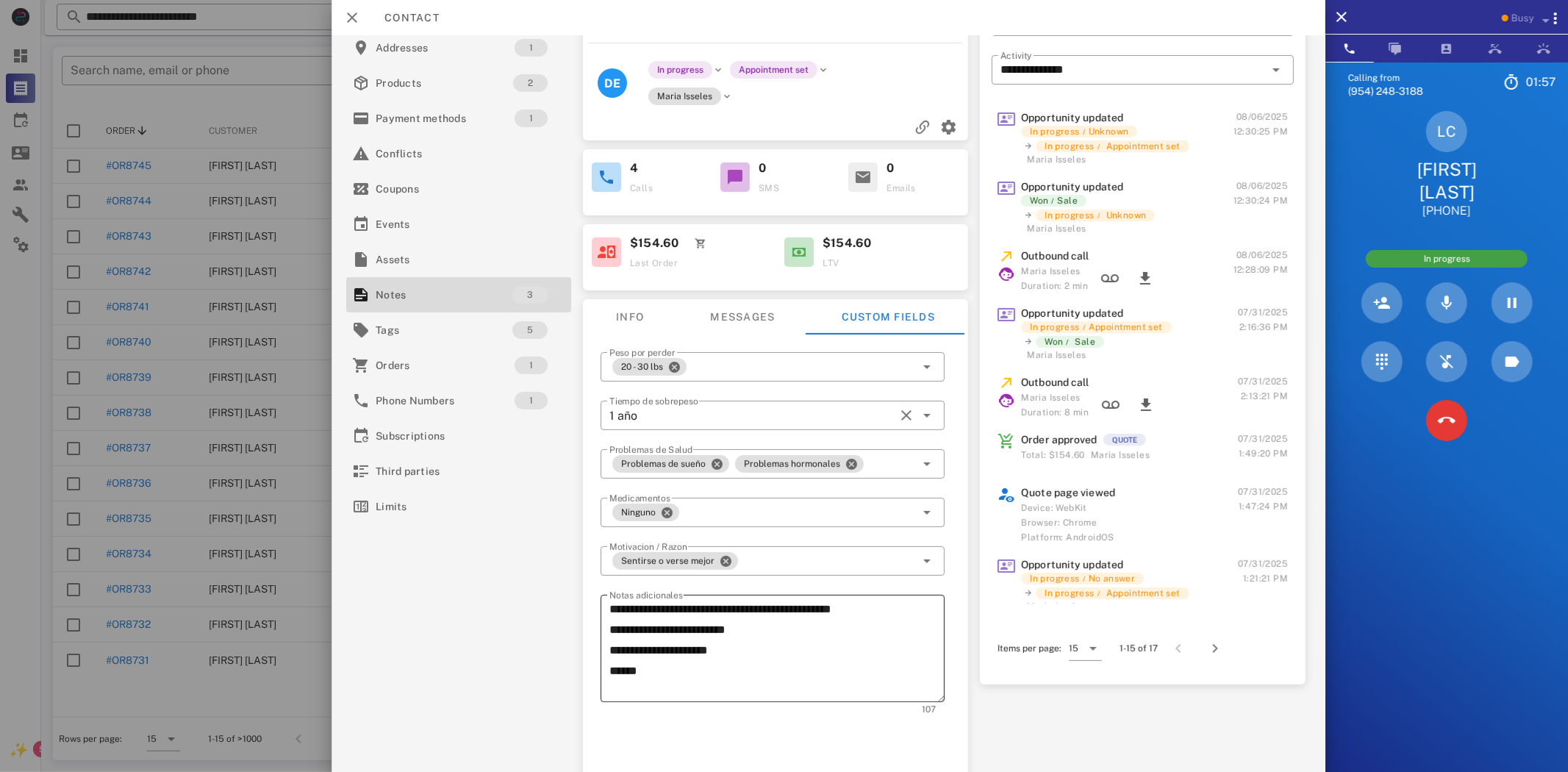 click on "**********" at bounding box center (777, 651) 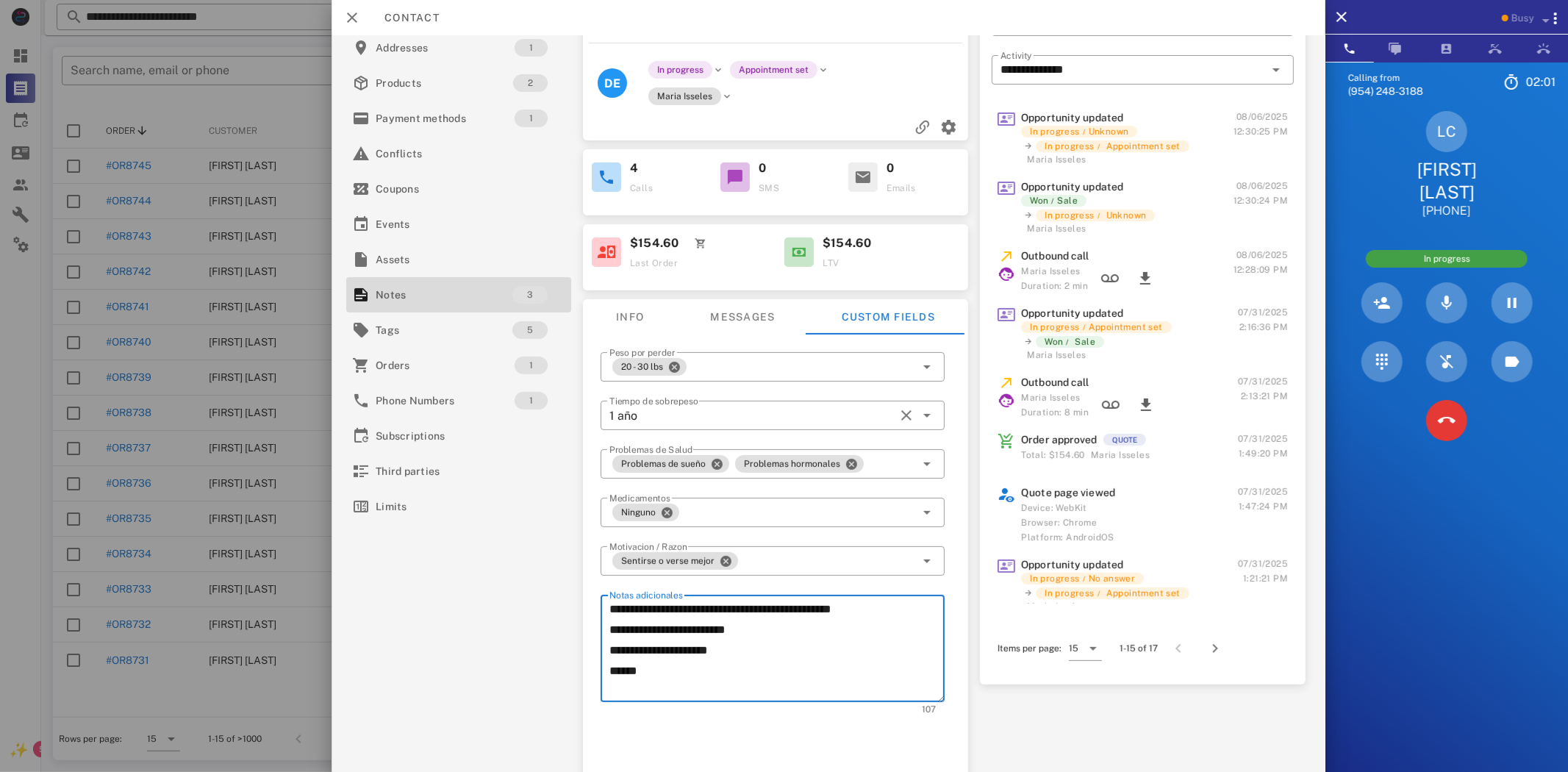 click on "**********" at bounding box center (777, 651) 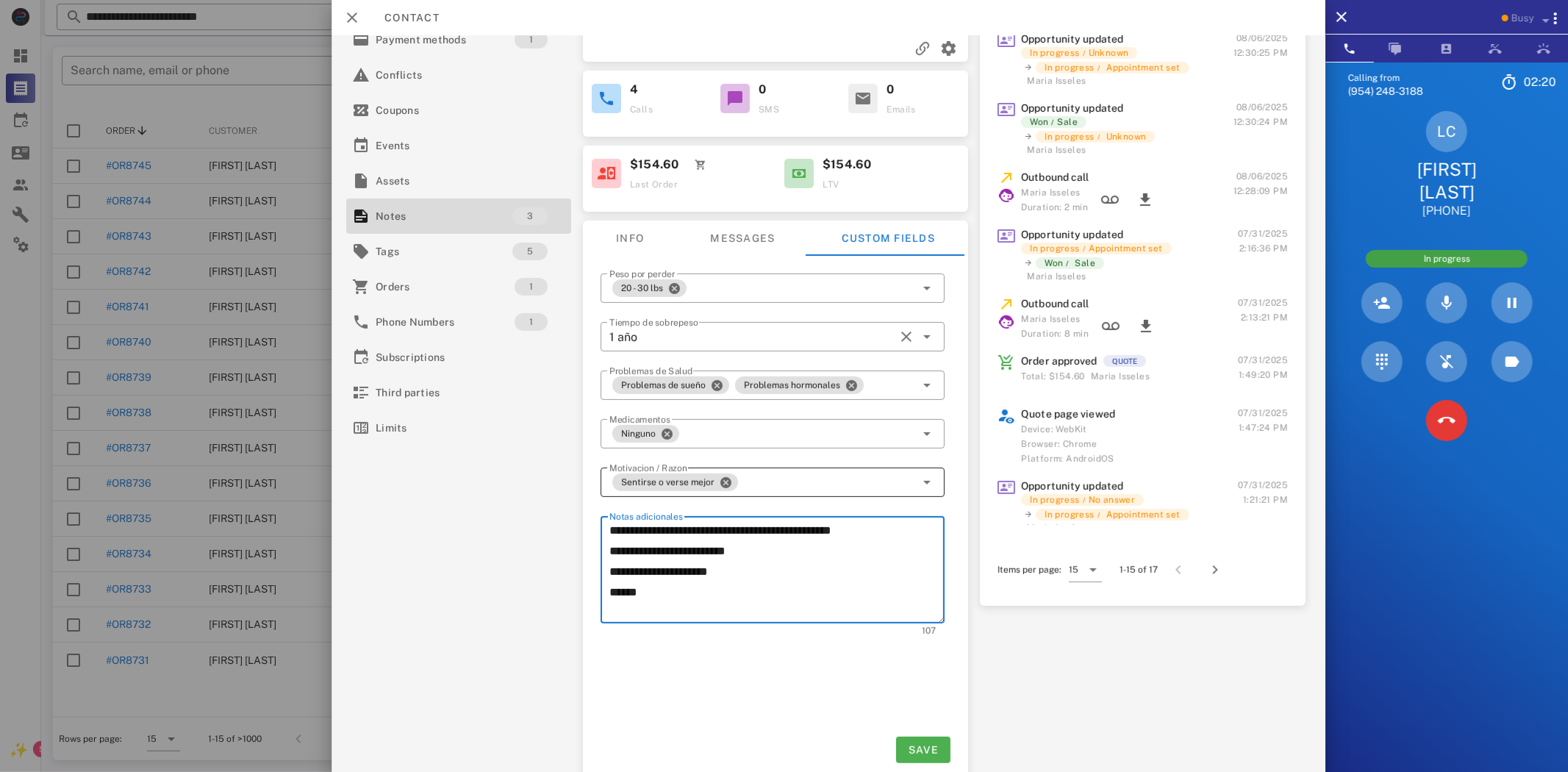 scroll, scrollTop: 170, scrollLeft: 0, axis: vertical 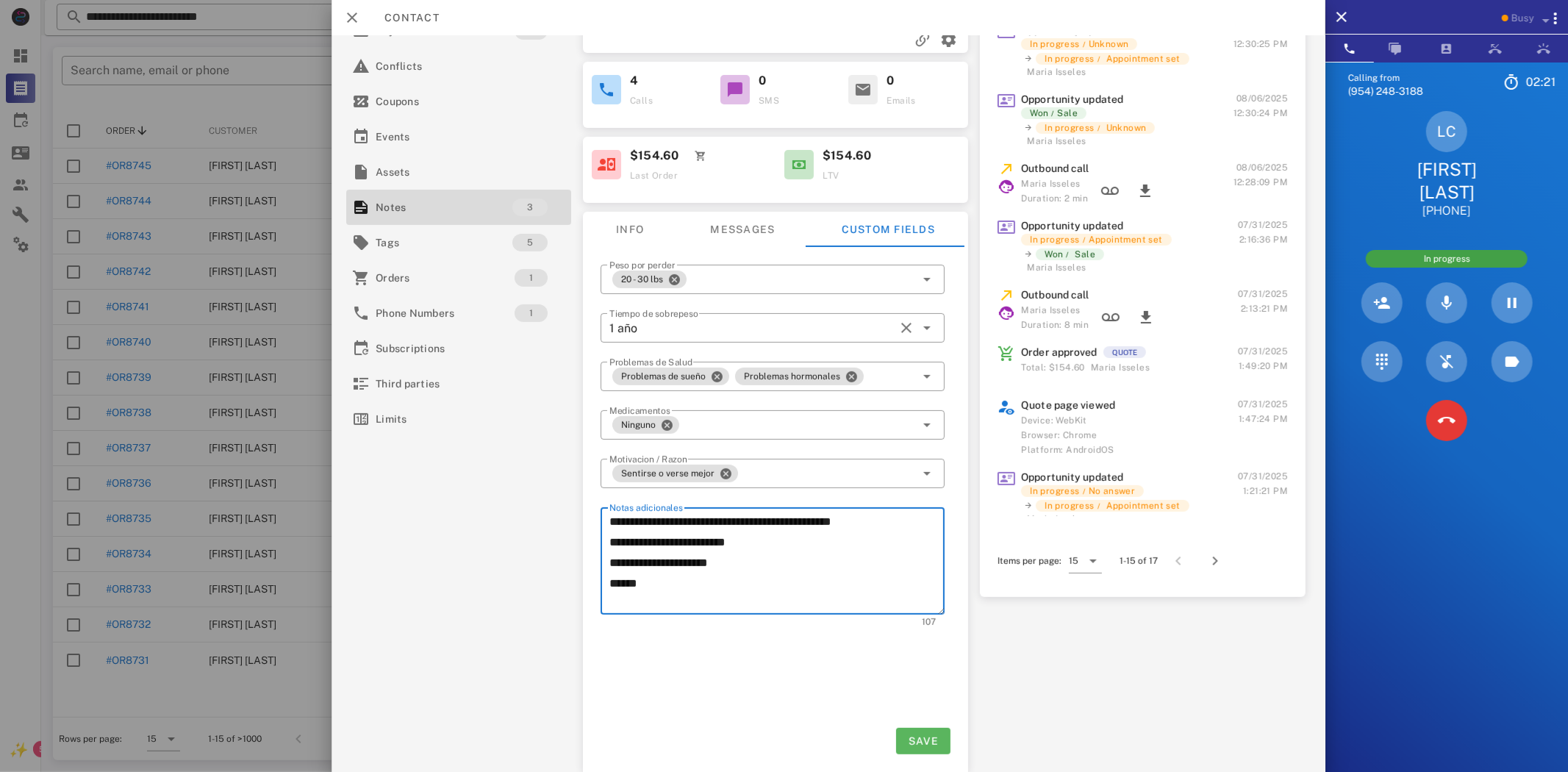 type on "**********" 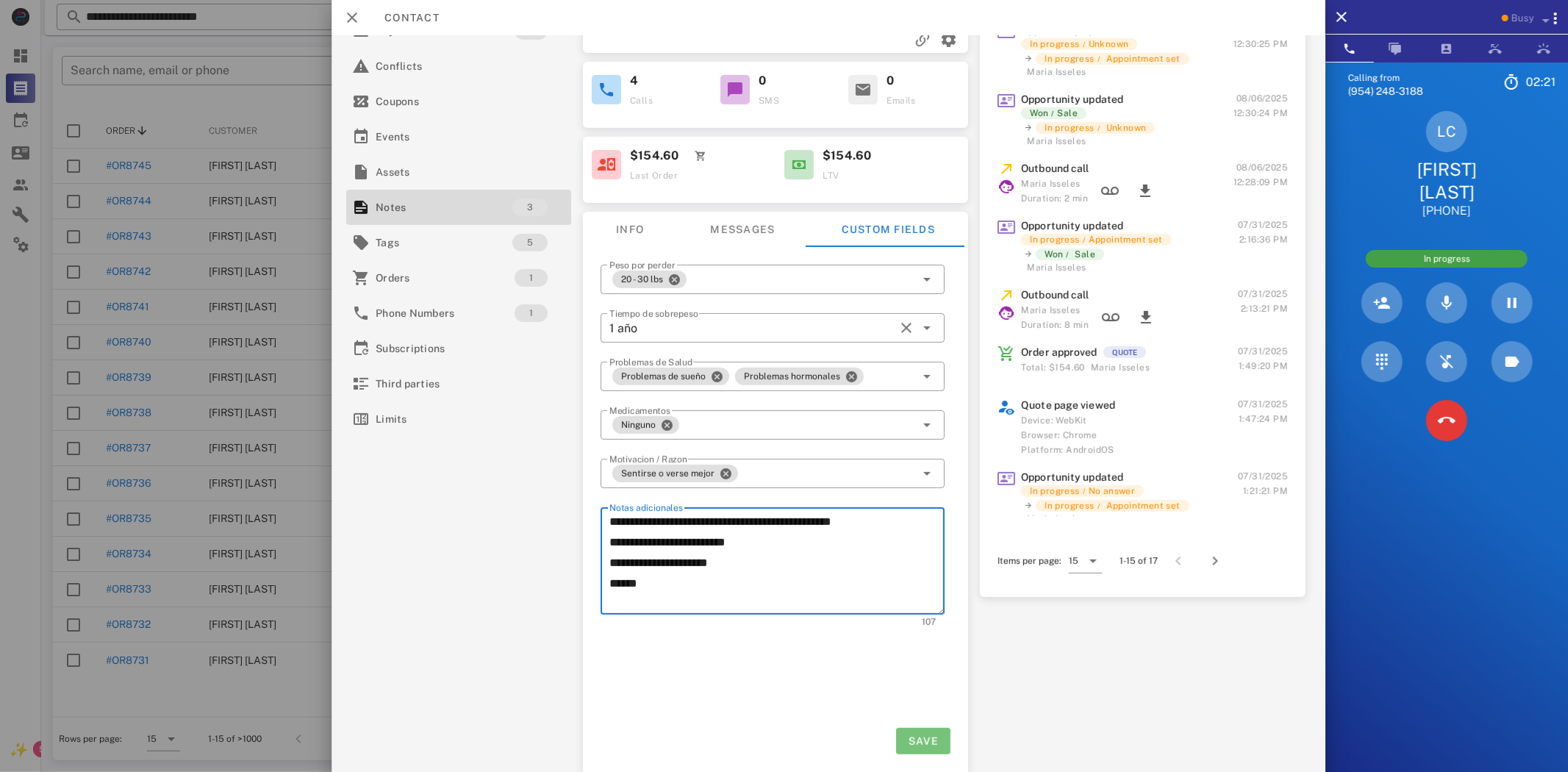 click on "Save" at bounding box center (923, 741) 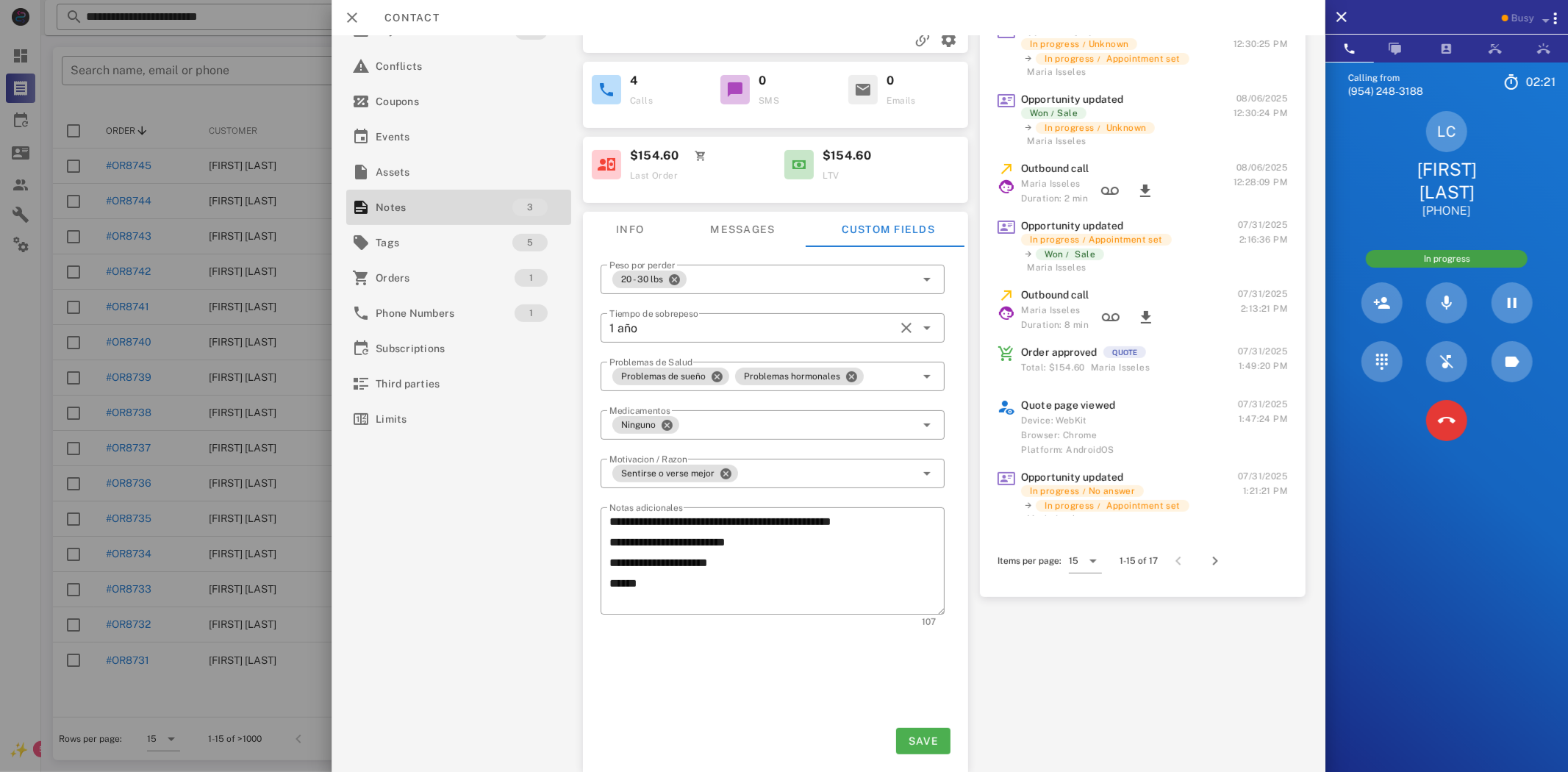 scroll, scrollTop: 0, scrollLeft: 0, axis: both 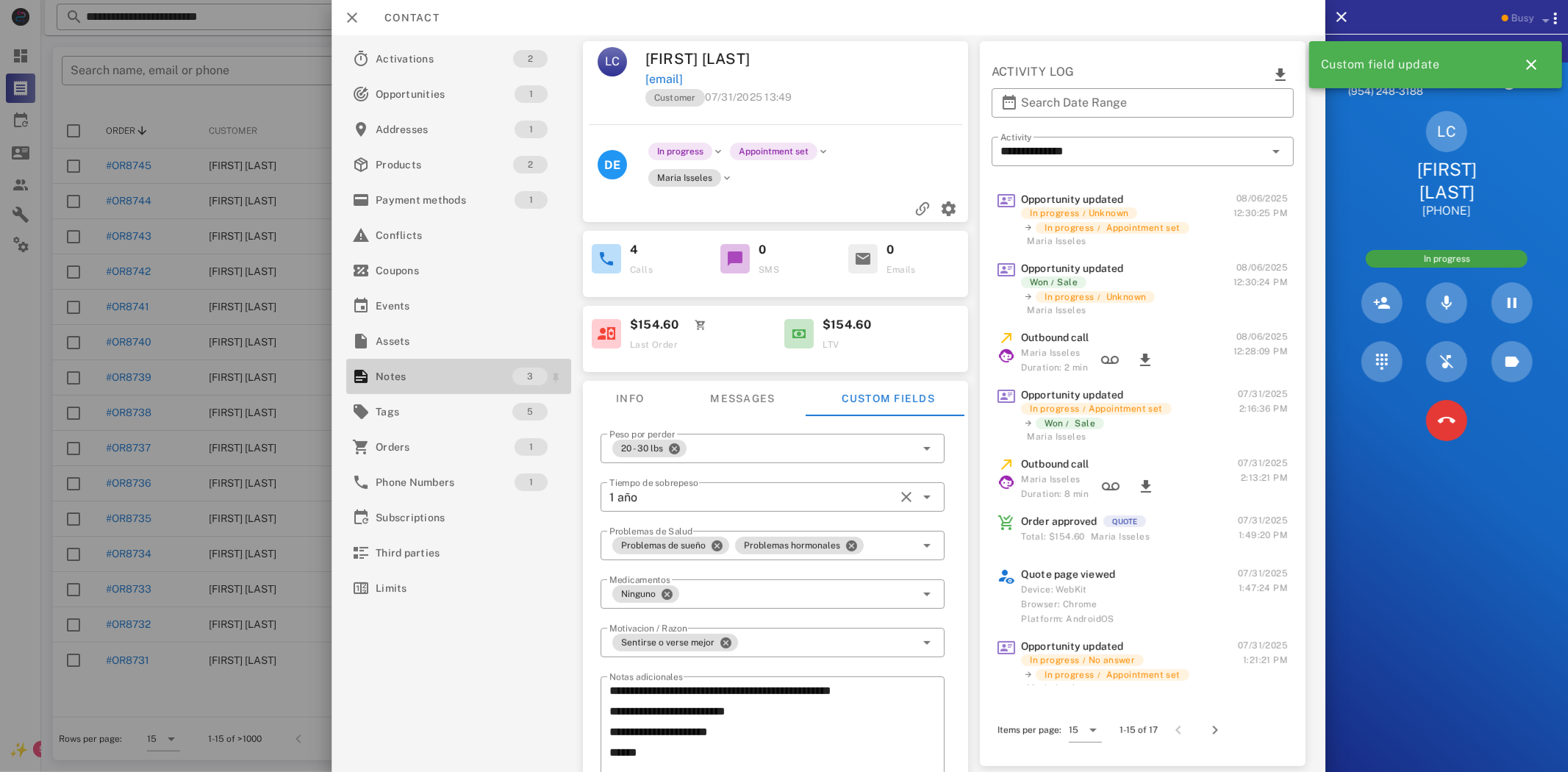 click on "Notes" at bounding box center (444, 376) 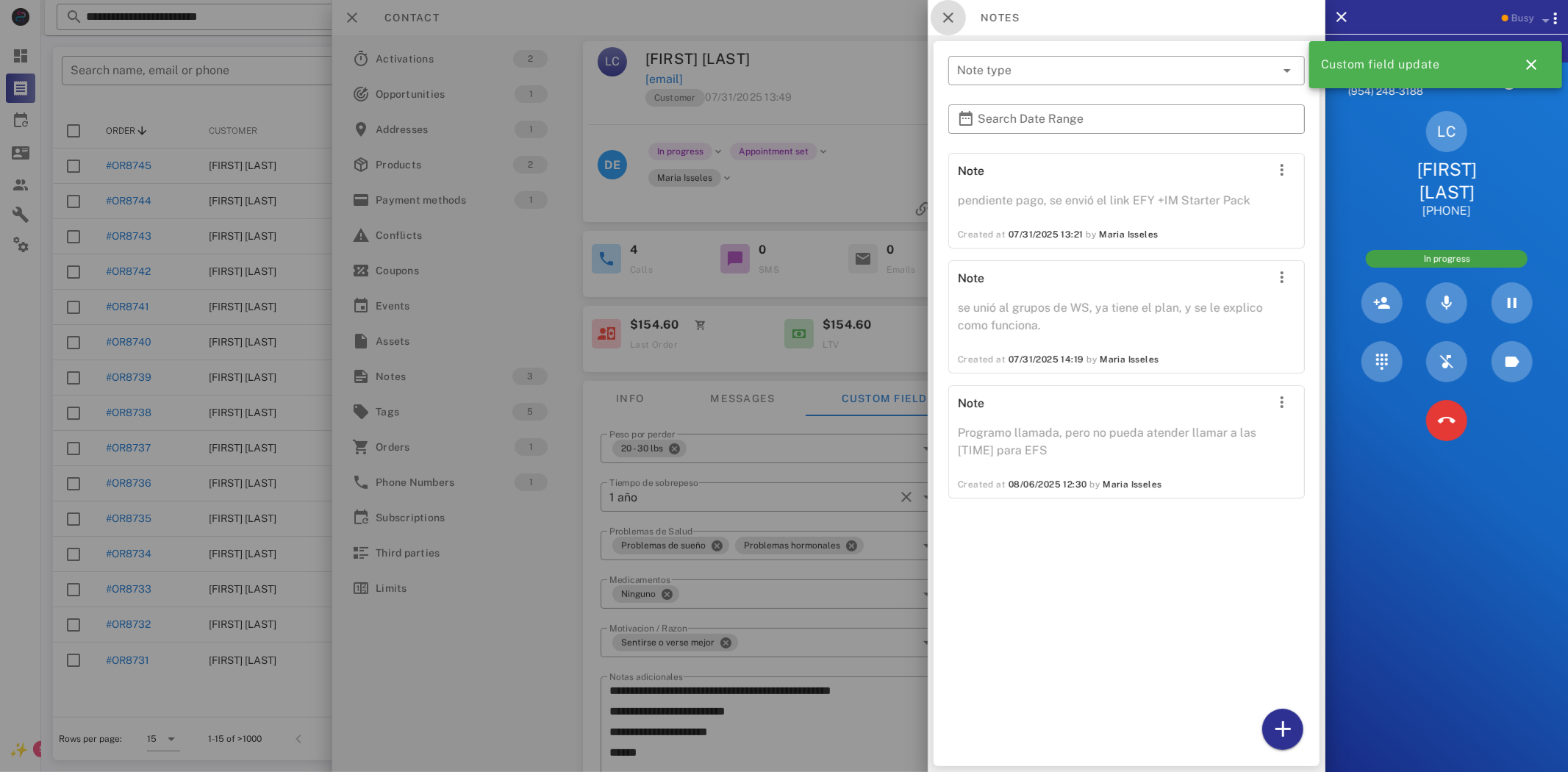 click at bounding box center [948, 18] 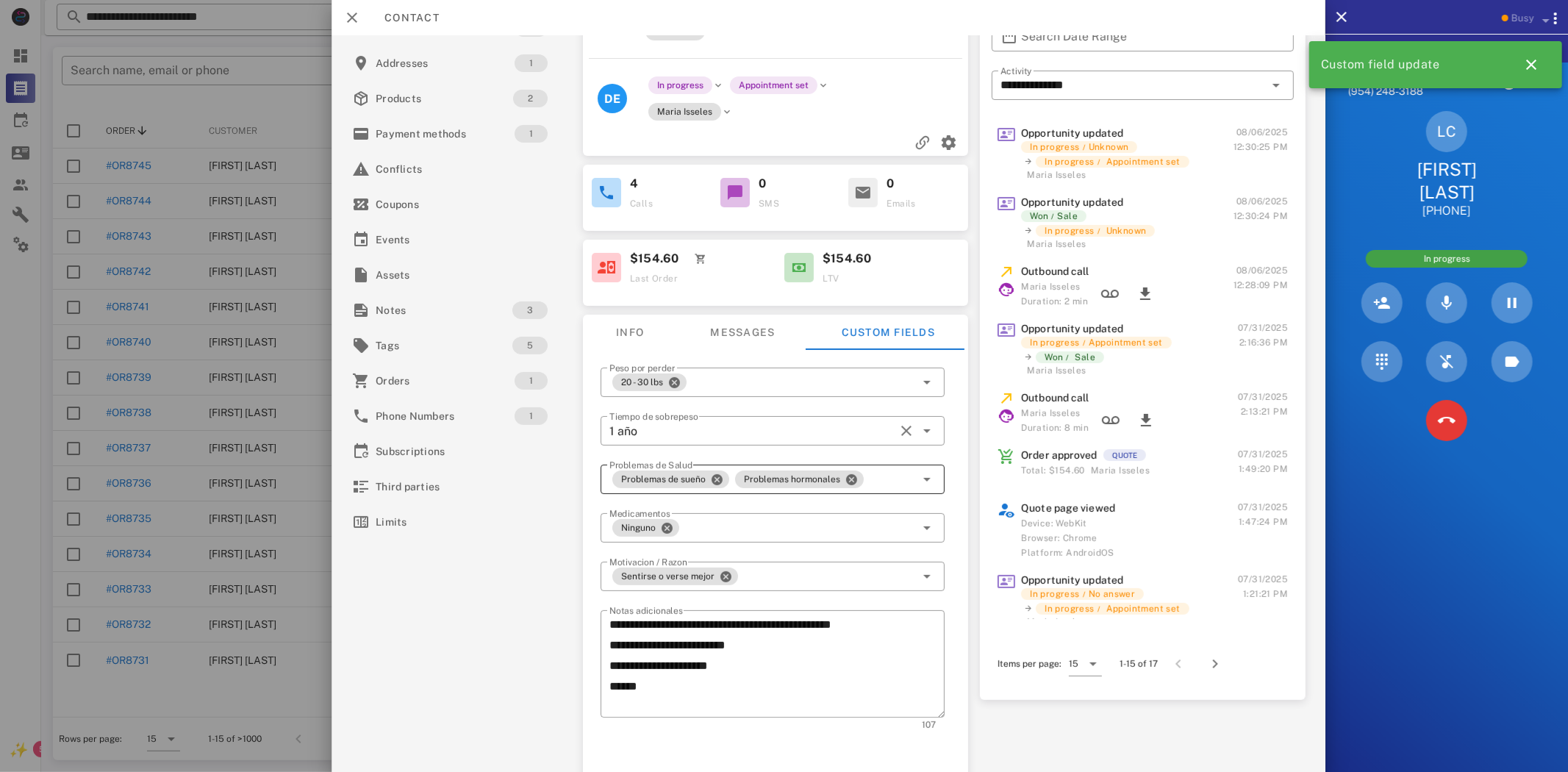 scroll, scrollTop: 170, scrollLeft: 0, axis: vertical 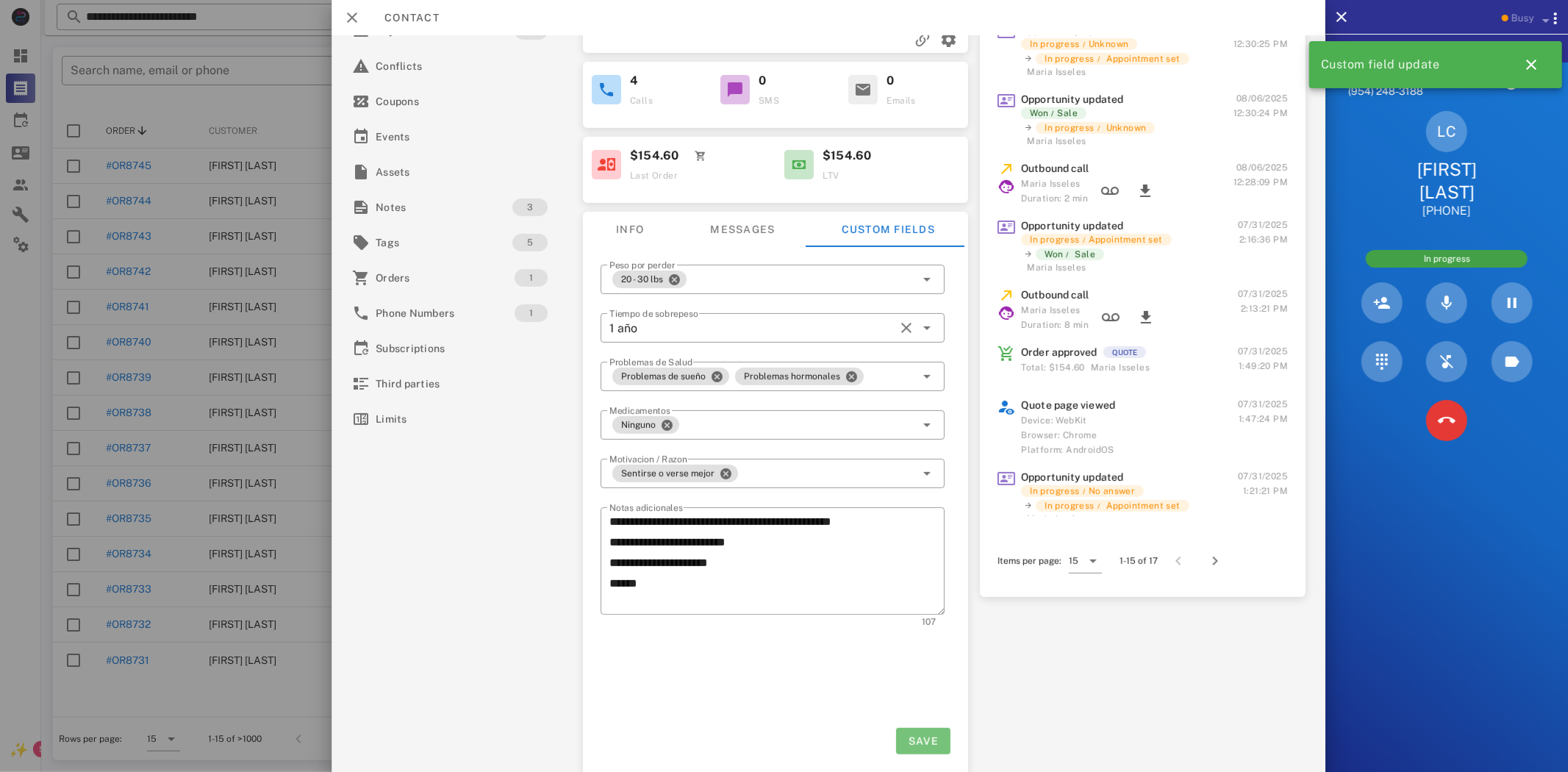 click on "Save" at bounding box center [923, 741] 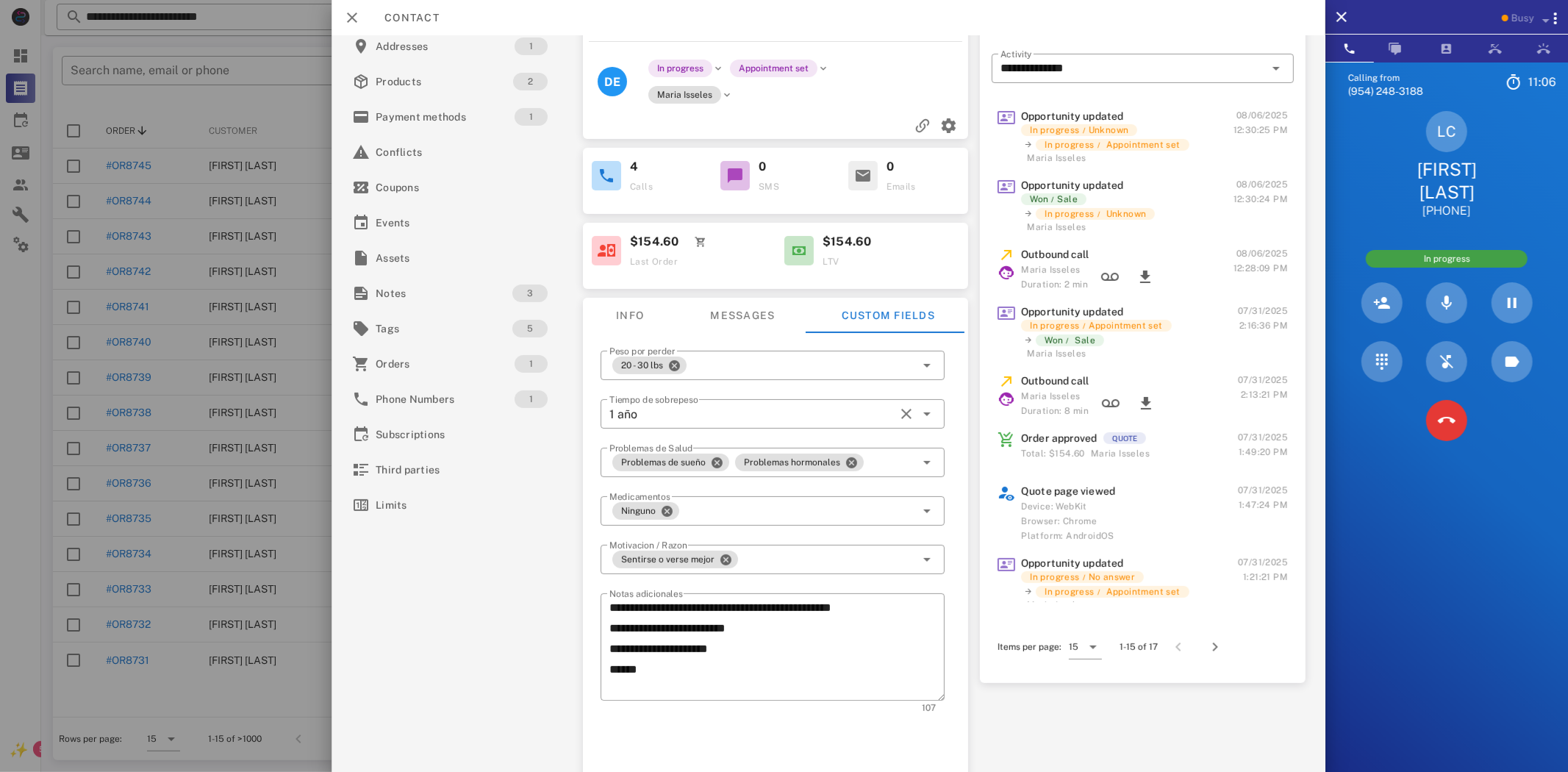 scroll, scrollTop: 170, scrollLeft: 0, axis: vertical 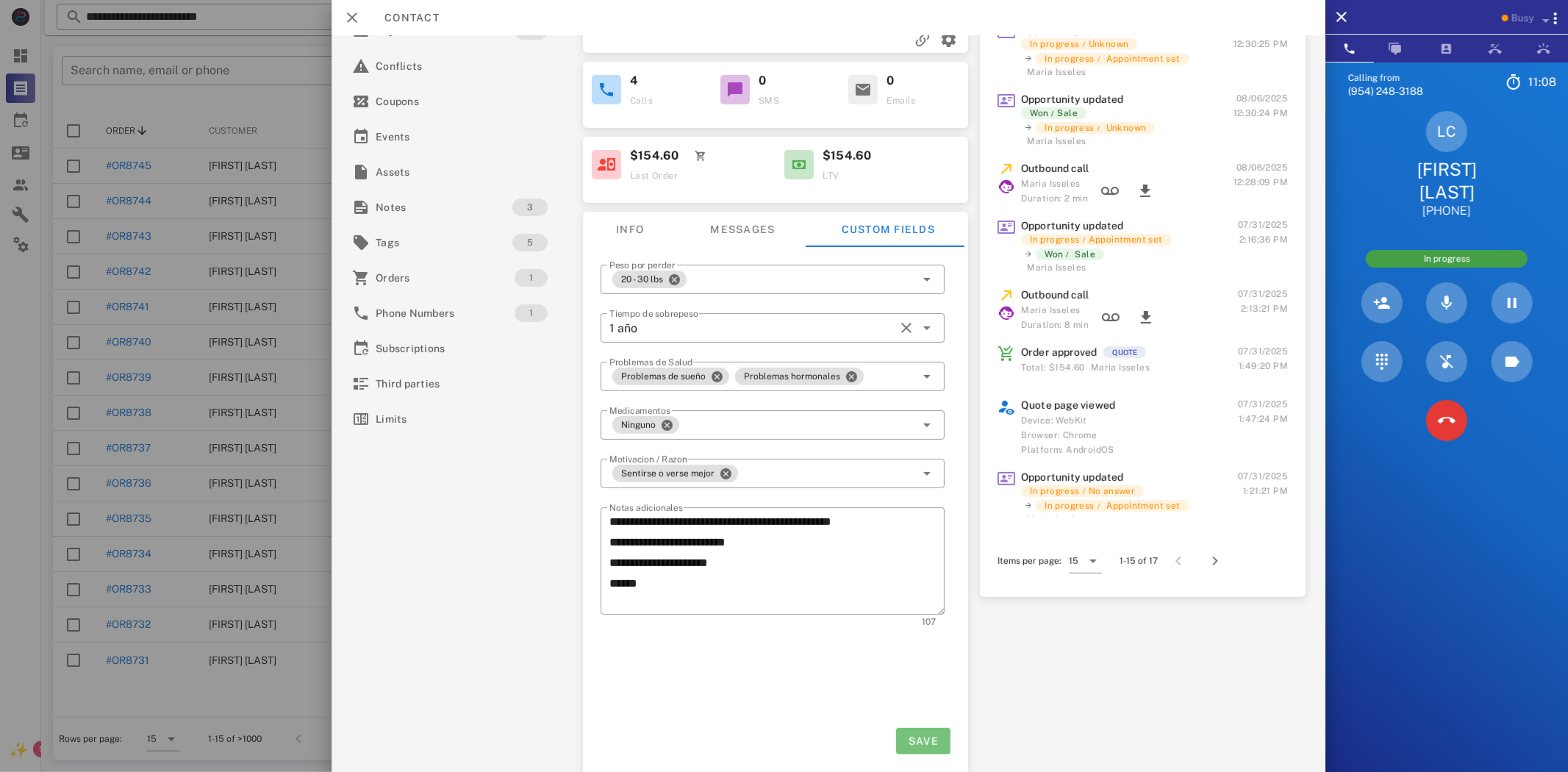 click on "Save" at bounding box center (923, 741) 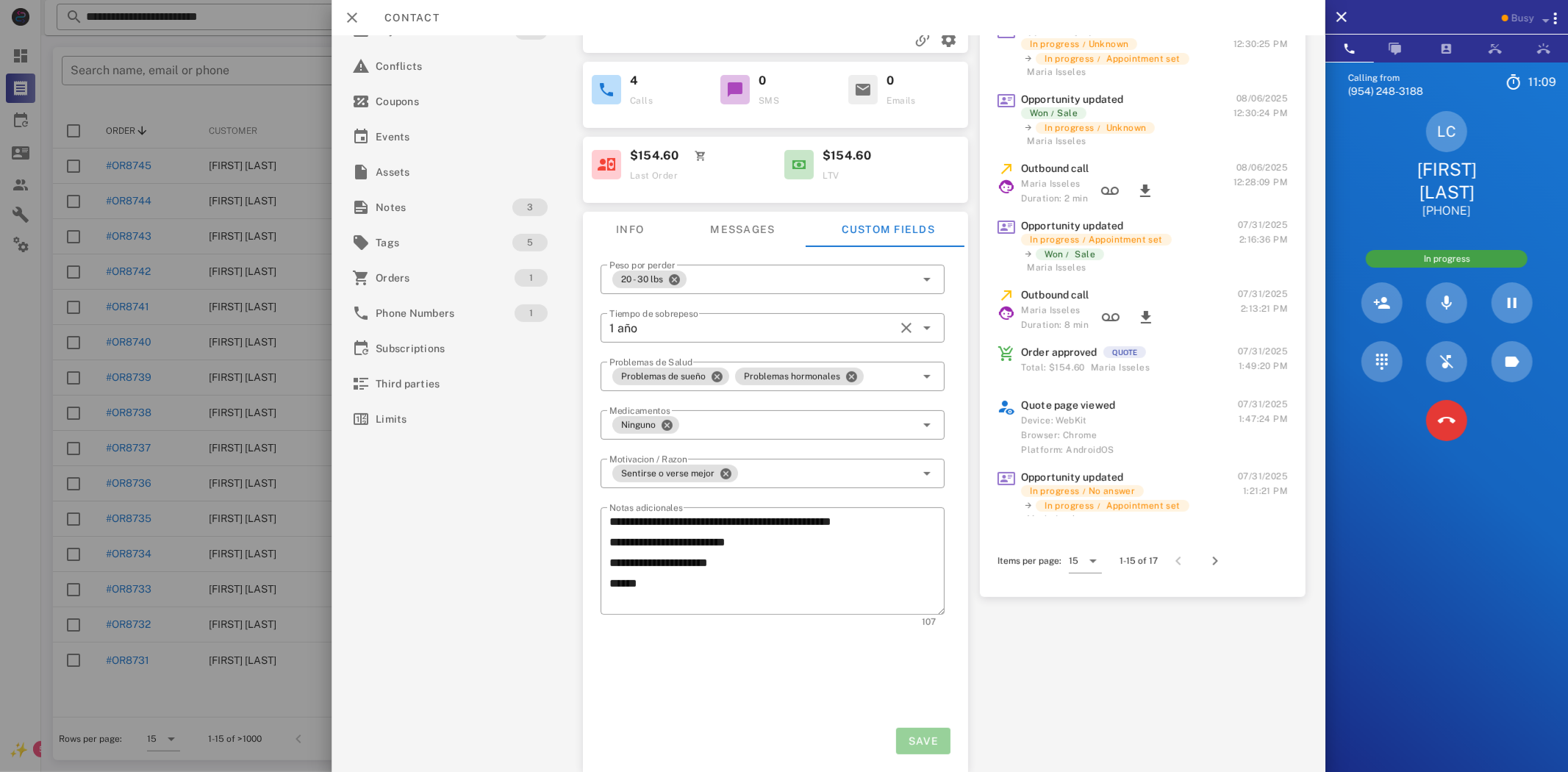 click on "Save" at bounding box center (923, 741) 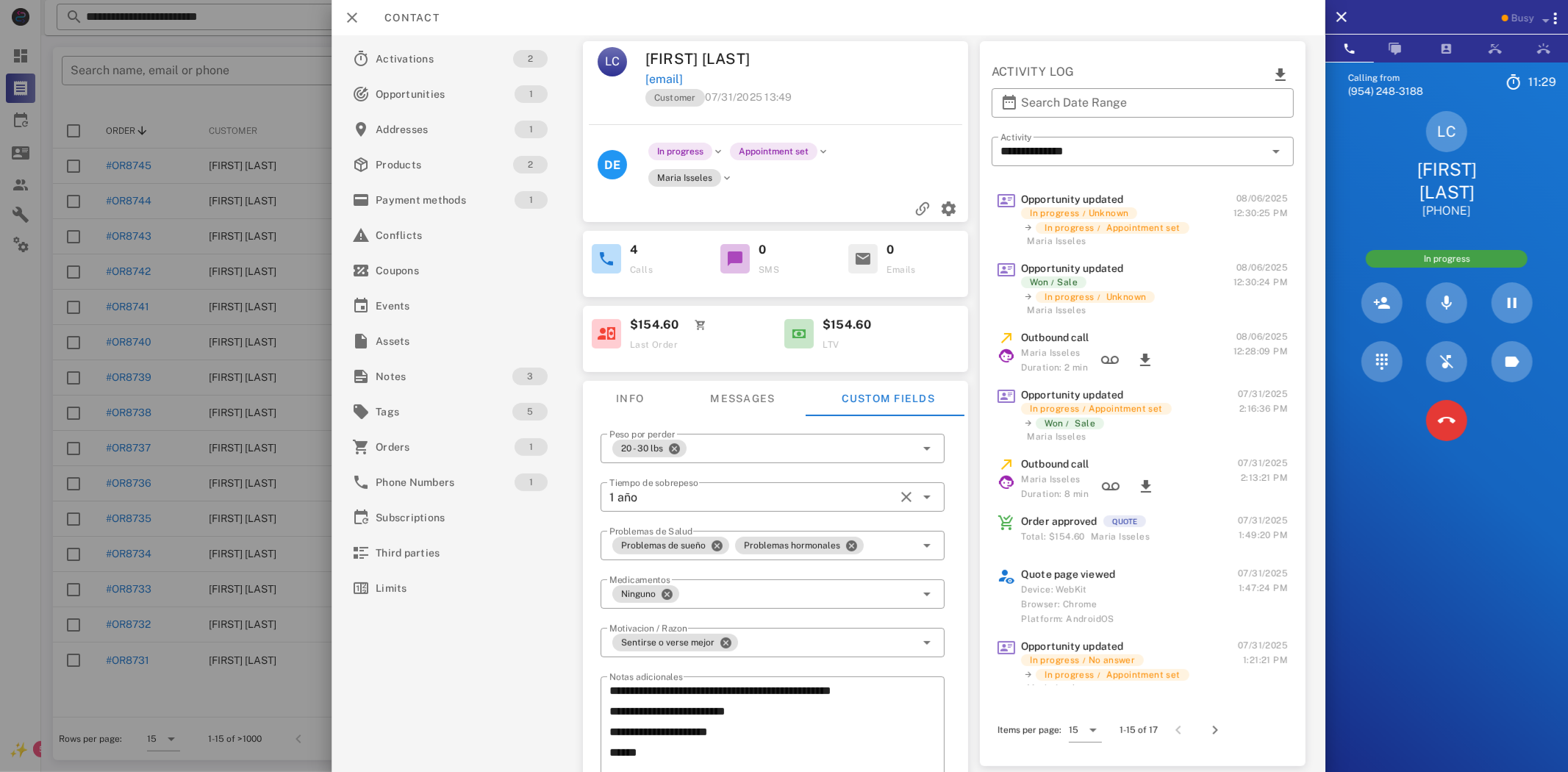 scroll, scrollTop: 170, scrollLeft: 0, axis: vertical 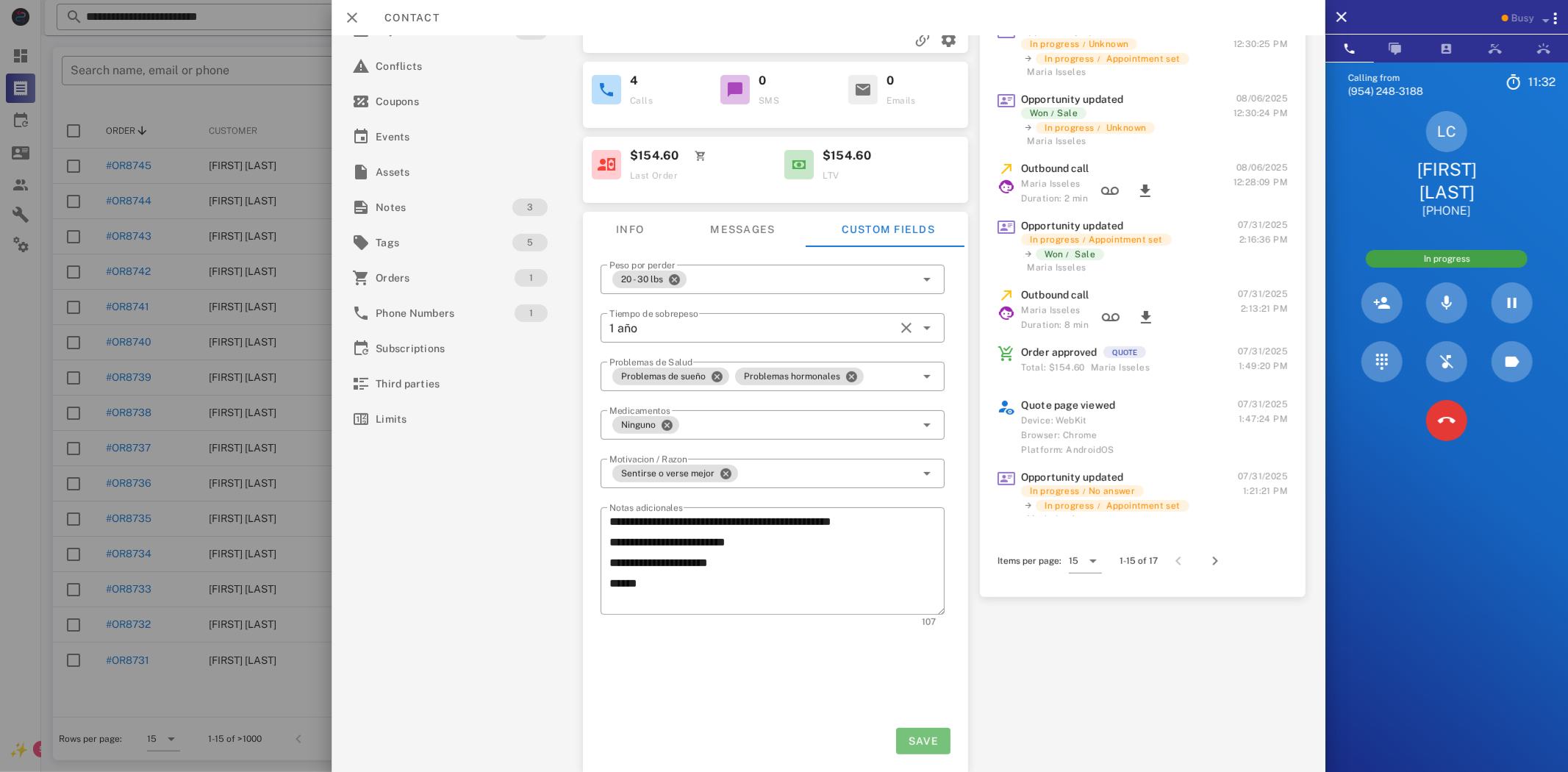 click on "Save" at bounding box center (923, 741) 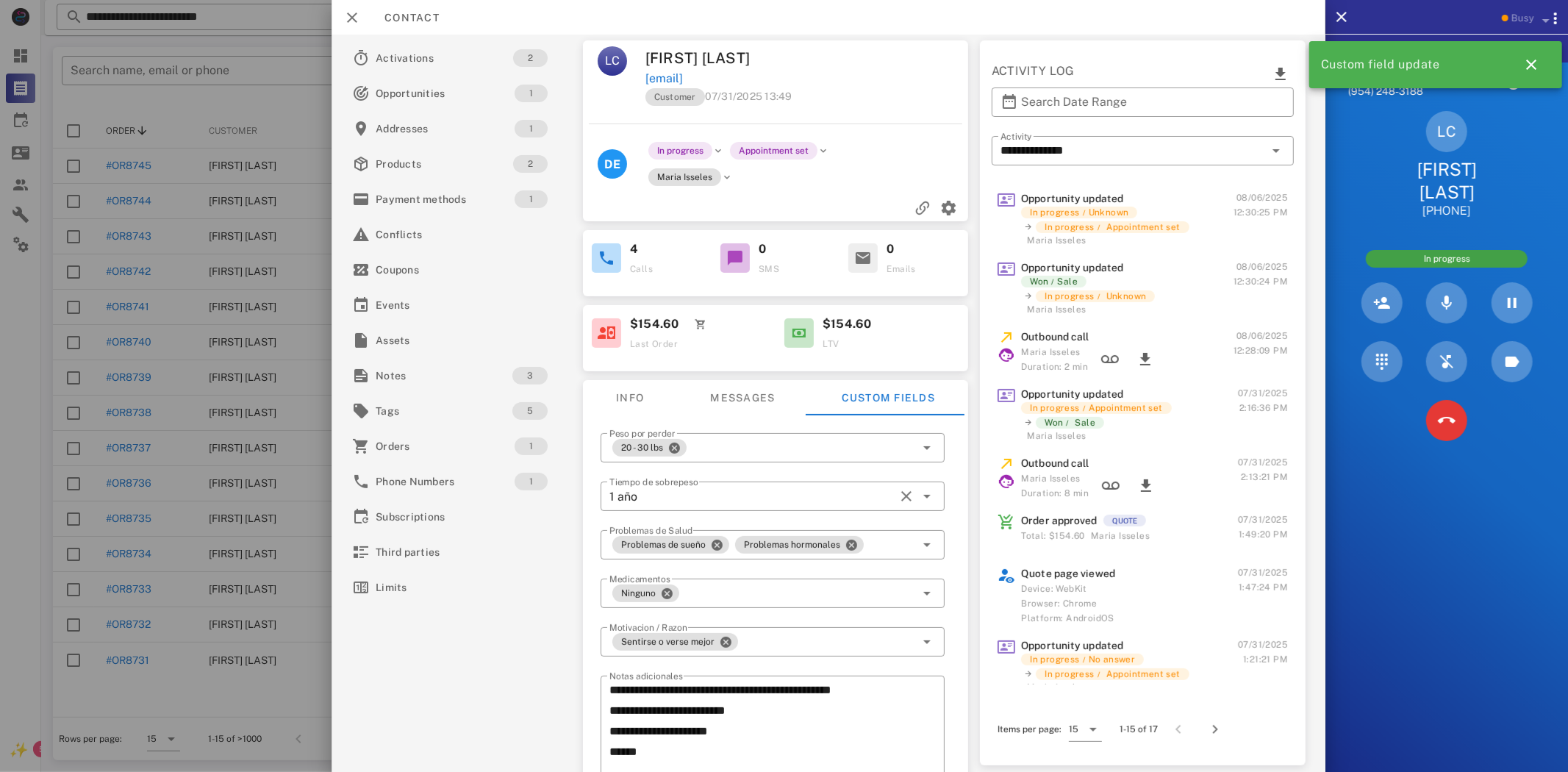 scroll, scrollTop: 0, scrollLeft: 0, axis: both 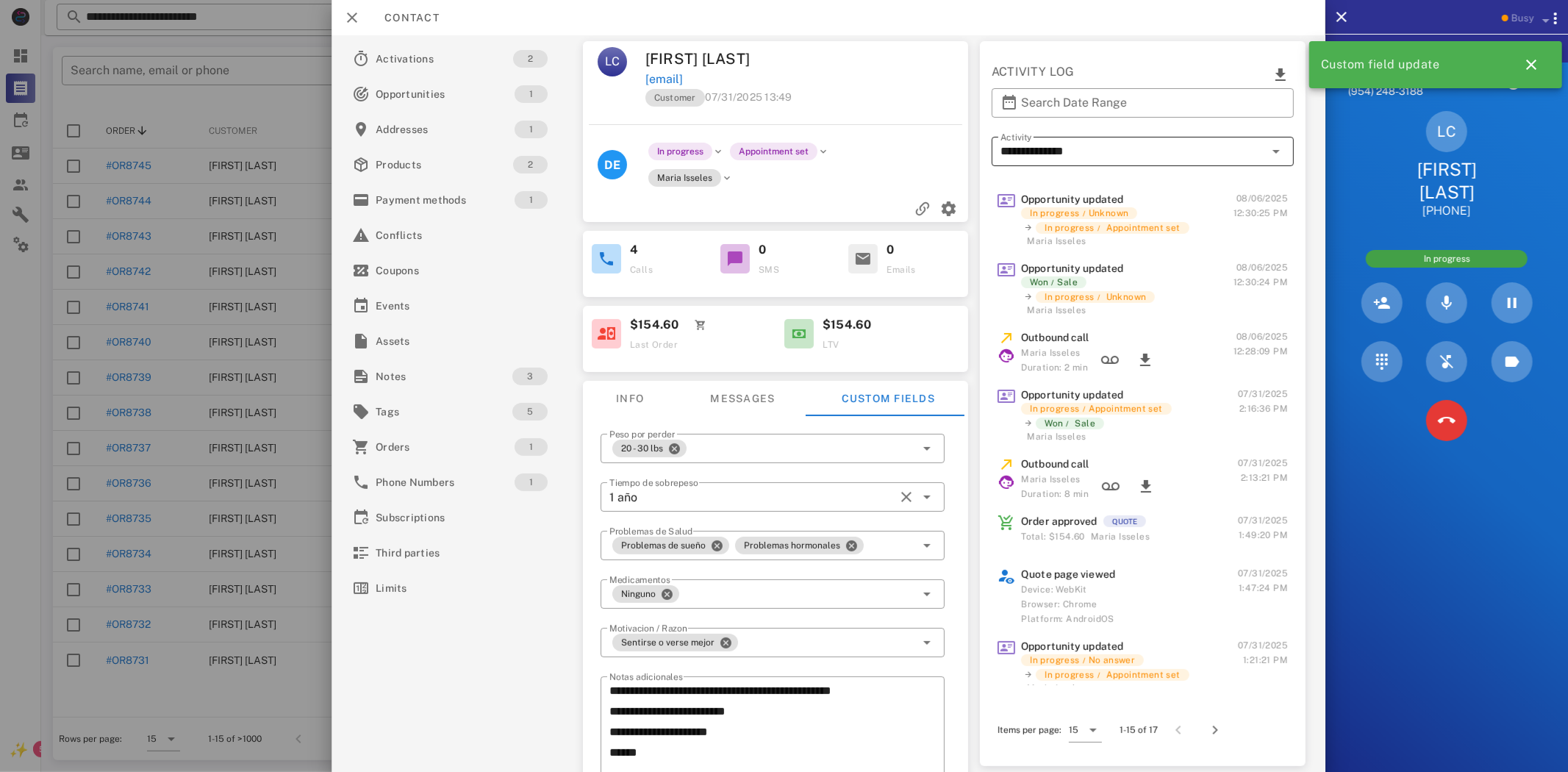 click on "**********" at bounding box center (1132, 151) 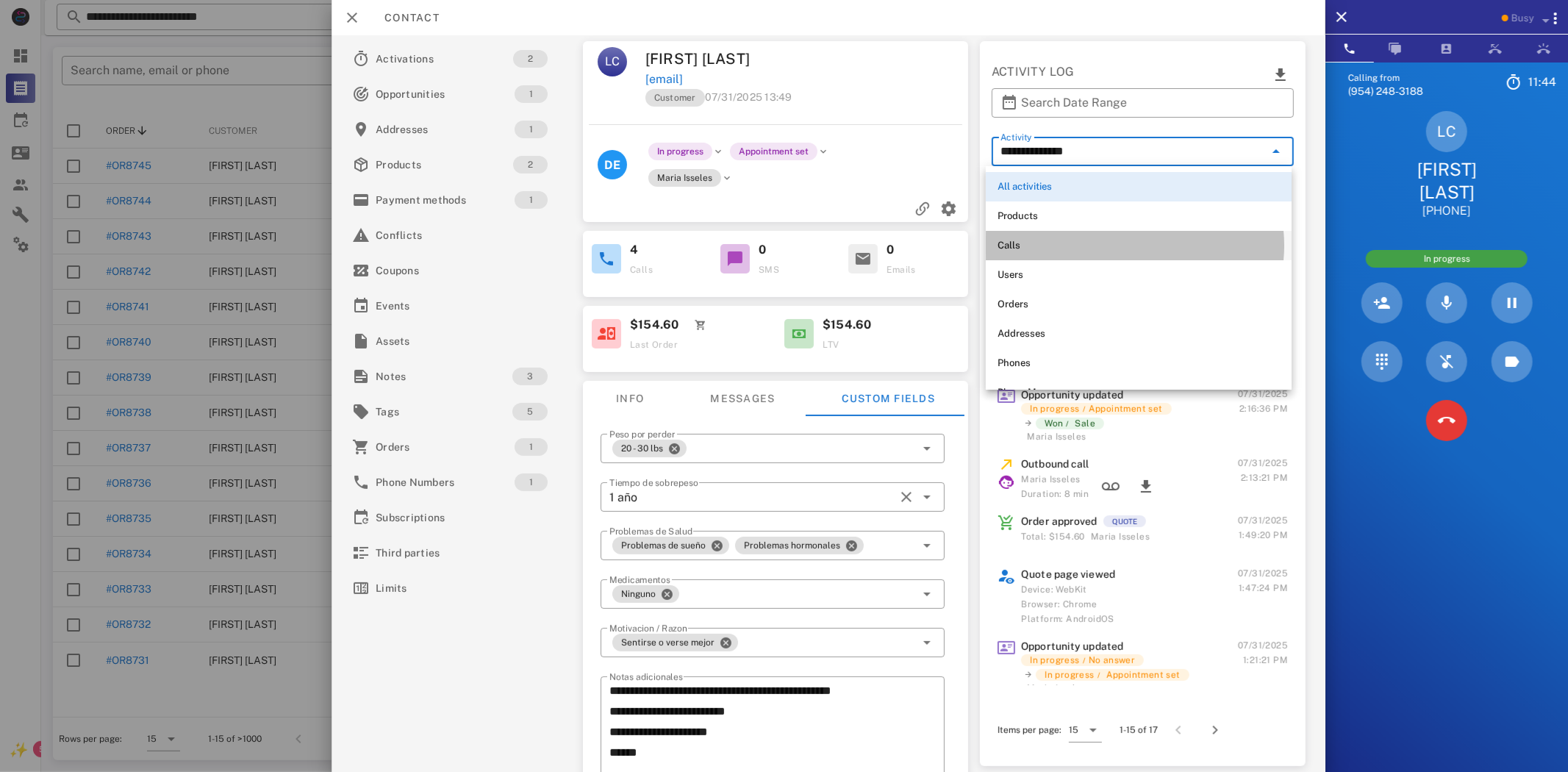 click on "Calls" at bounding box center [1139, 246] 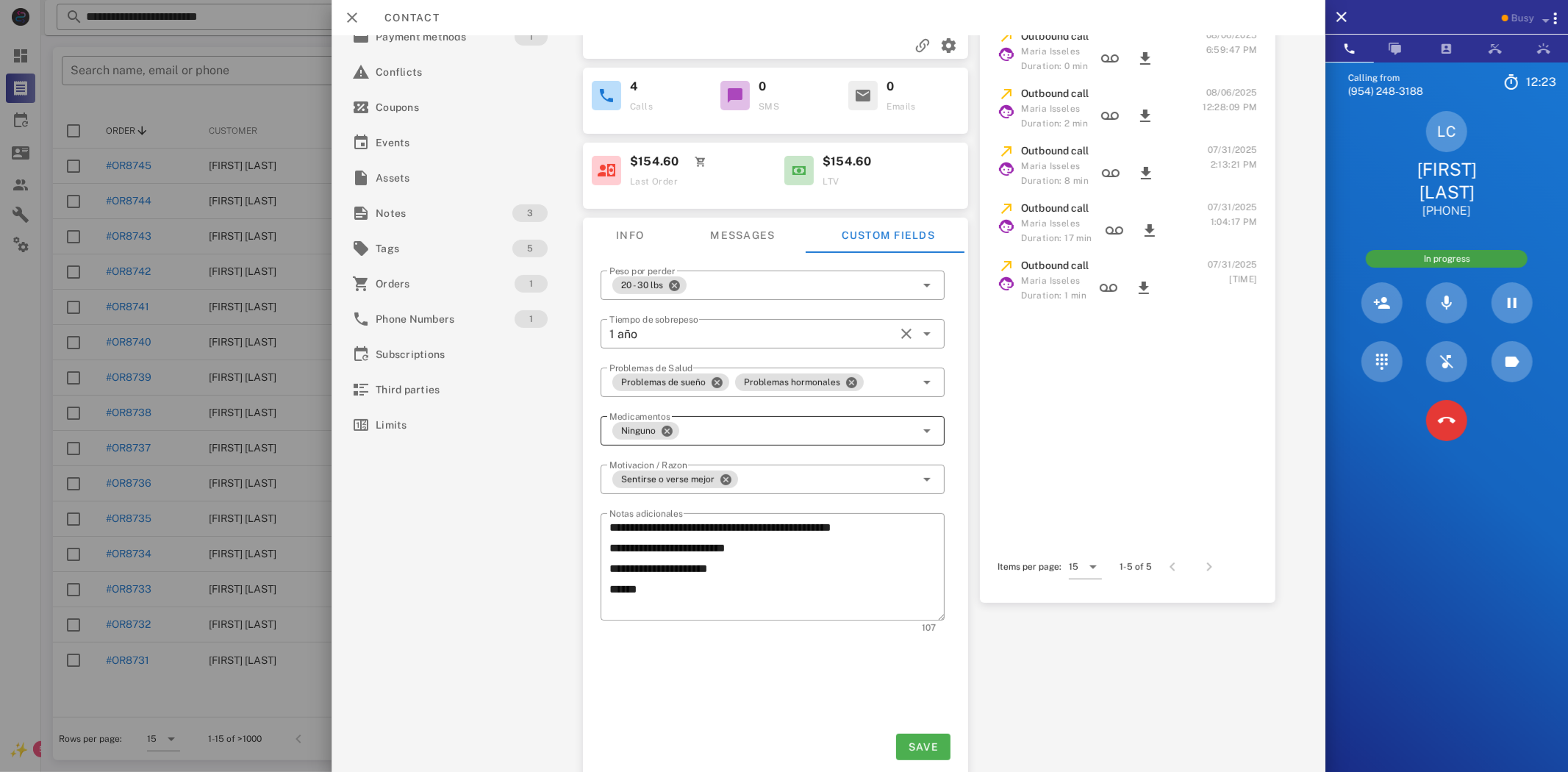 scroll, scrollTop: 170, scrollLeft: 0, axis: vertical 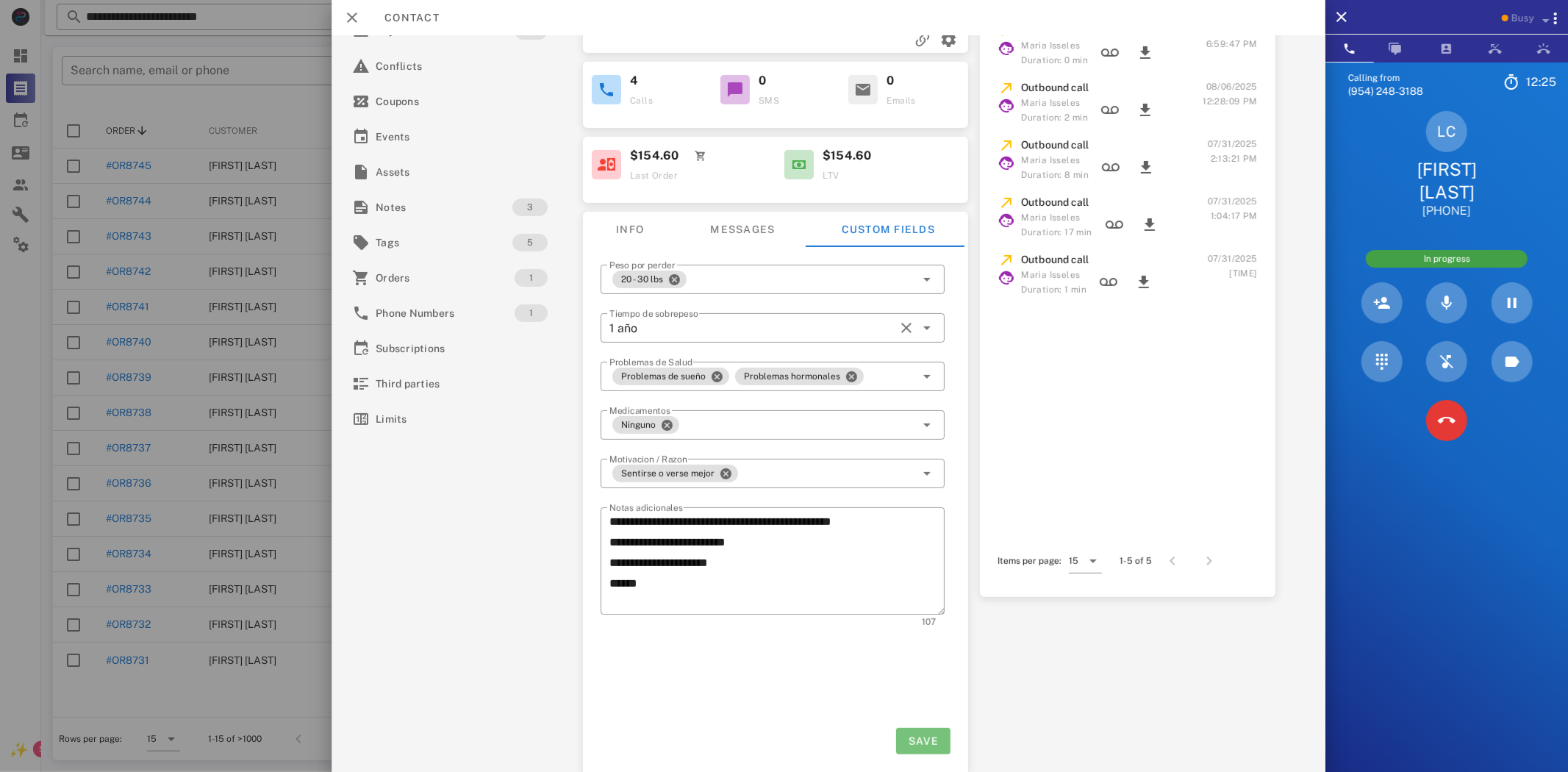 click on "Save" at bounding box center (923, 741) 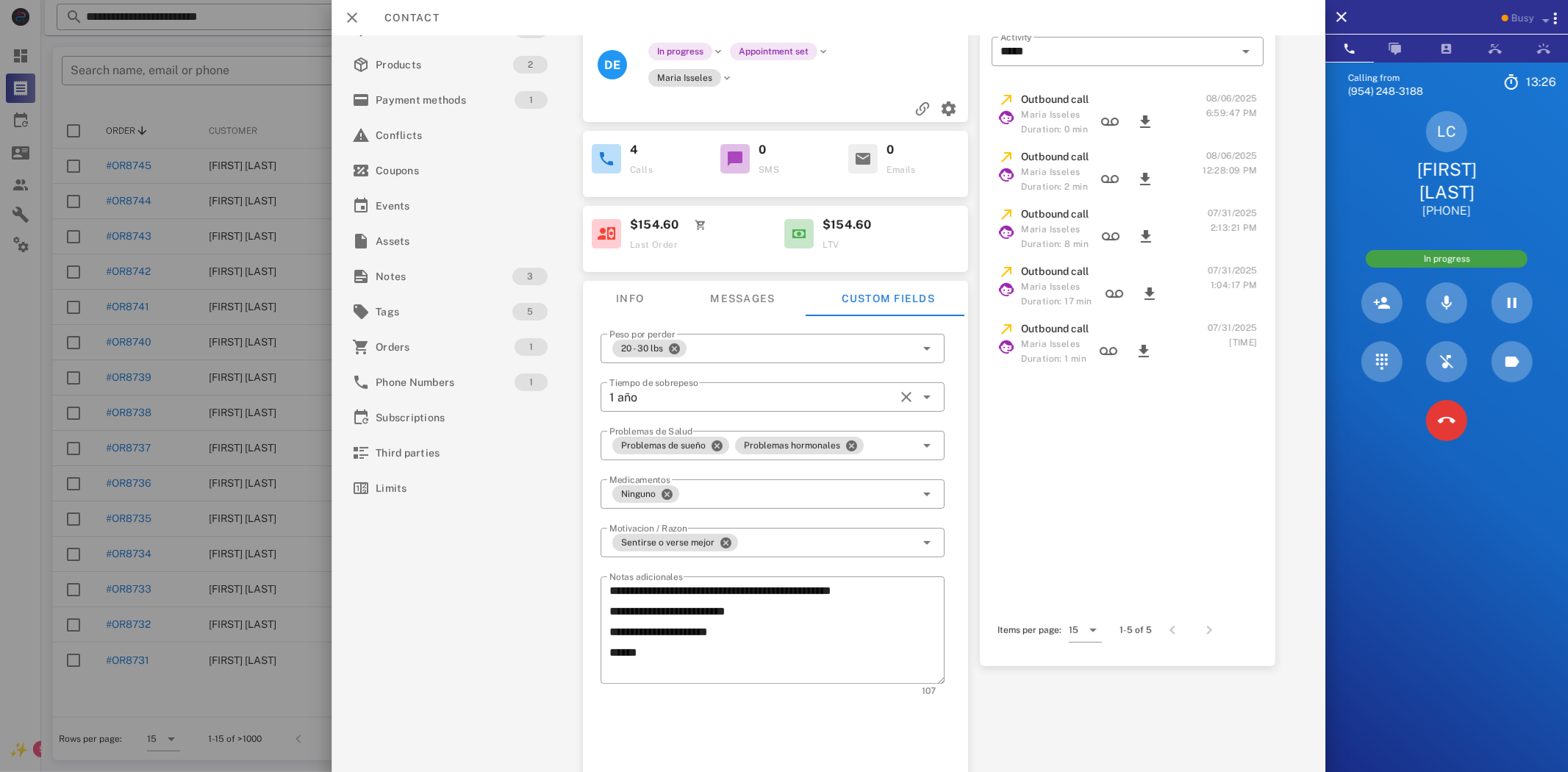 scroll, scrollTop: 170, scrollLeft: 0, axis: vertical 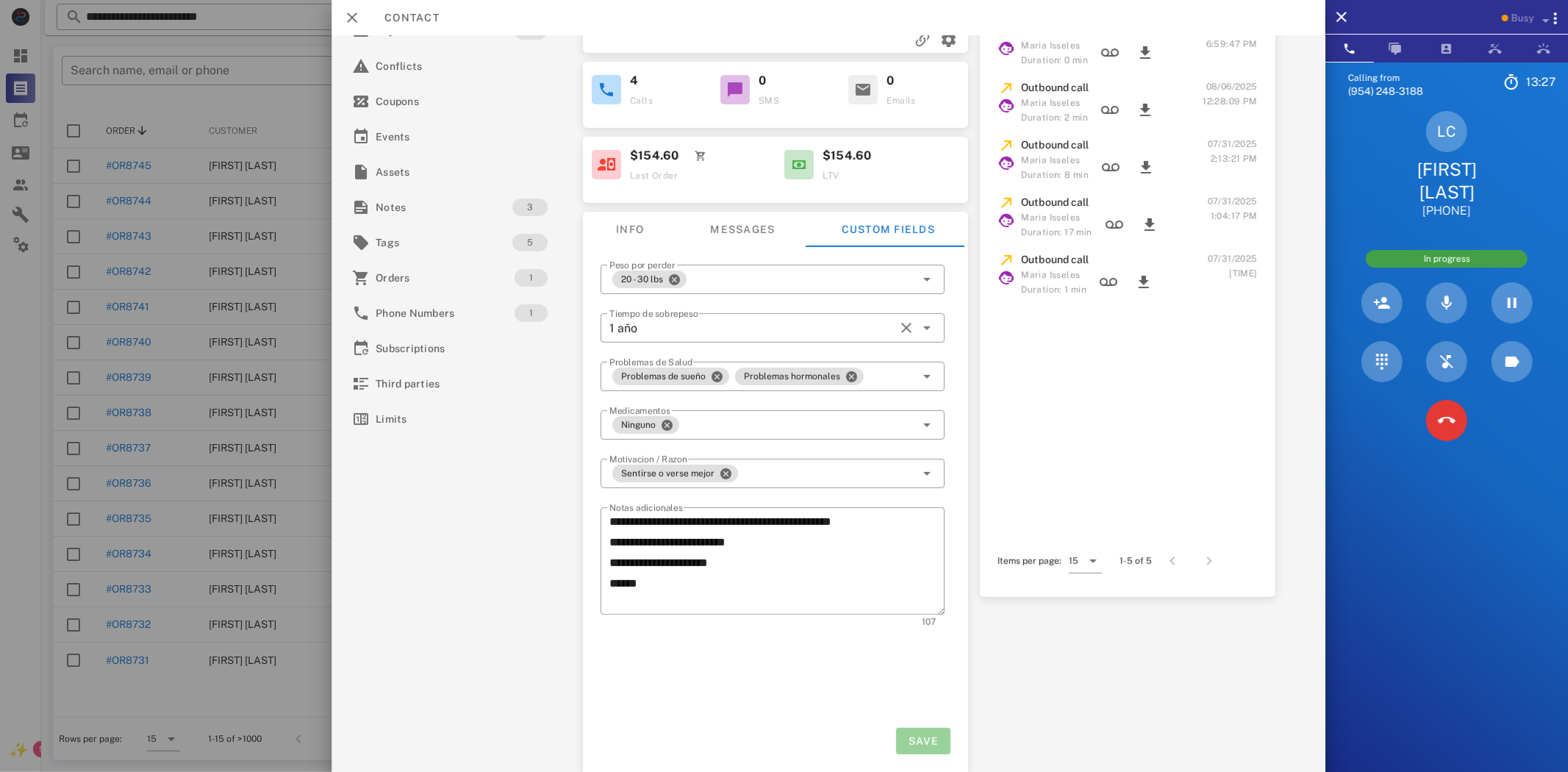 click on "Save" at bounding box center (923, 741) 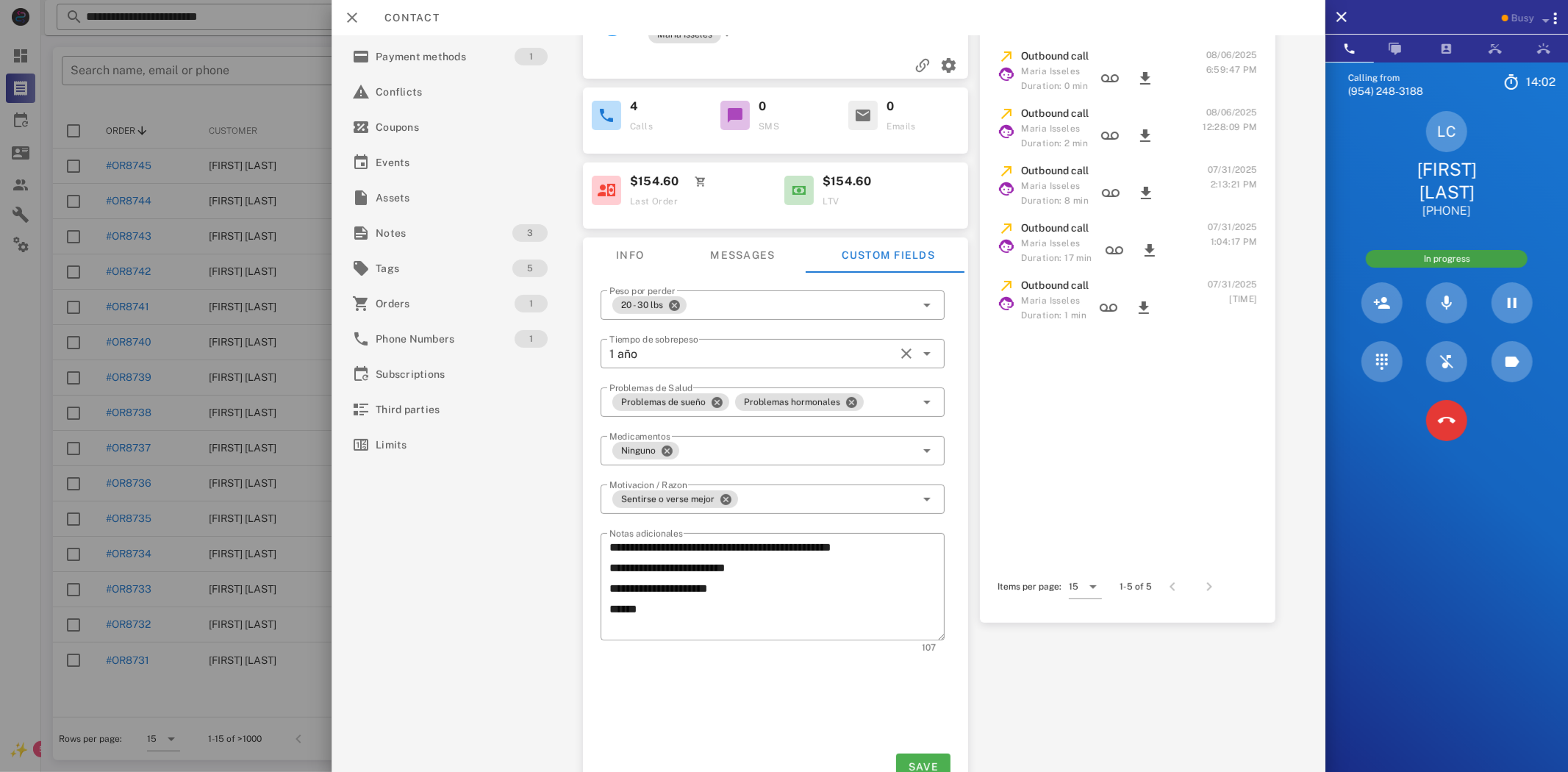 scroll, scrollTop: 170, scrollLeft: 0, axis: vertical 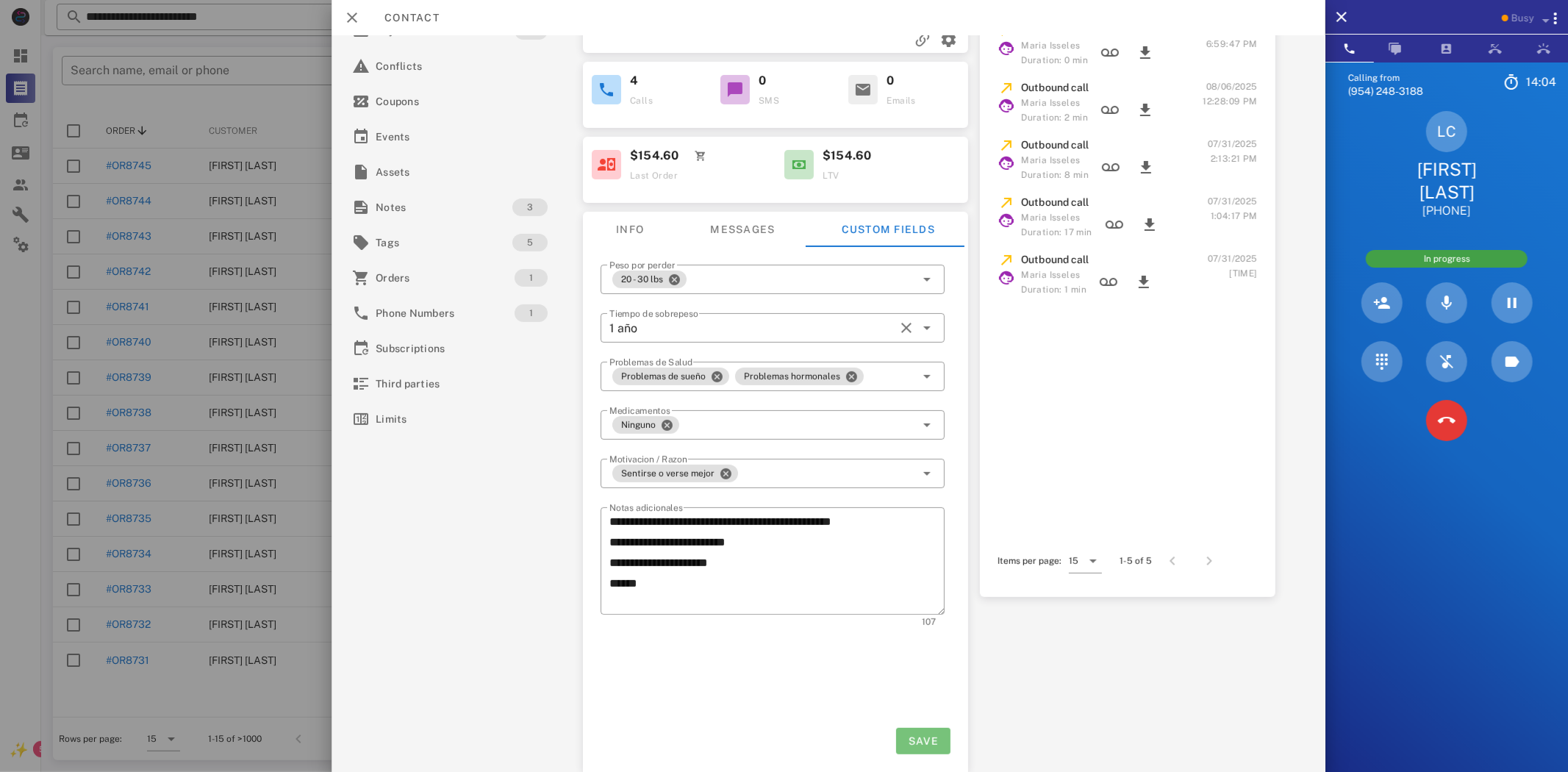 click on "Save" at bounding box center (923, 741) 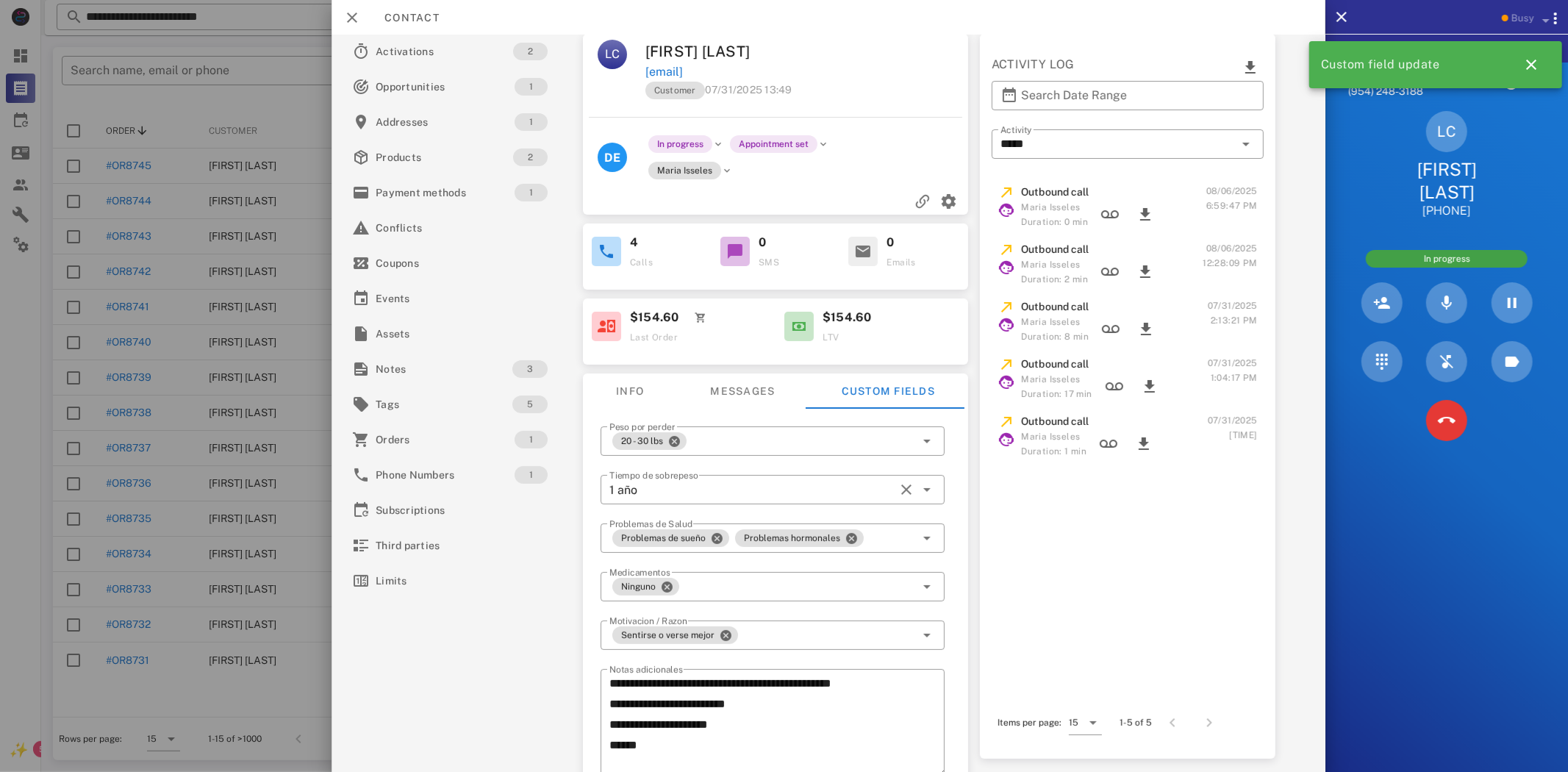scroll, scrollTop: 6, scrollLeft: 0, axis: vertical 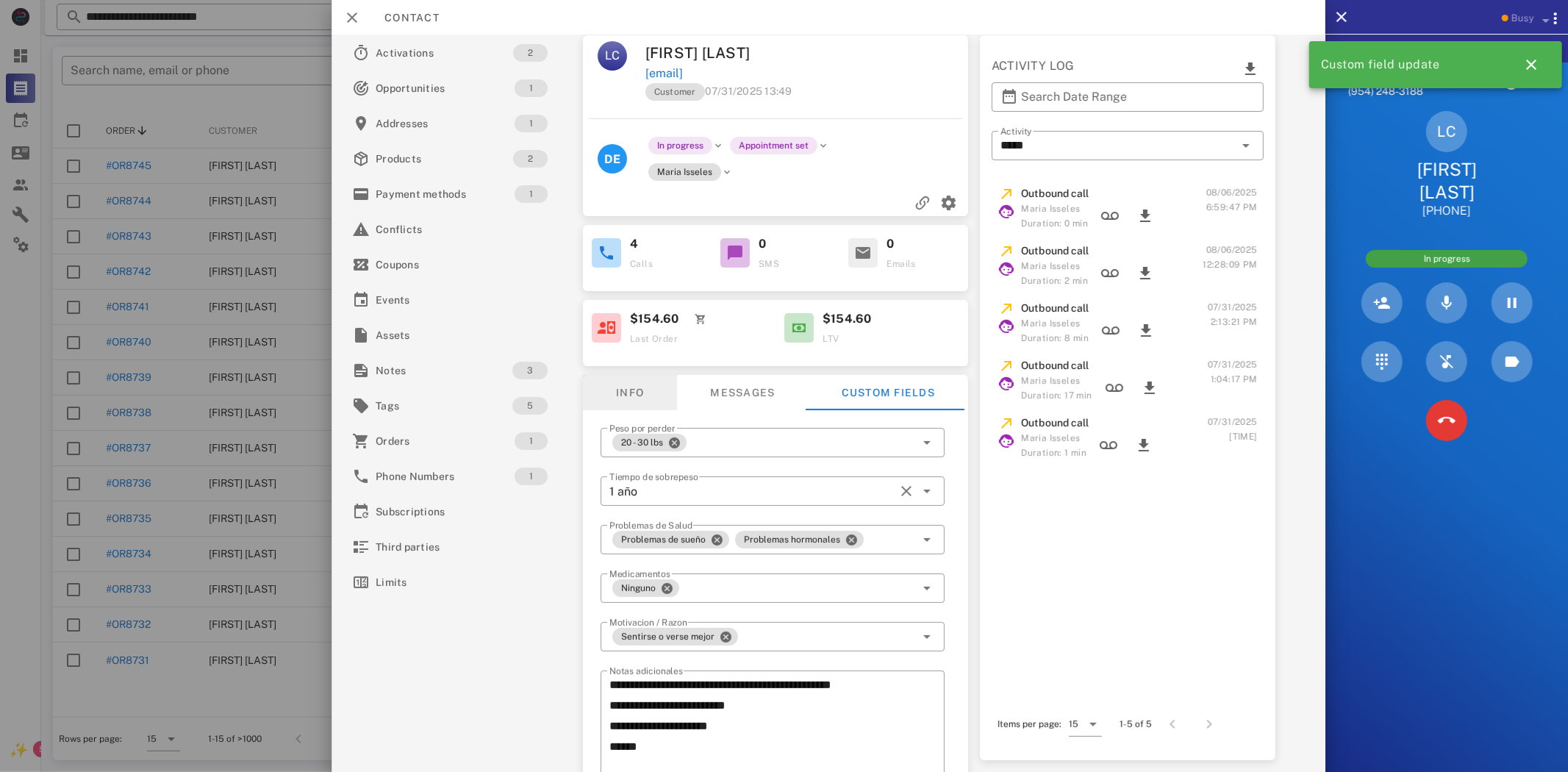 click on "Info" at bounding box center [630, 393] 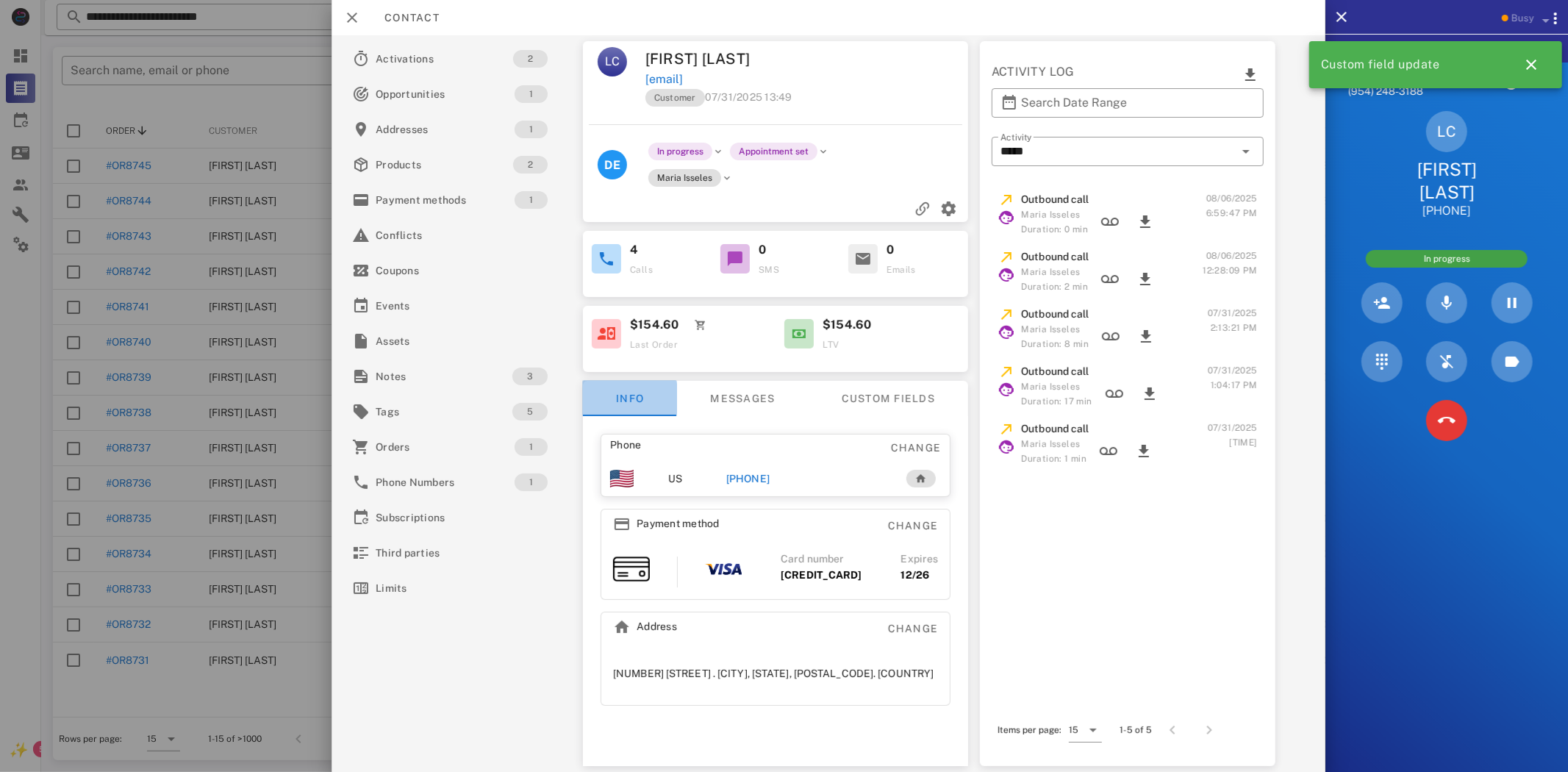 scroll, scrollTop: 0, scrollLeft: 0, axis: both 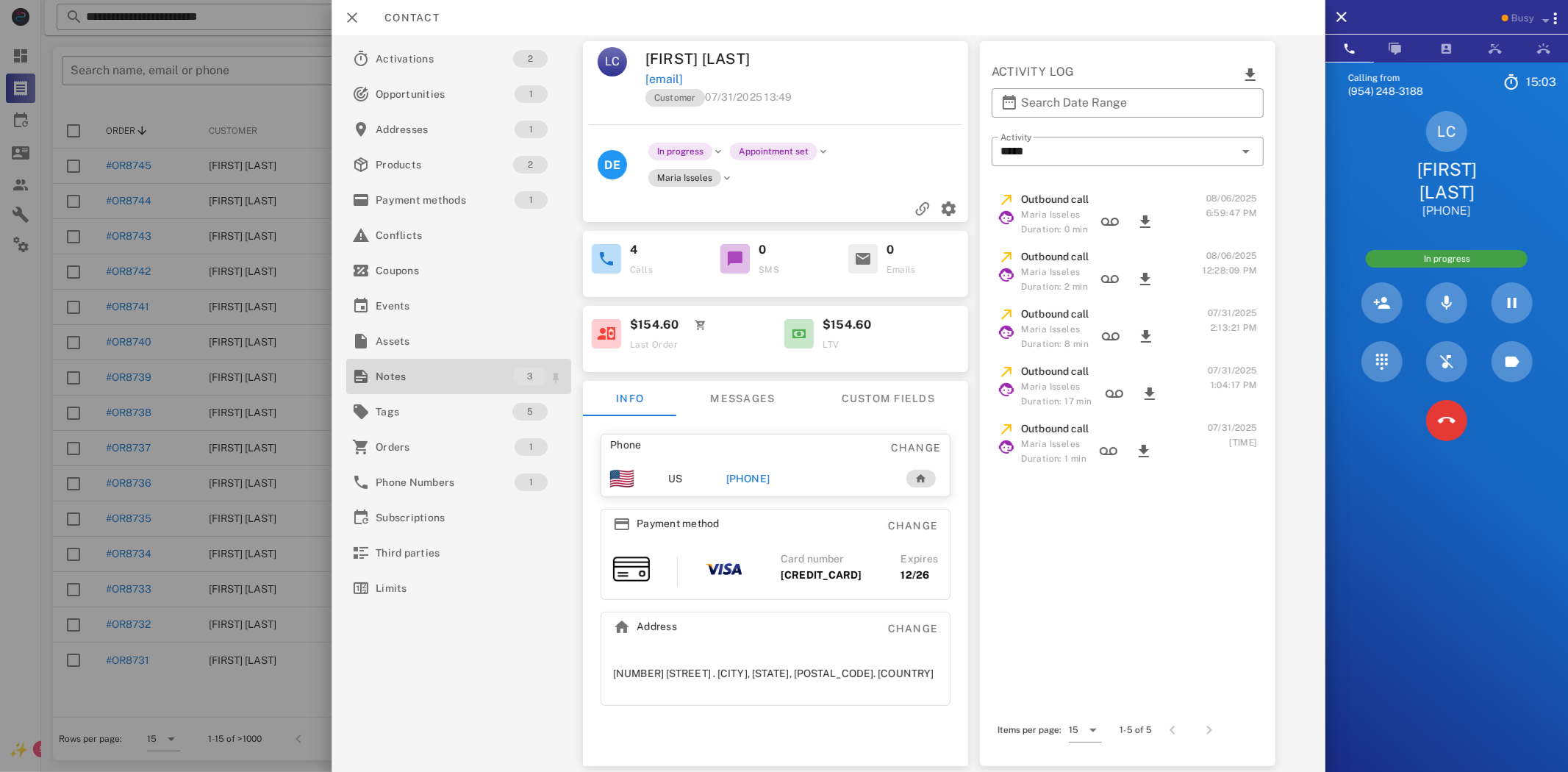 click on "Notes" at bounding box center [444, 376] 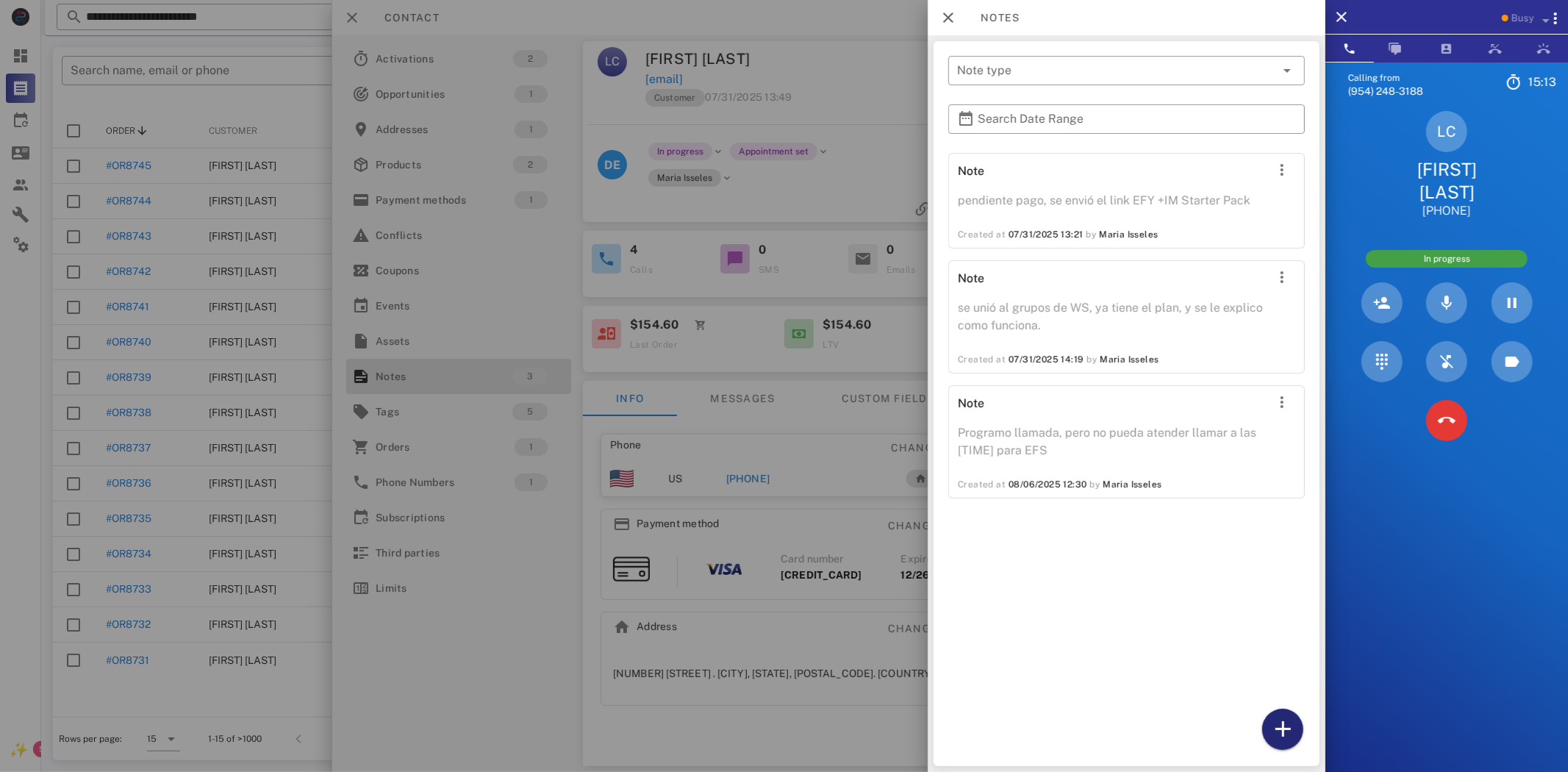 click at bounding box center (1283, 729) 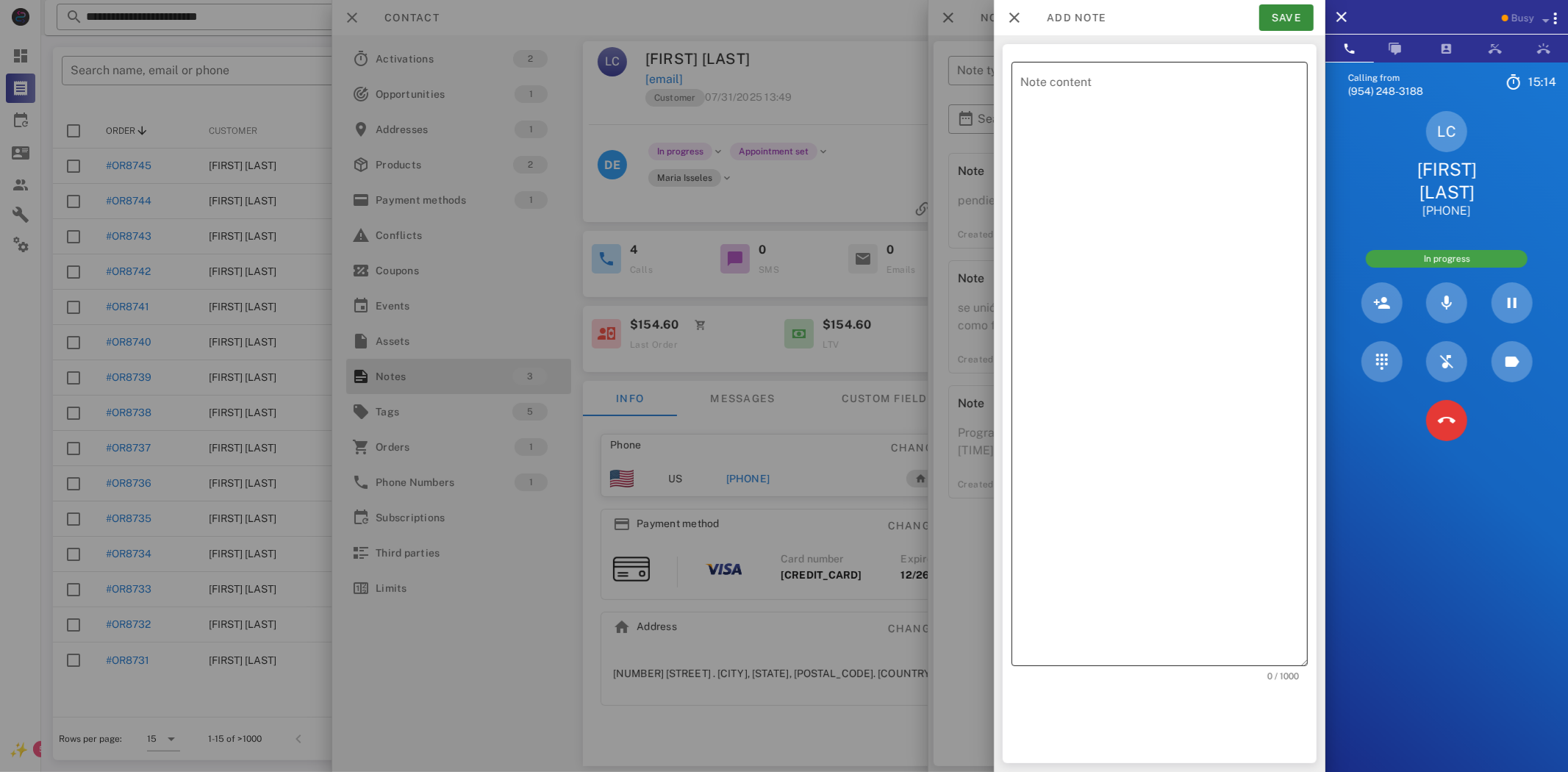 click on "Note content" at bounding box center (1164, 368) 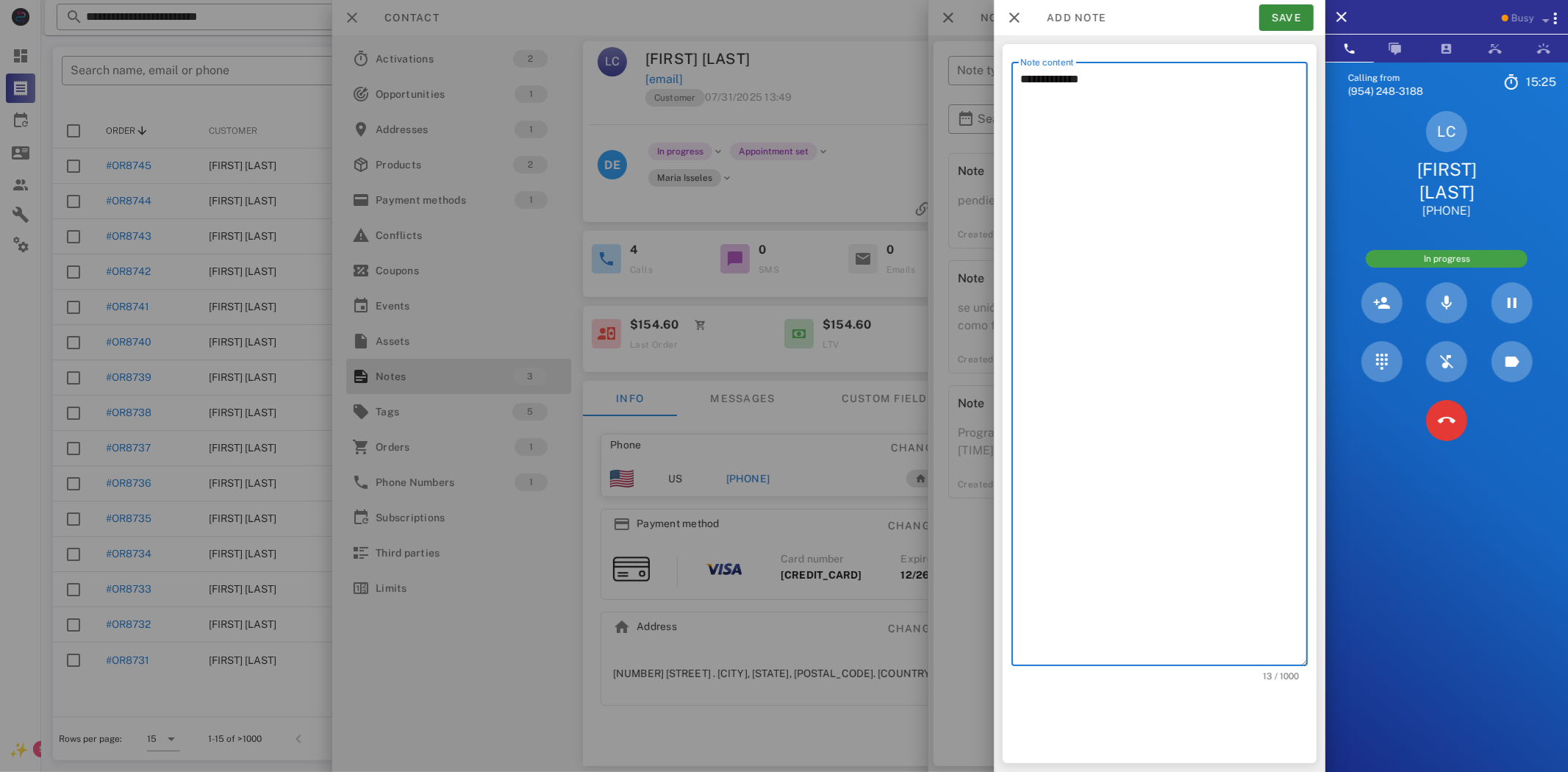 click on "**********" at bounding box center (1164, 368) 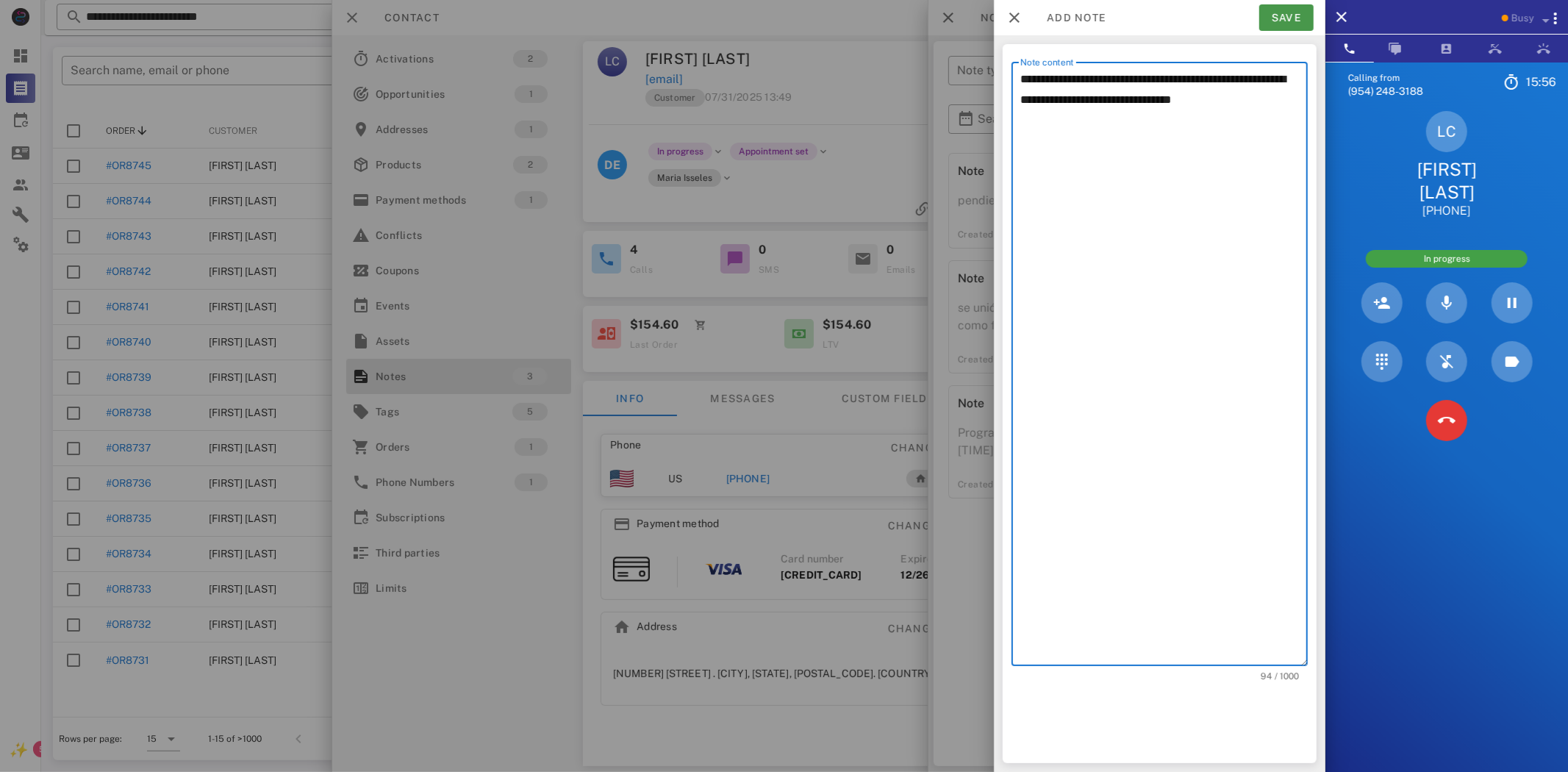 type on "**********" 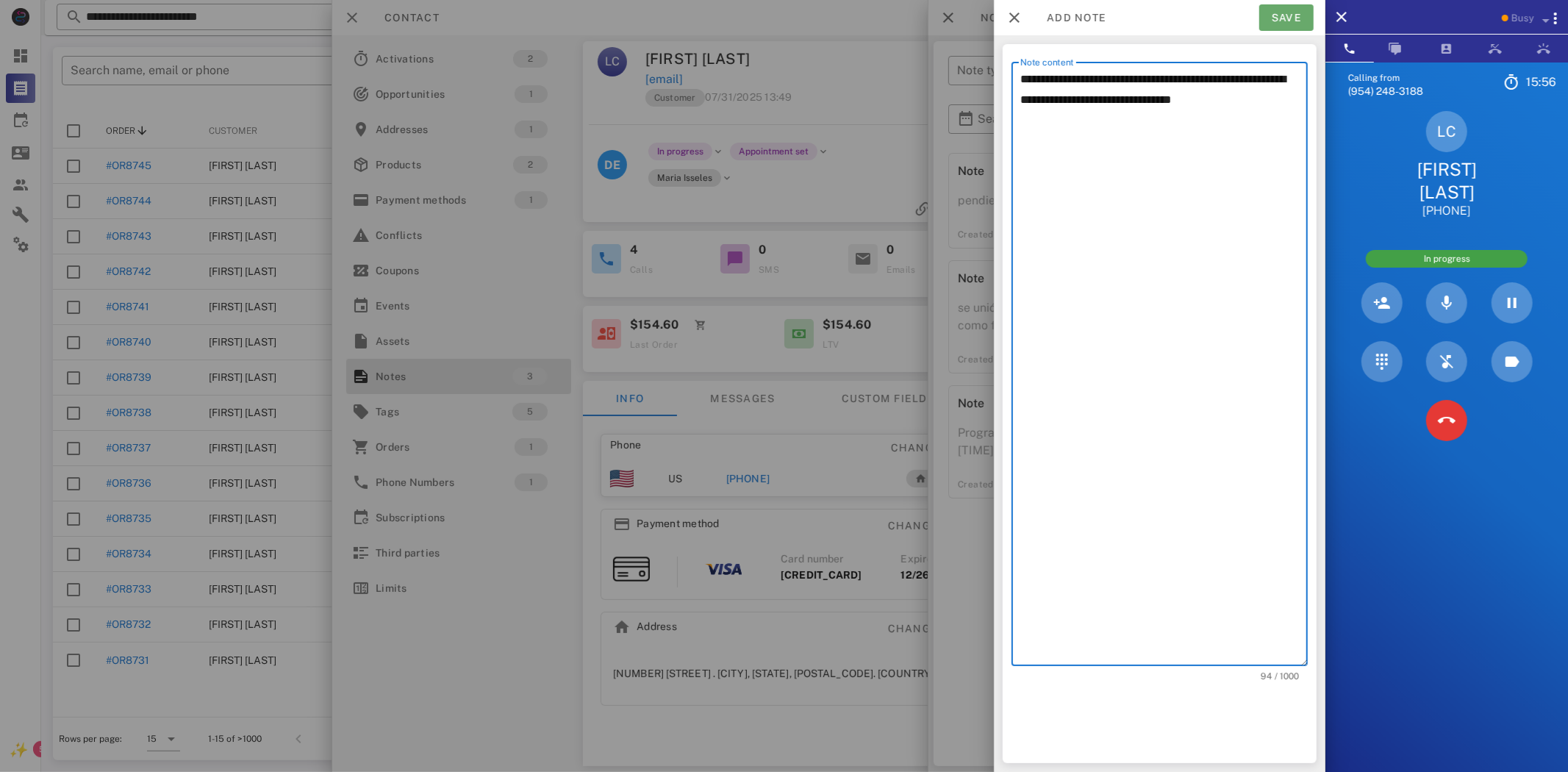 click on "Save" at bounding box center (1286, 18) 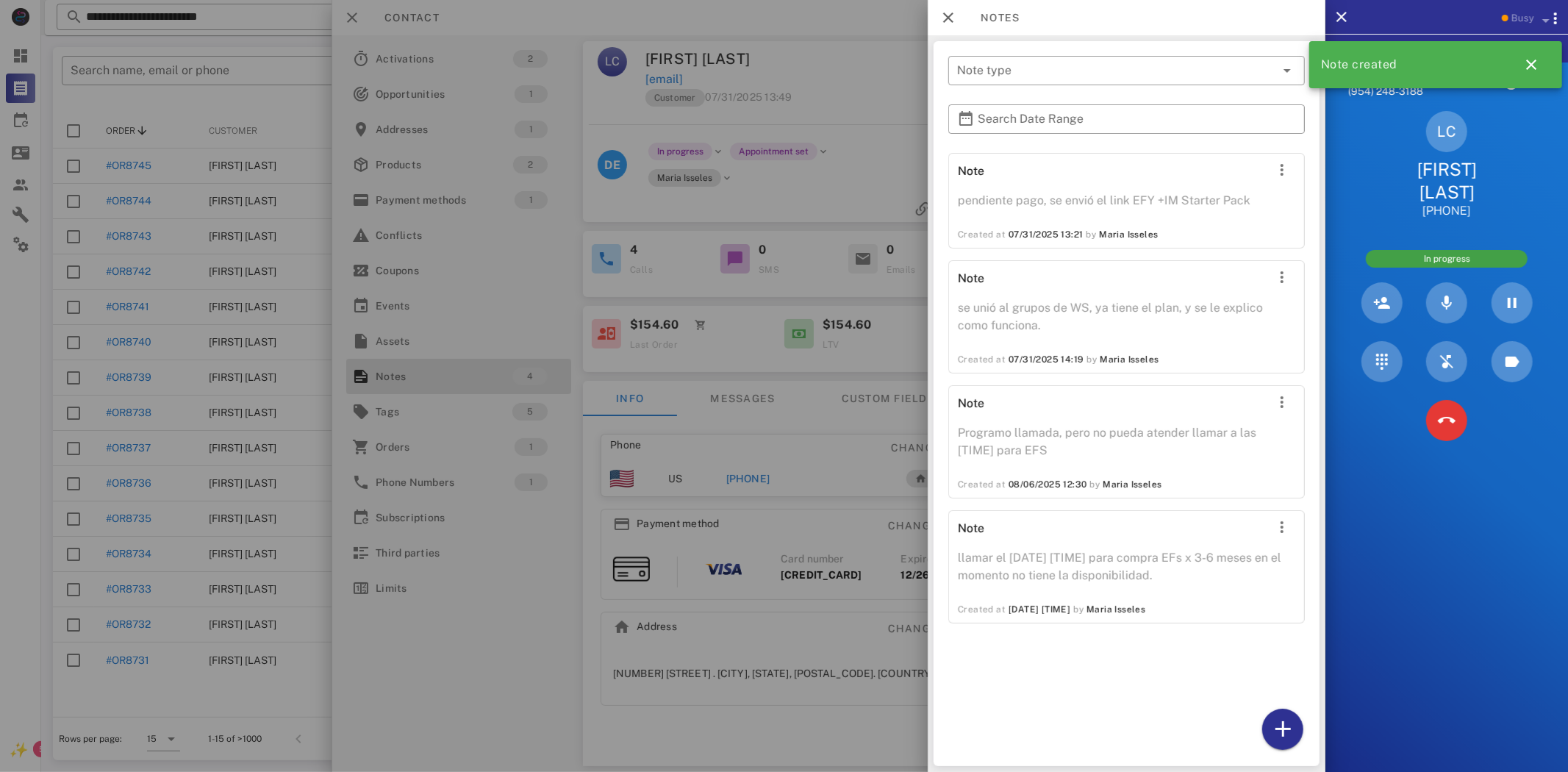 click at bounding box center (784, 386) 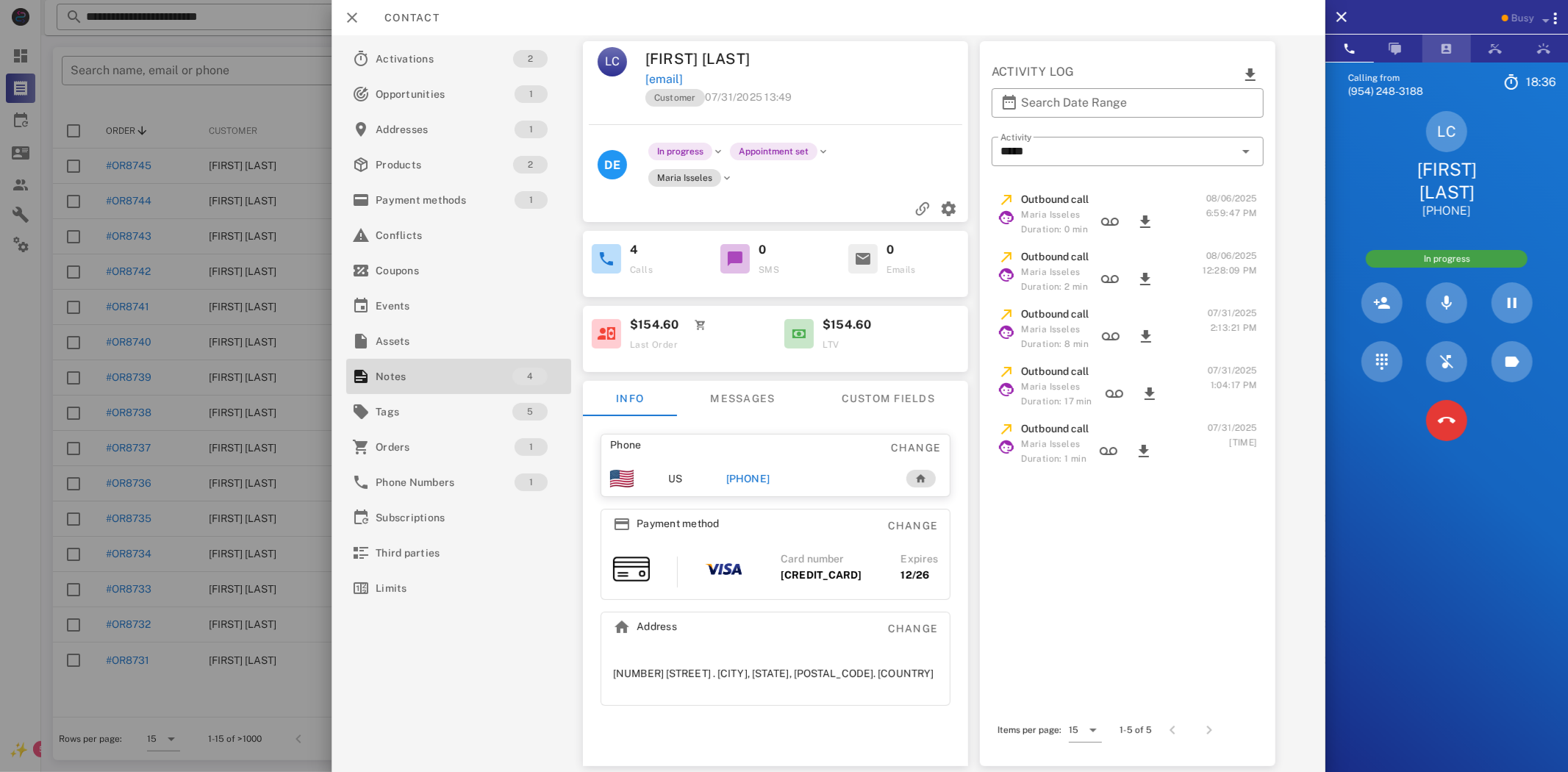 click at bounding box center (1447, 49) 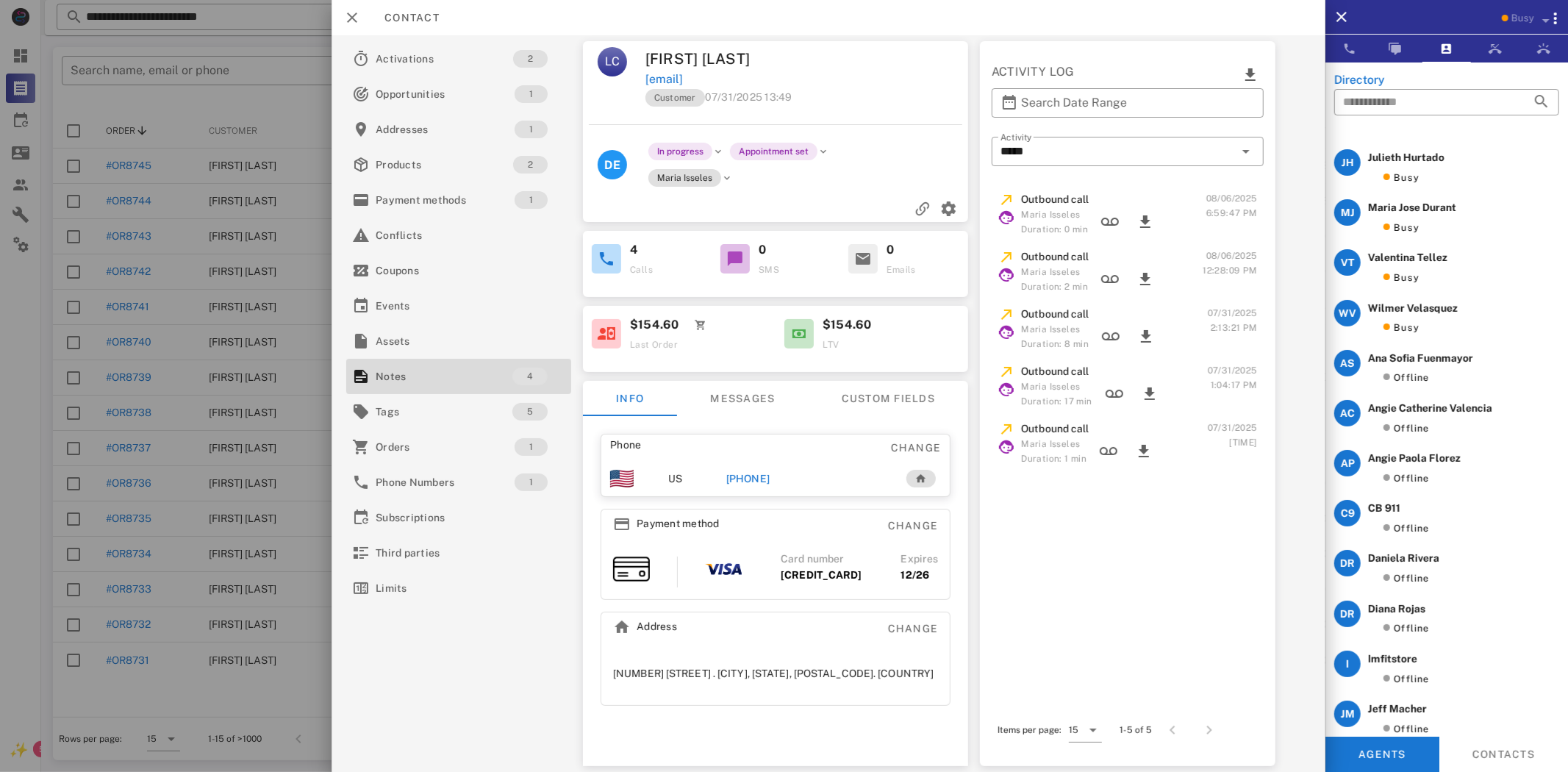scroll, scrollTop: 0, scrollLeft: 0, axis: both 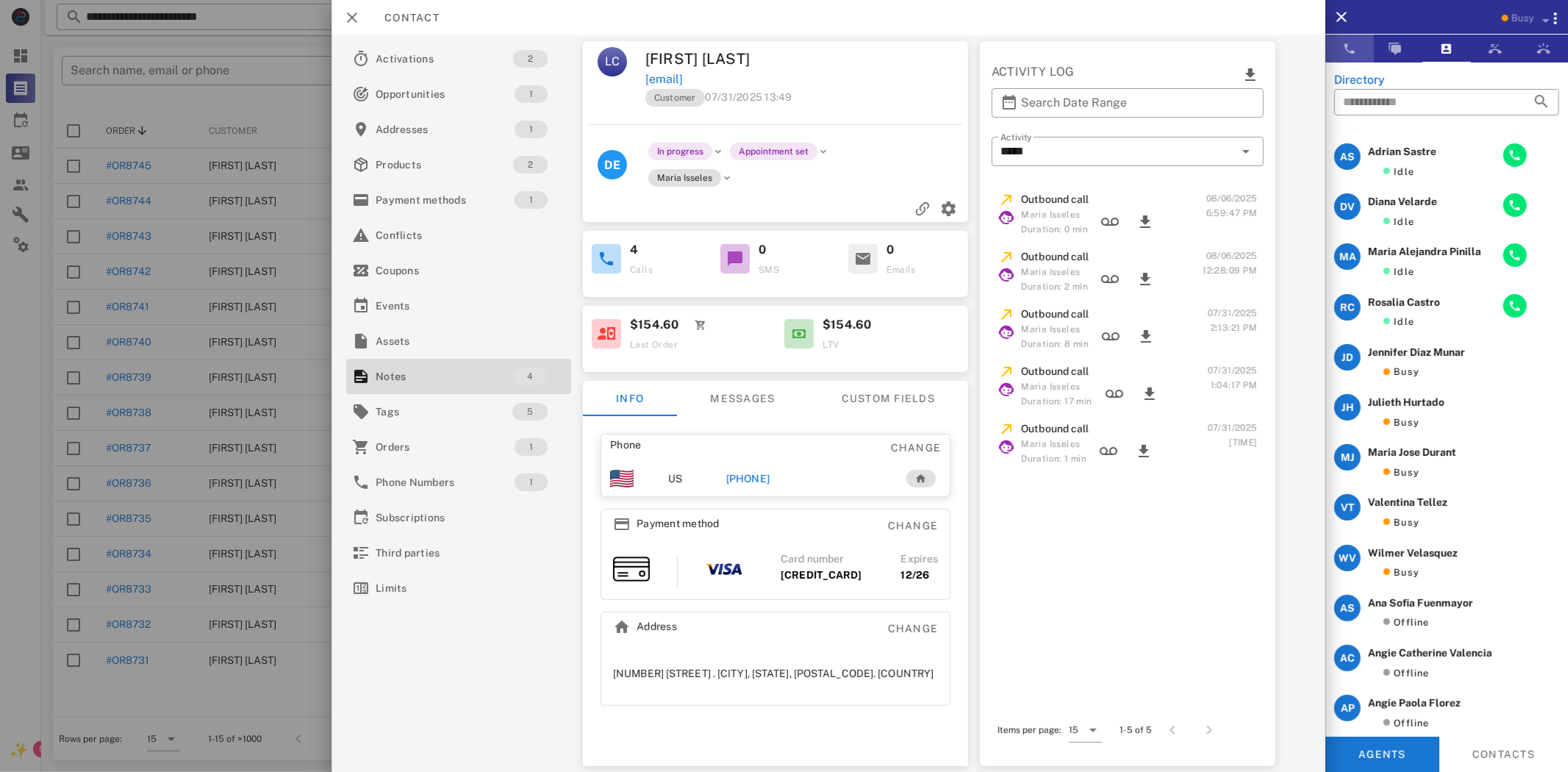 click at bounding box center [1350, 49] 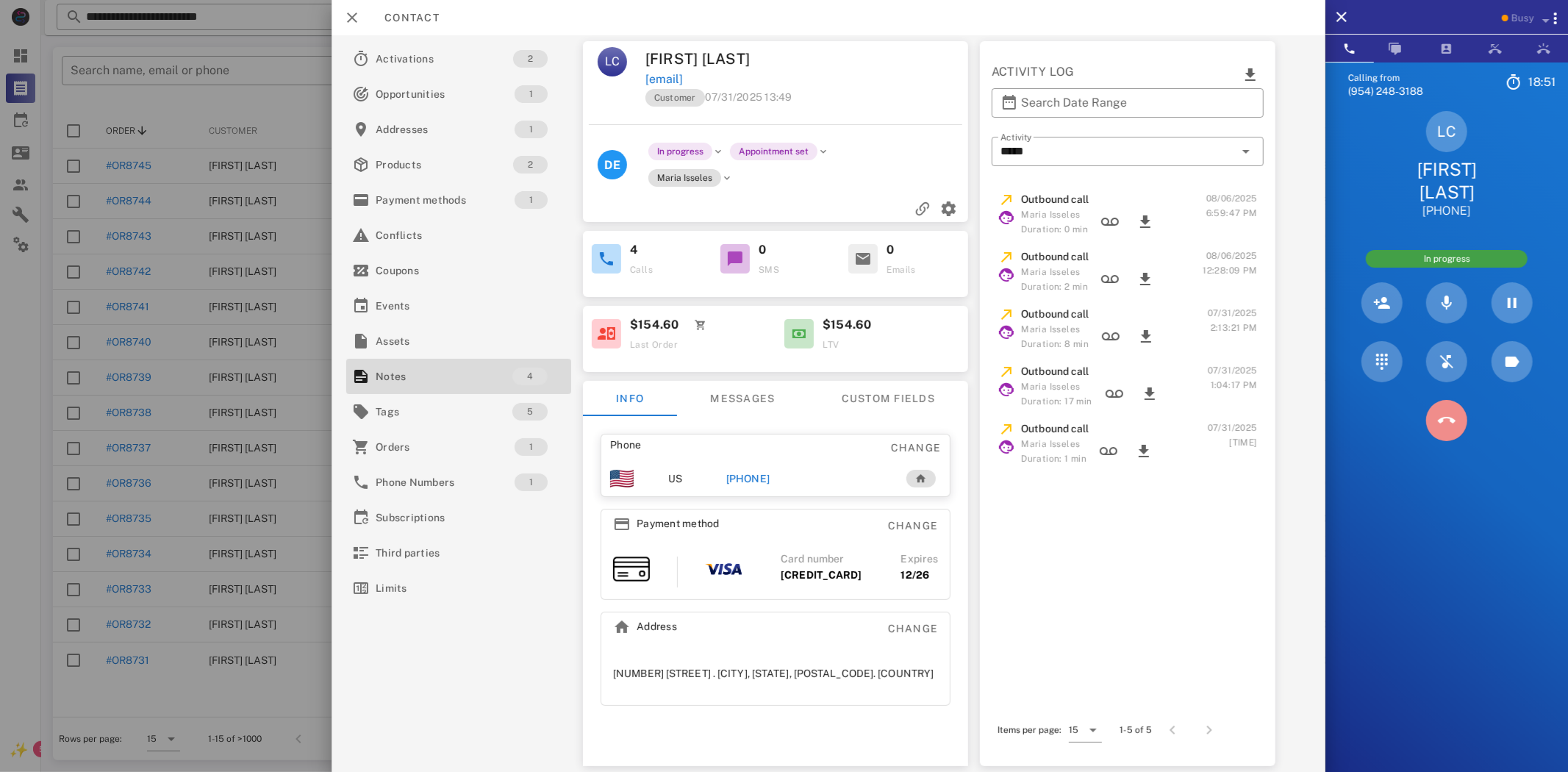 click at bounding box center (1447, 421) 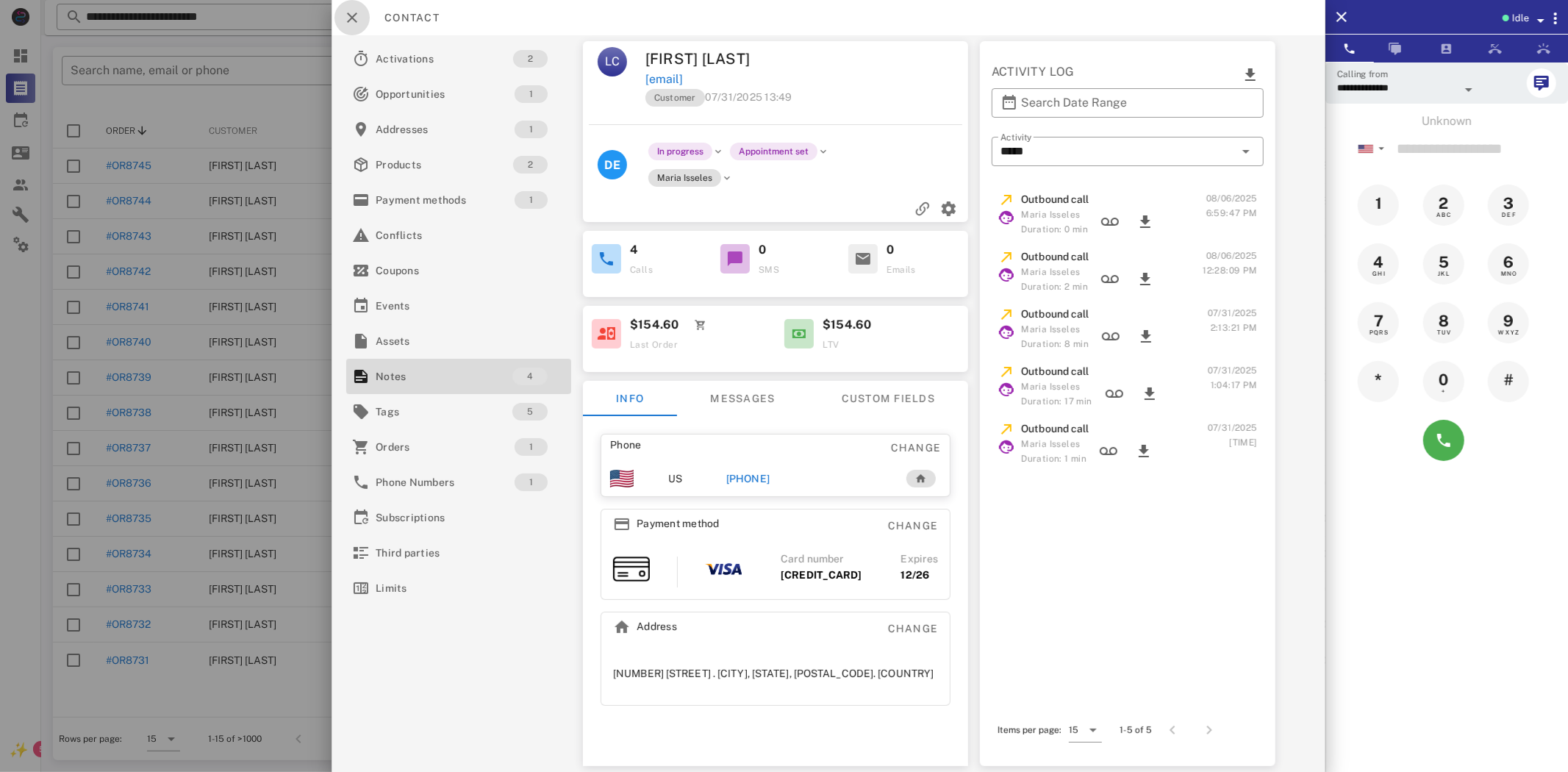 click at bounding box center [352, 18] 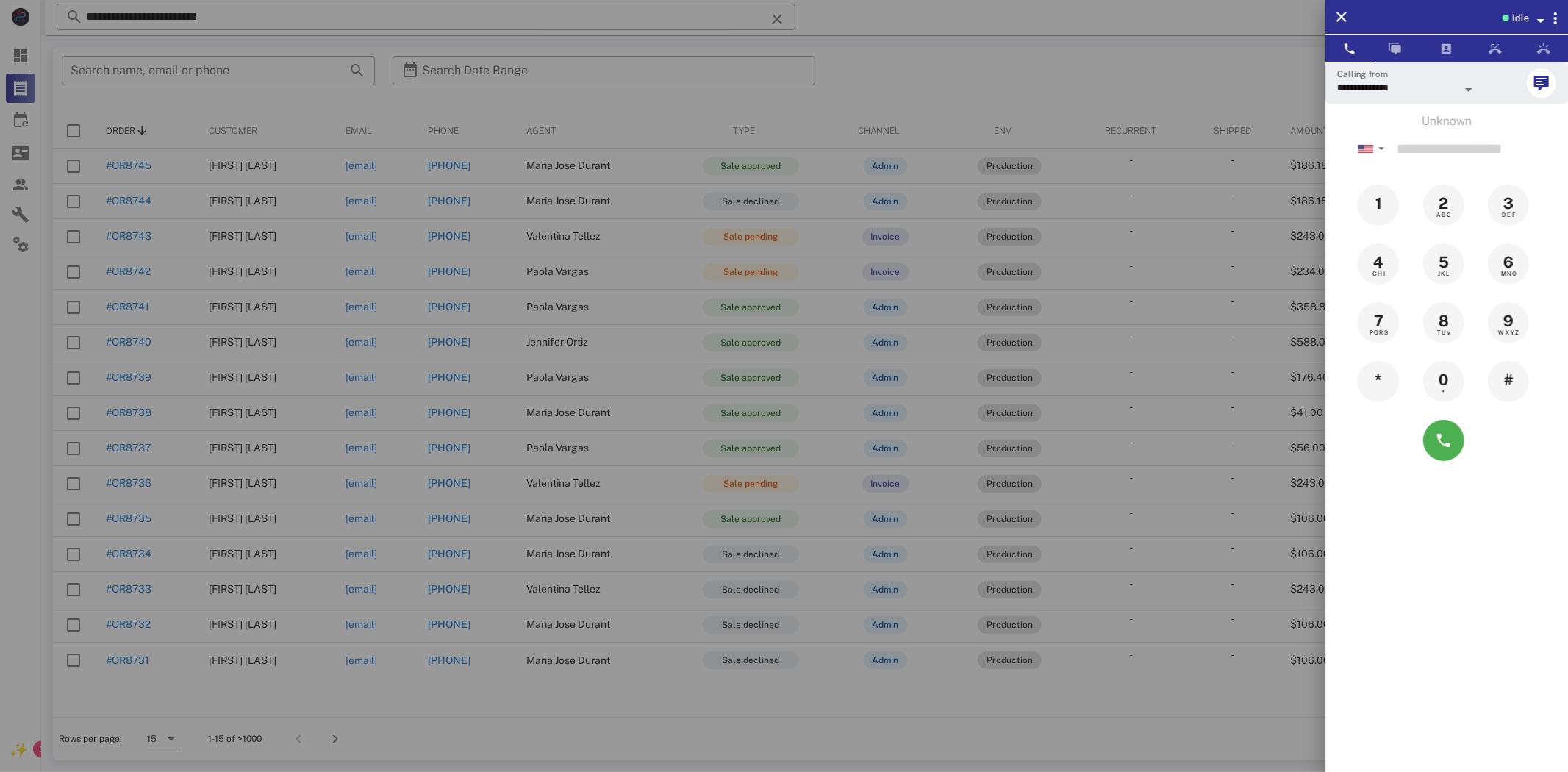 click at bounding box center [784, 386] 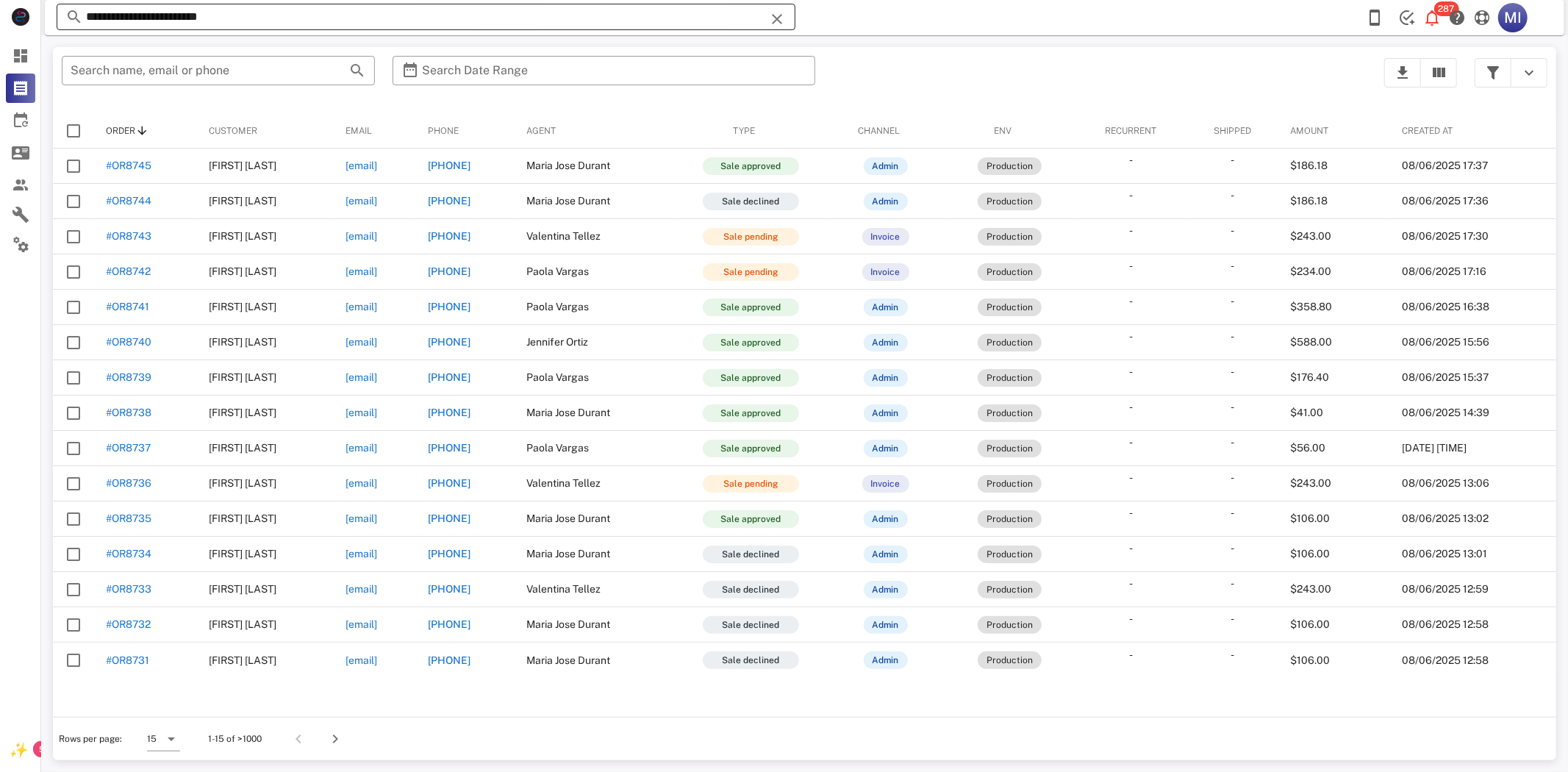 click at bounding box center (778, 19) 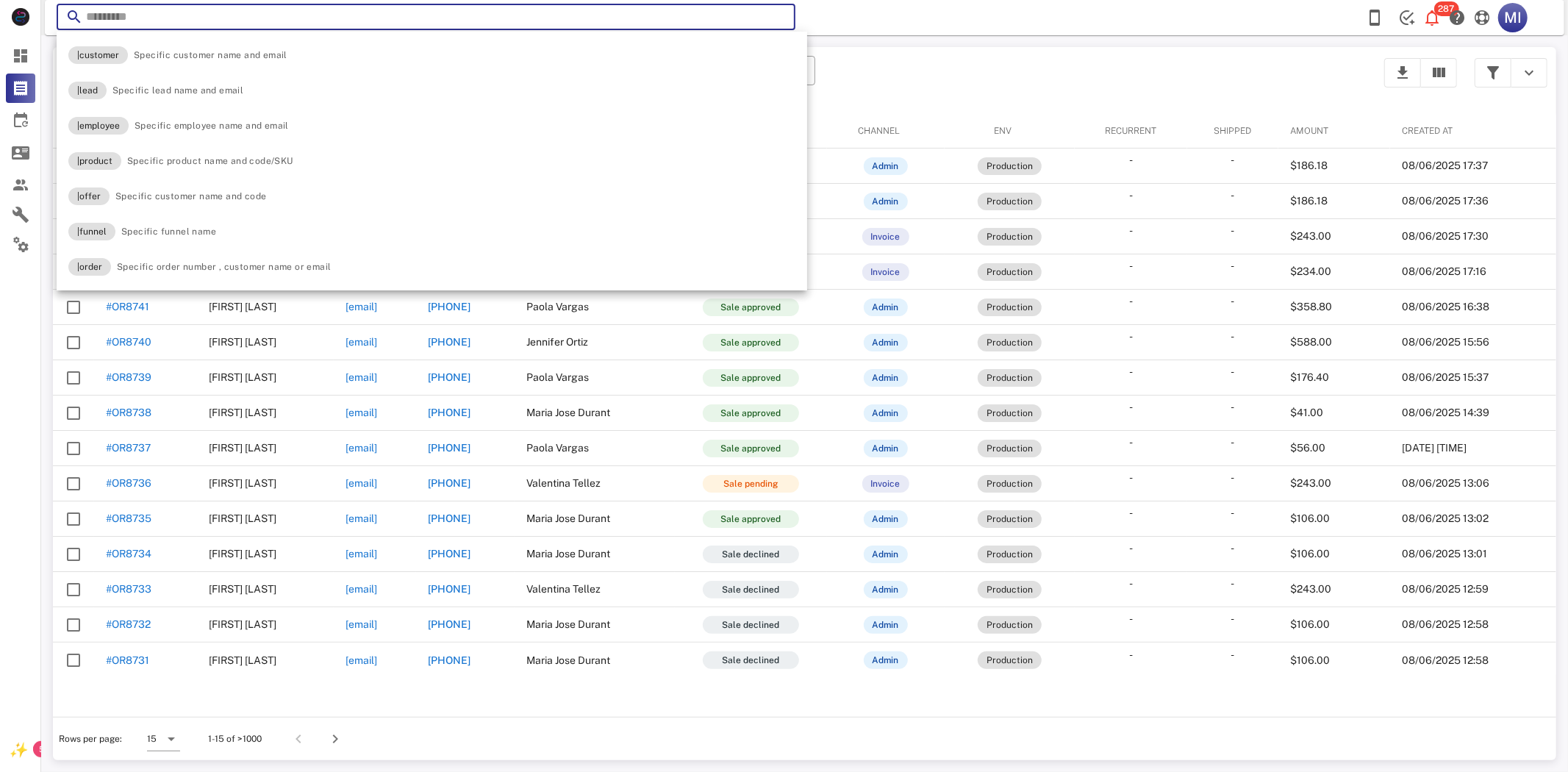 paste on "**********" 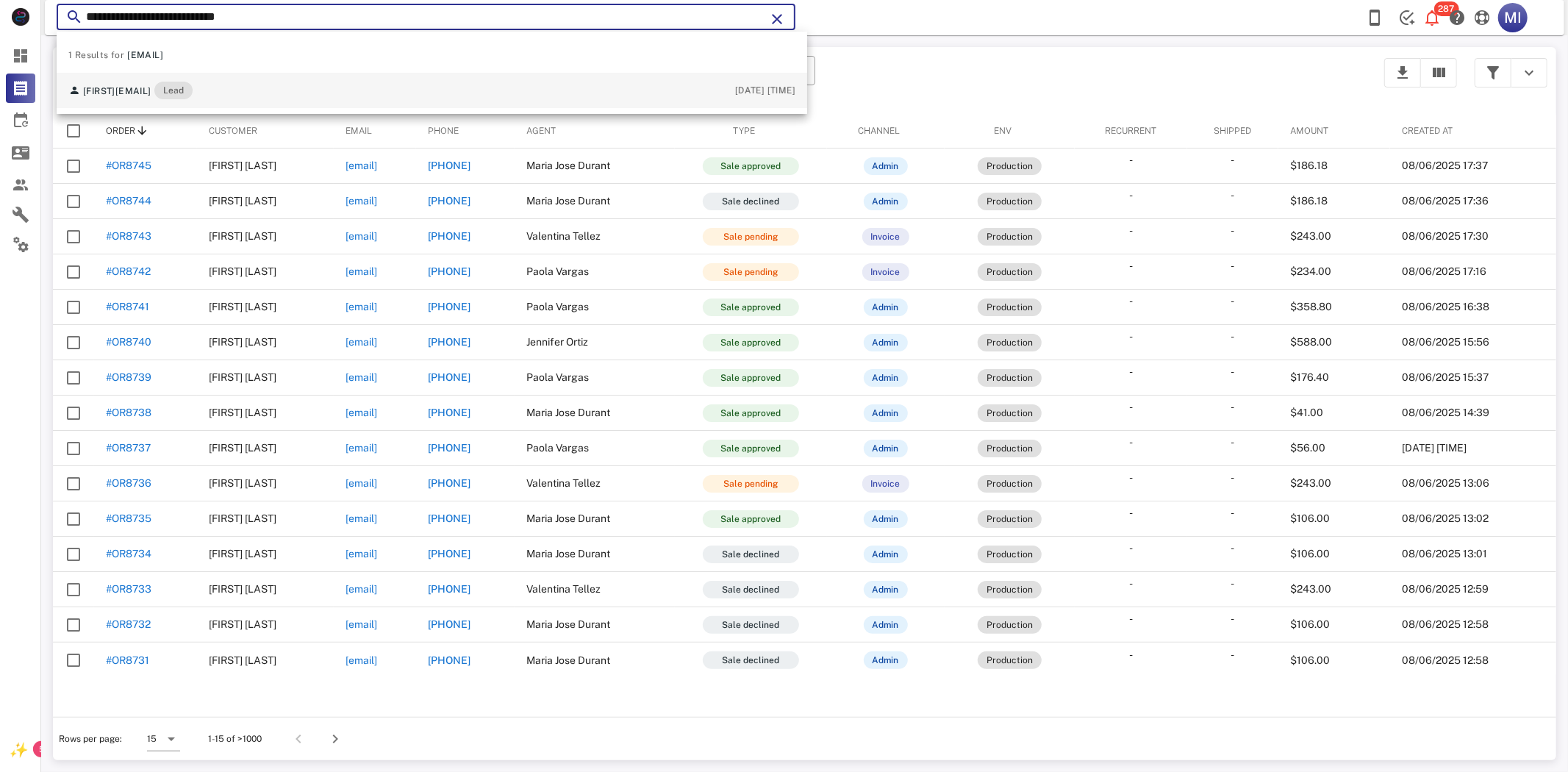 type on "**********" 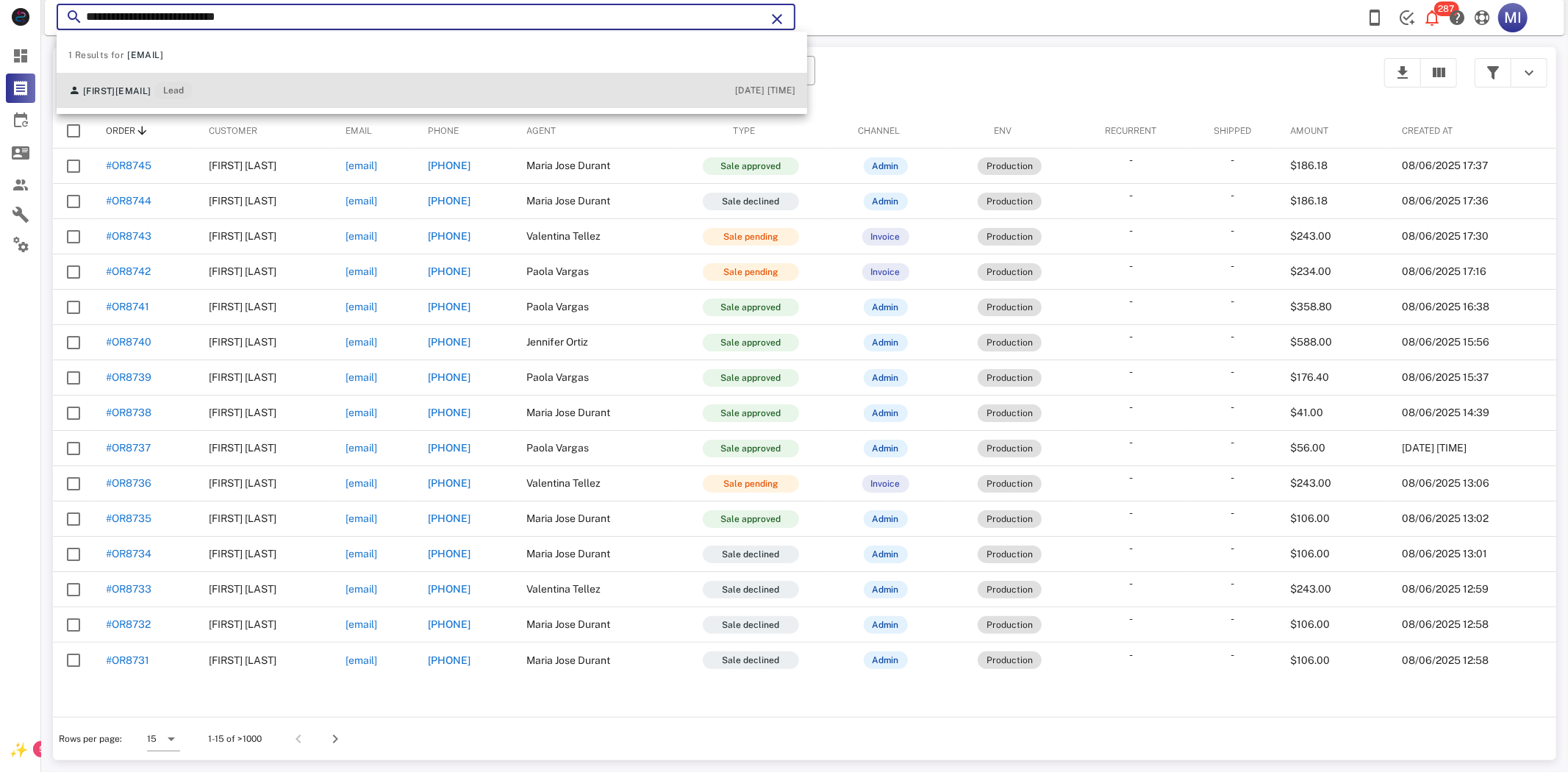 click on "[FIRST] [EMAIL] Lead" at bounding box center [130, 90] 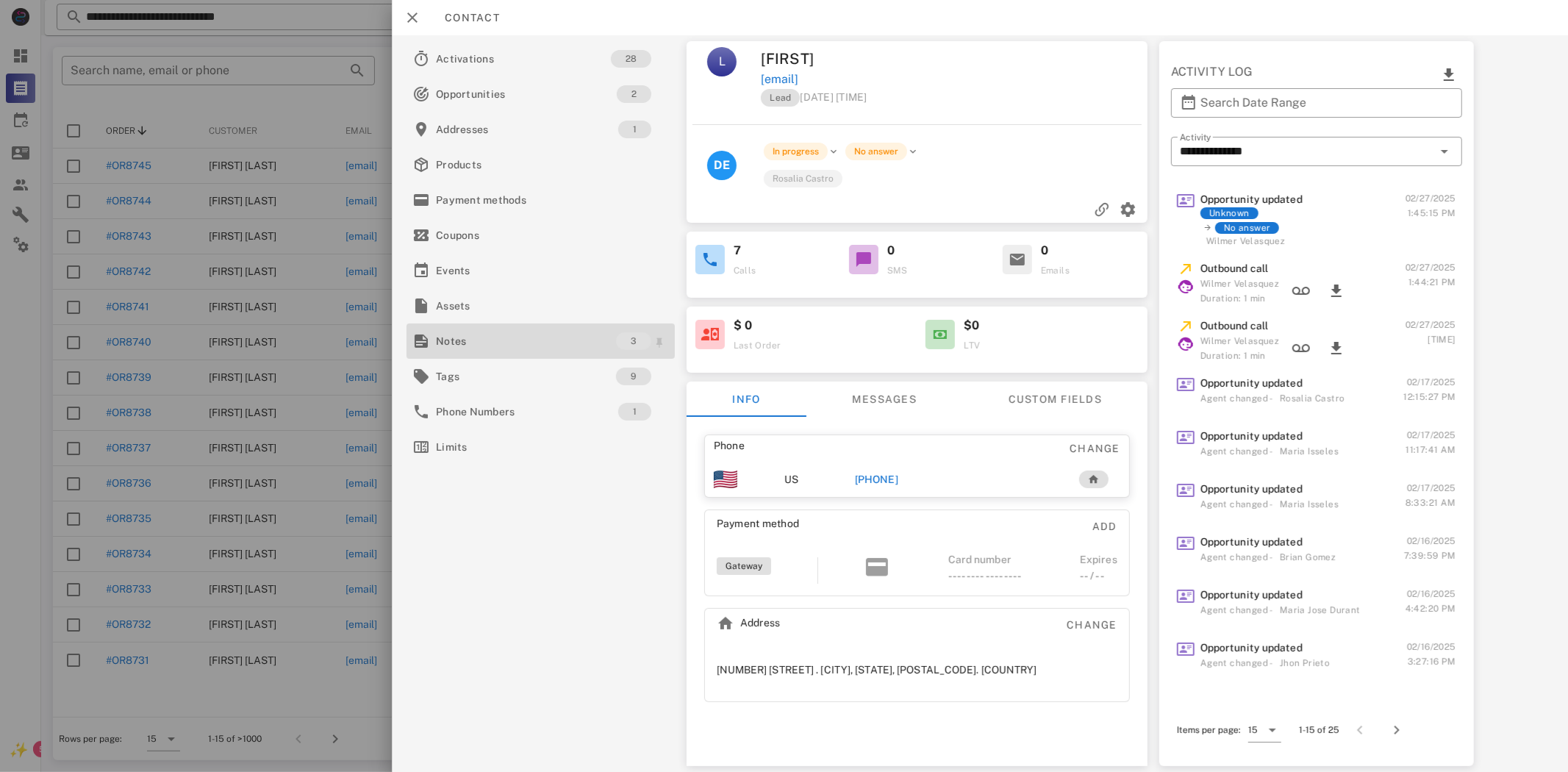 click on "Notes" at bounding box center [526, 341] 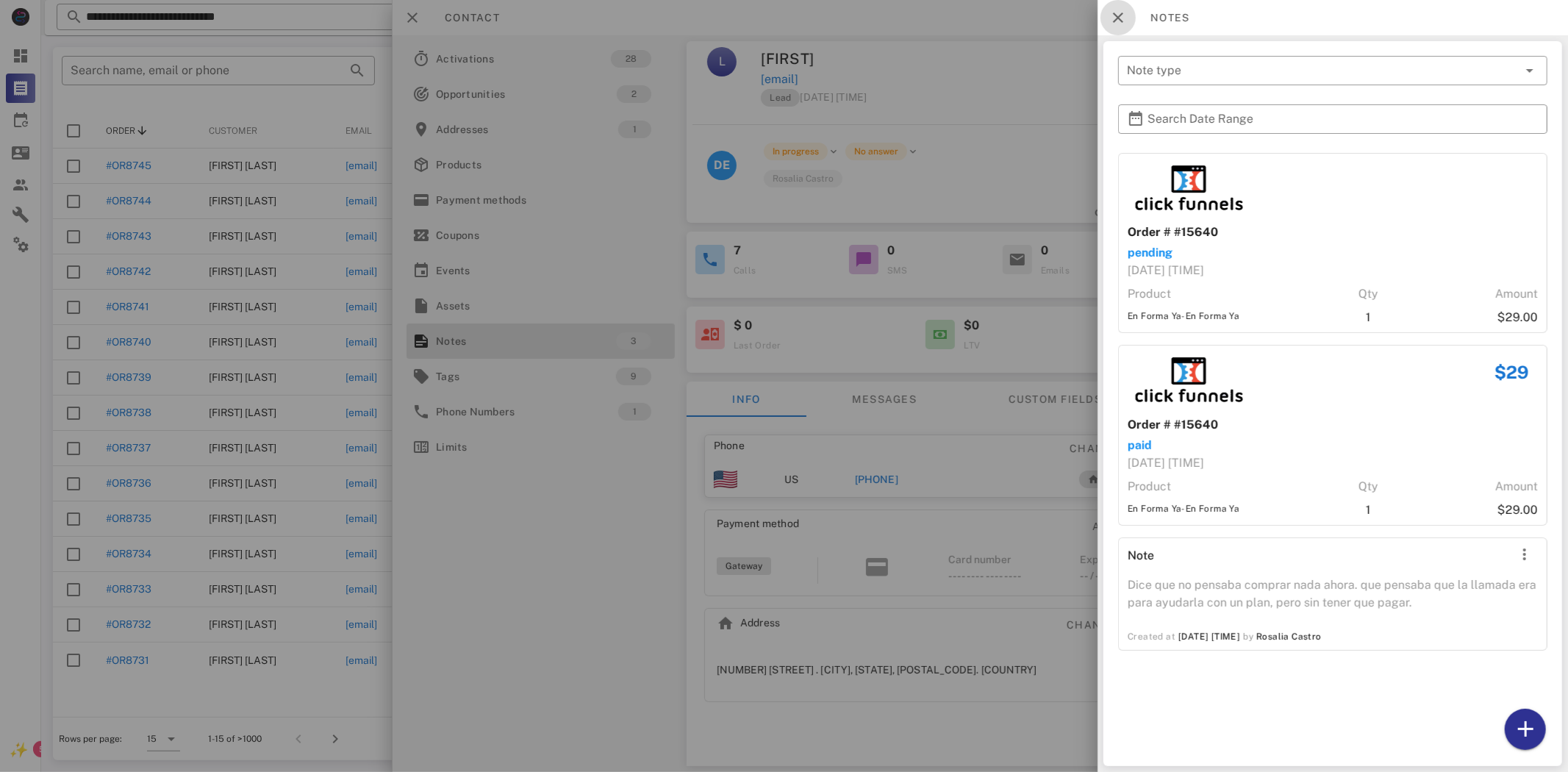 click at bounding box center (1118, 18) 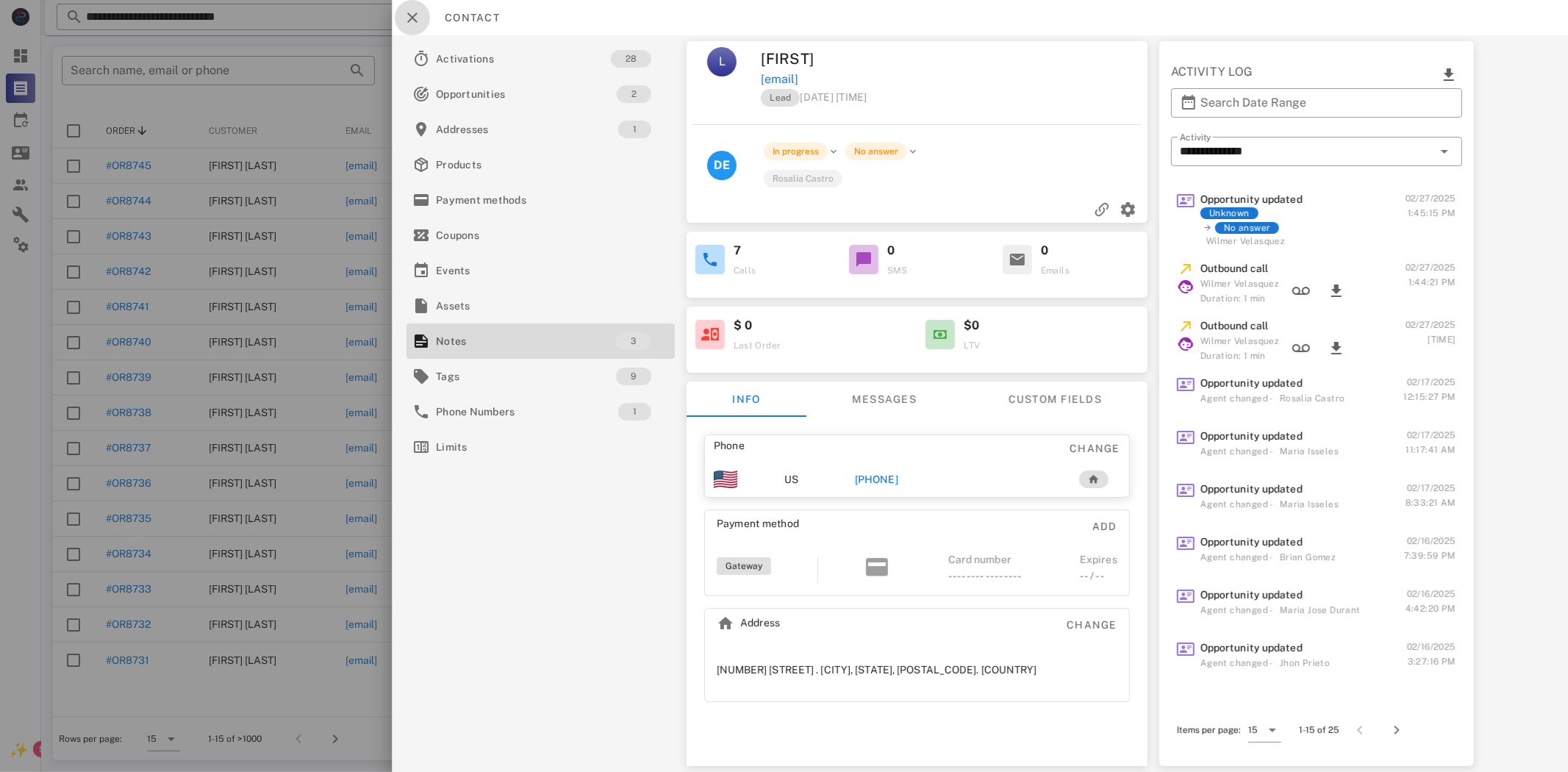 click at bounding box center [412, 18] 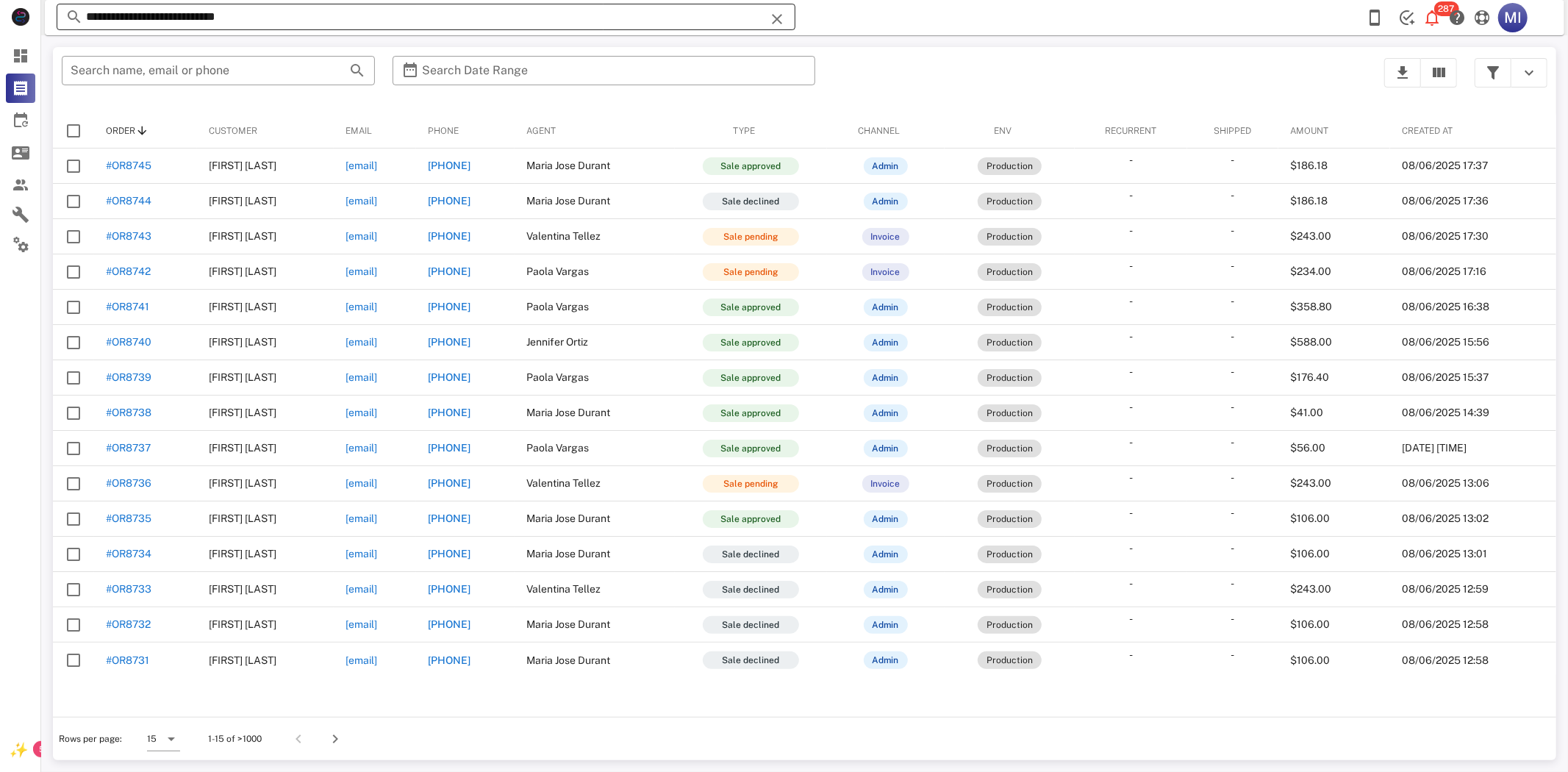click at bounding box center (778, 19) 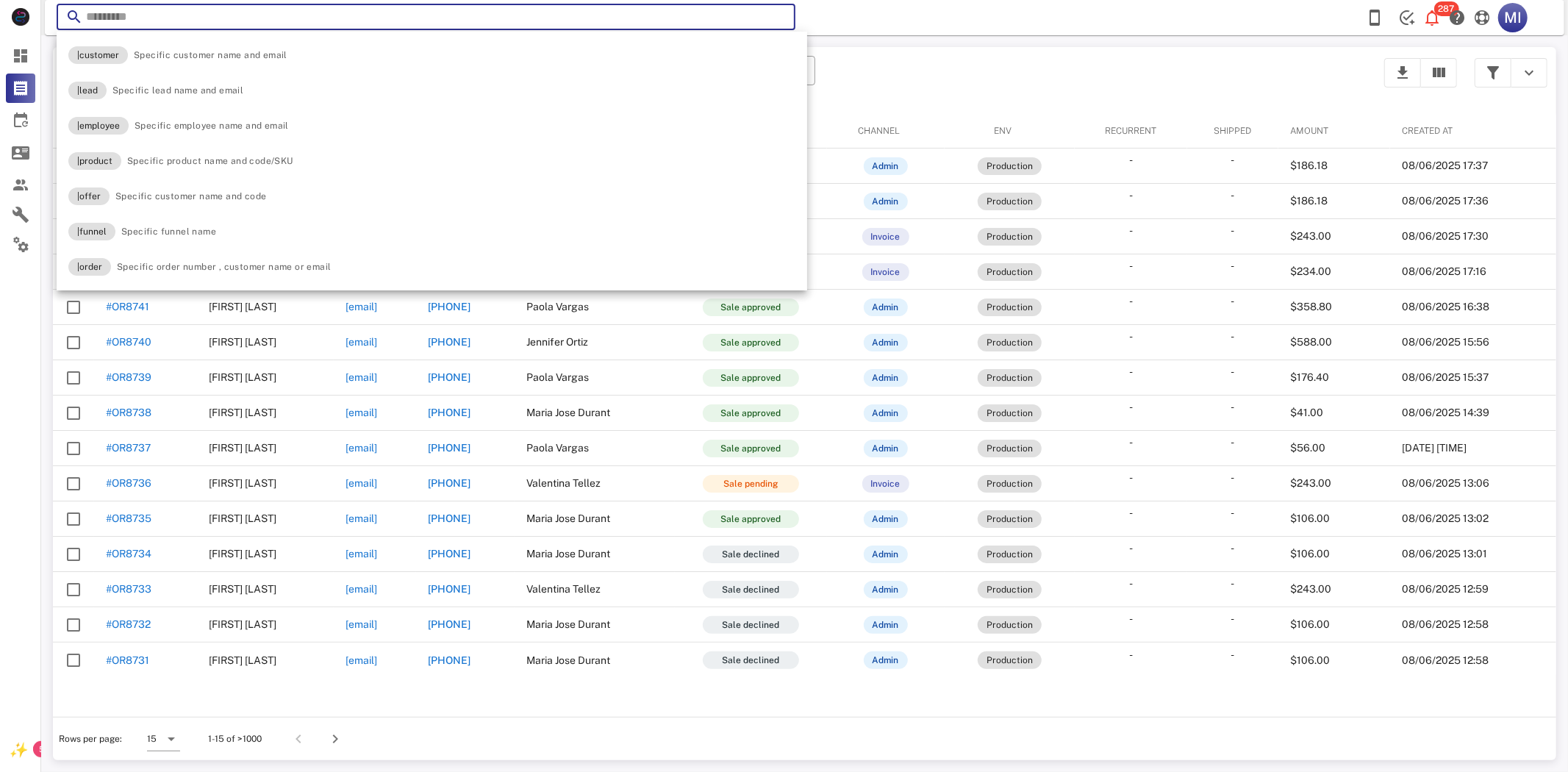 paste on "**********" 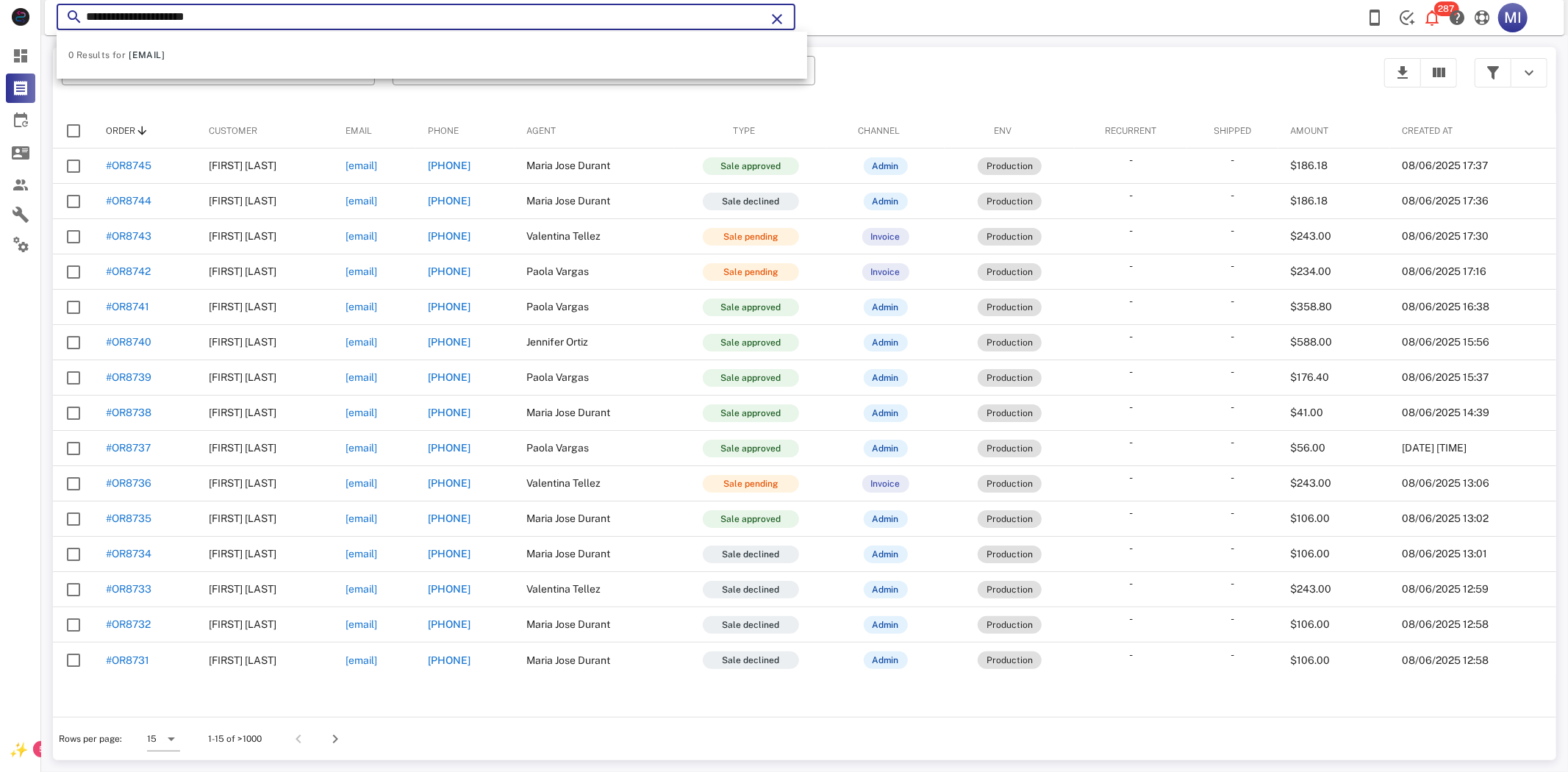 type on "**********" 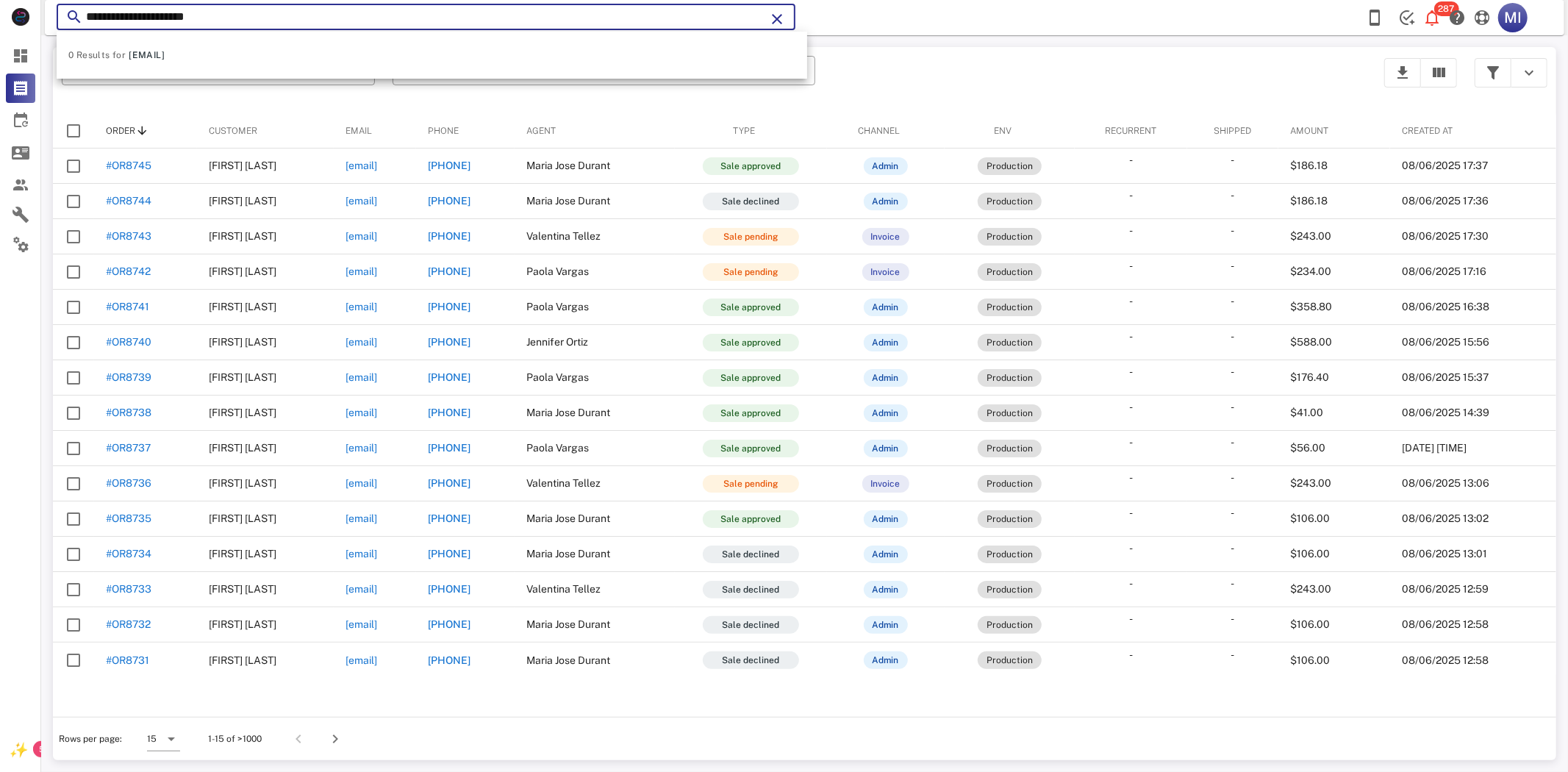 click at bounding box center [778, 19] 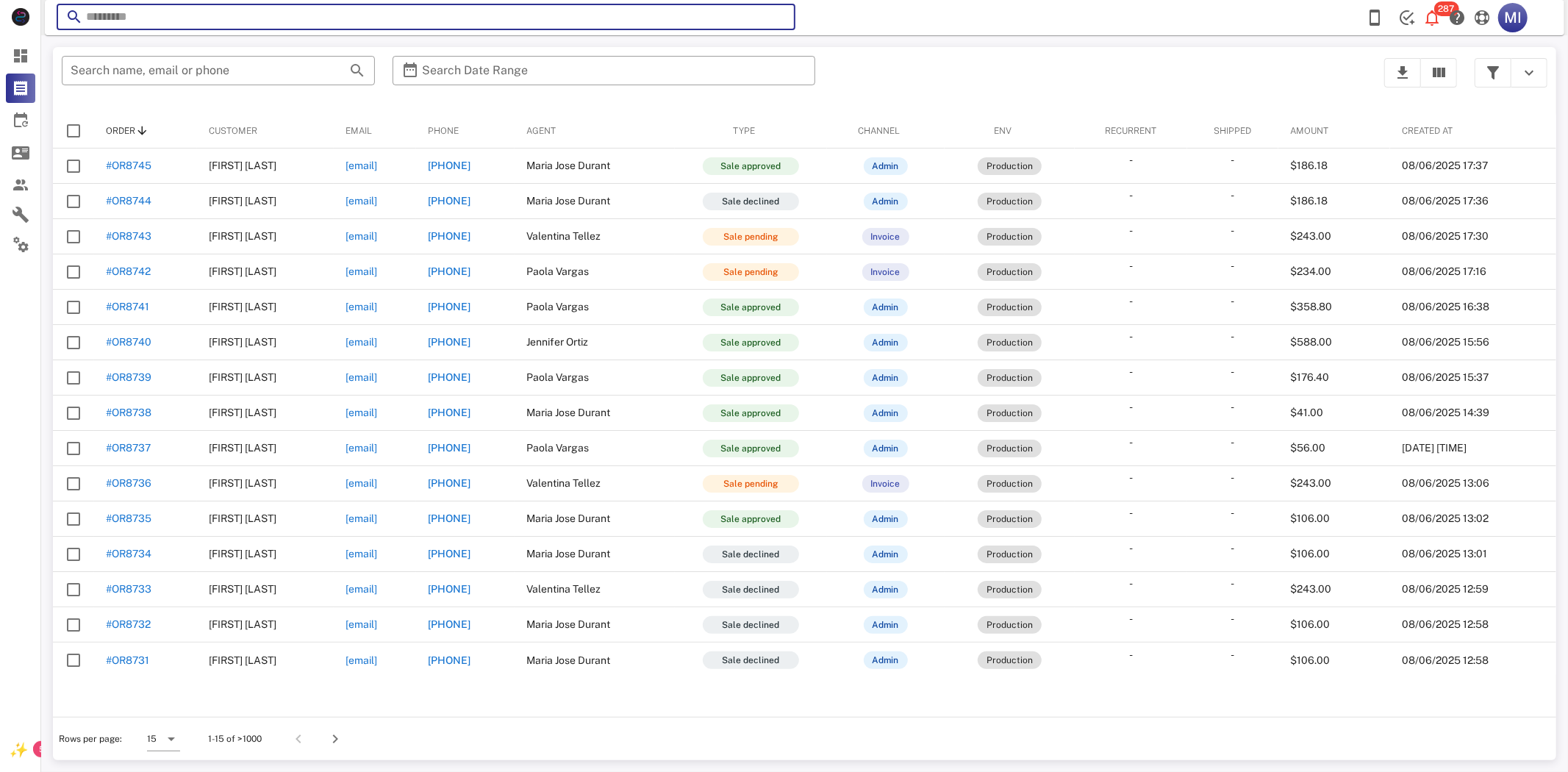 paste on "**********" 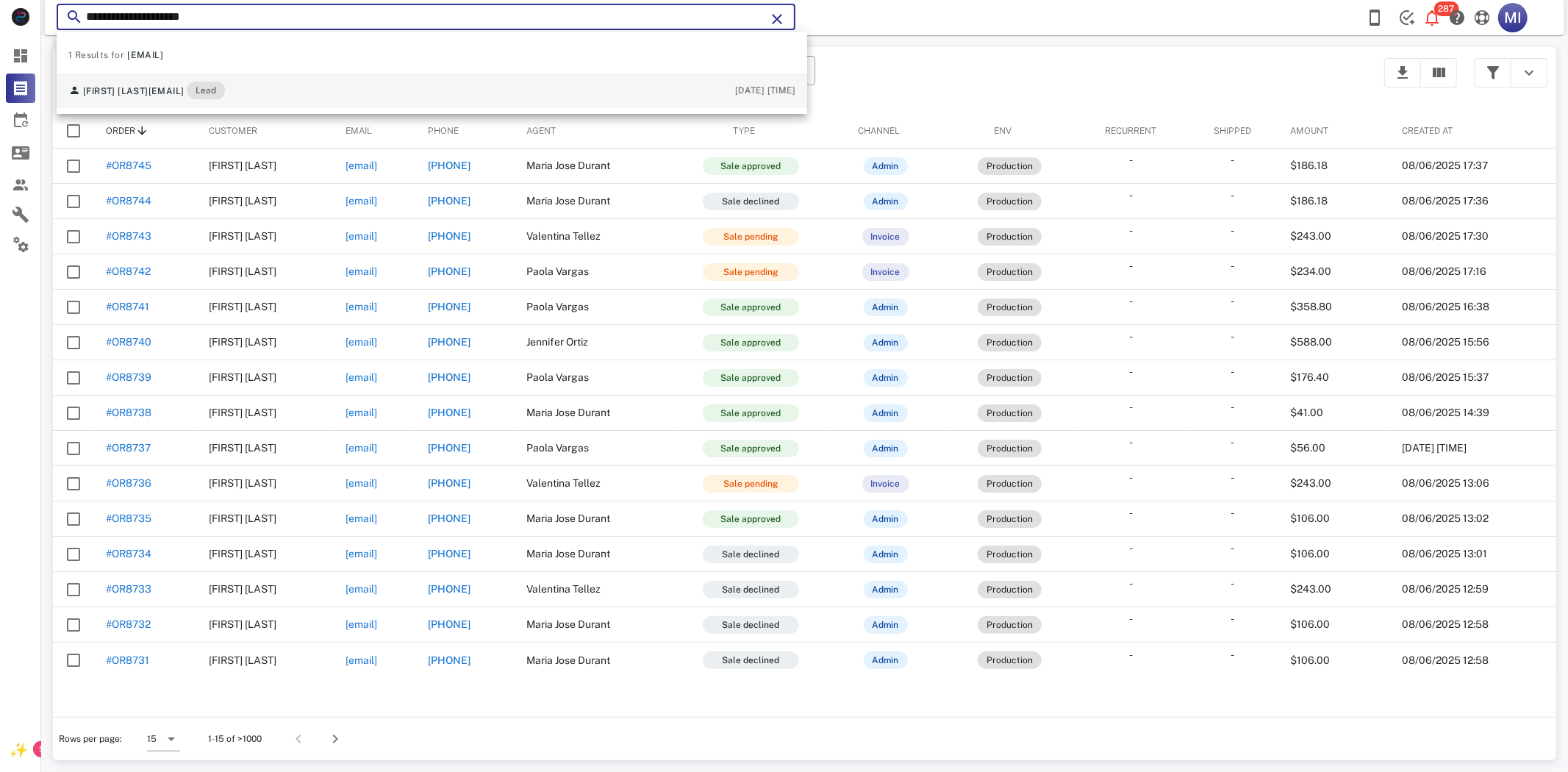 type on "**********" 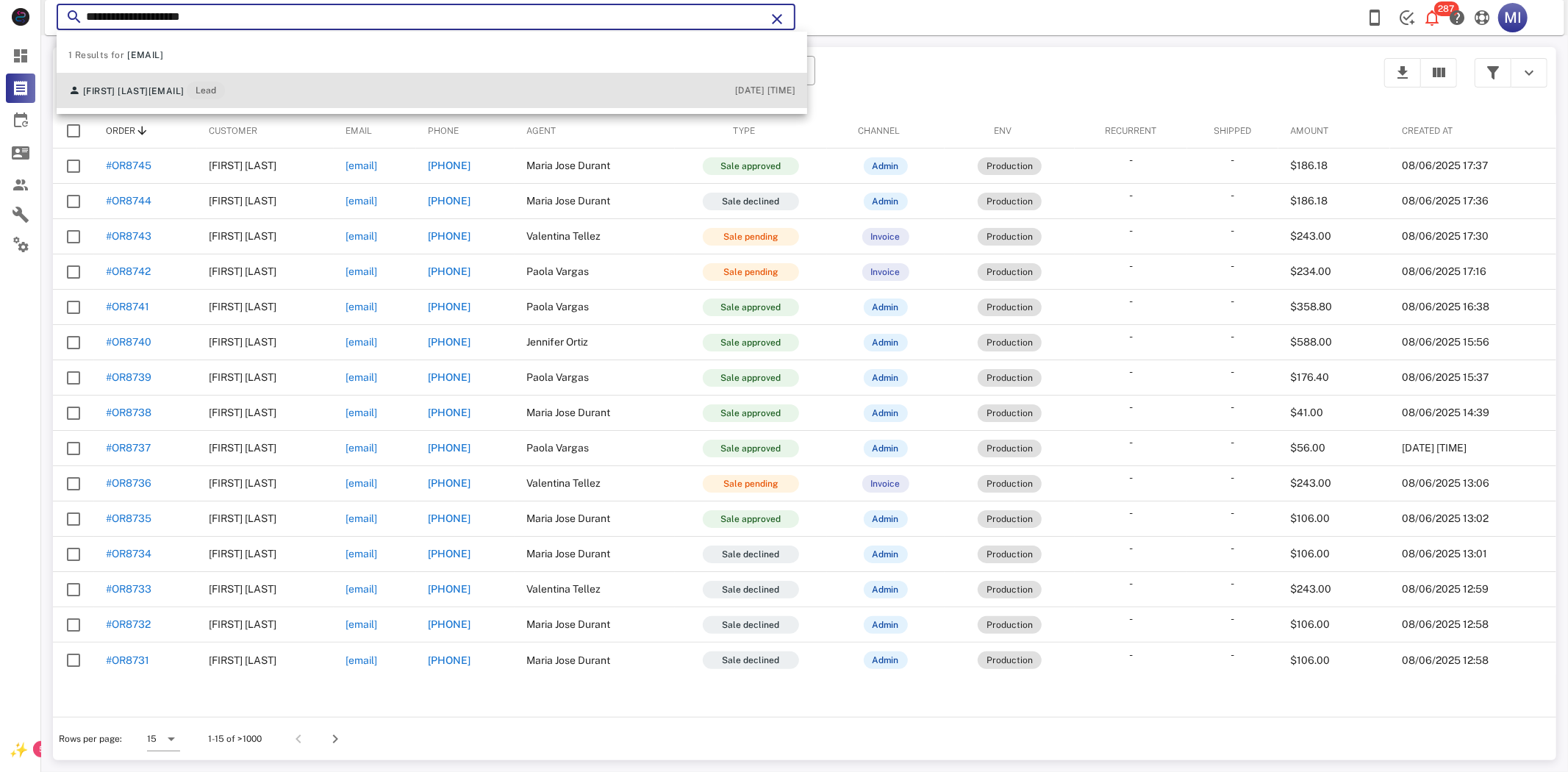 click on "[FIRST] [LAST]" at bounding box center [115, 91] 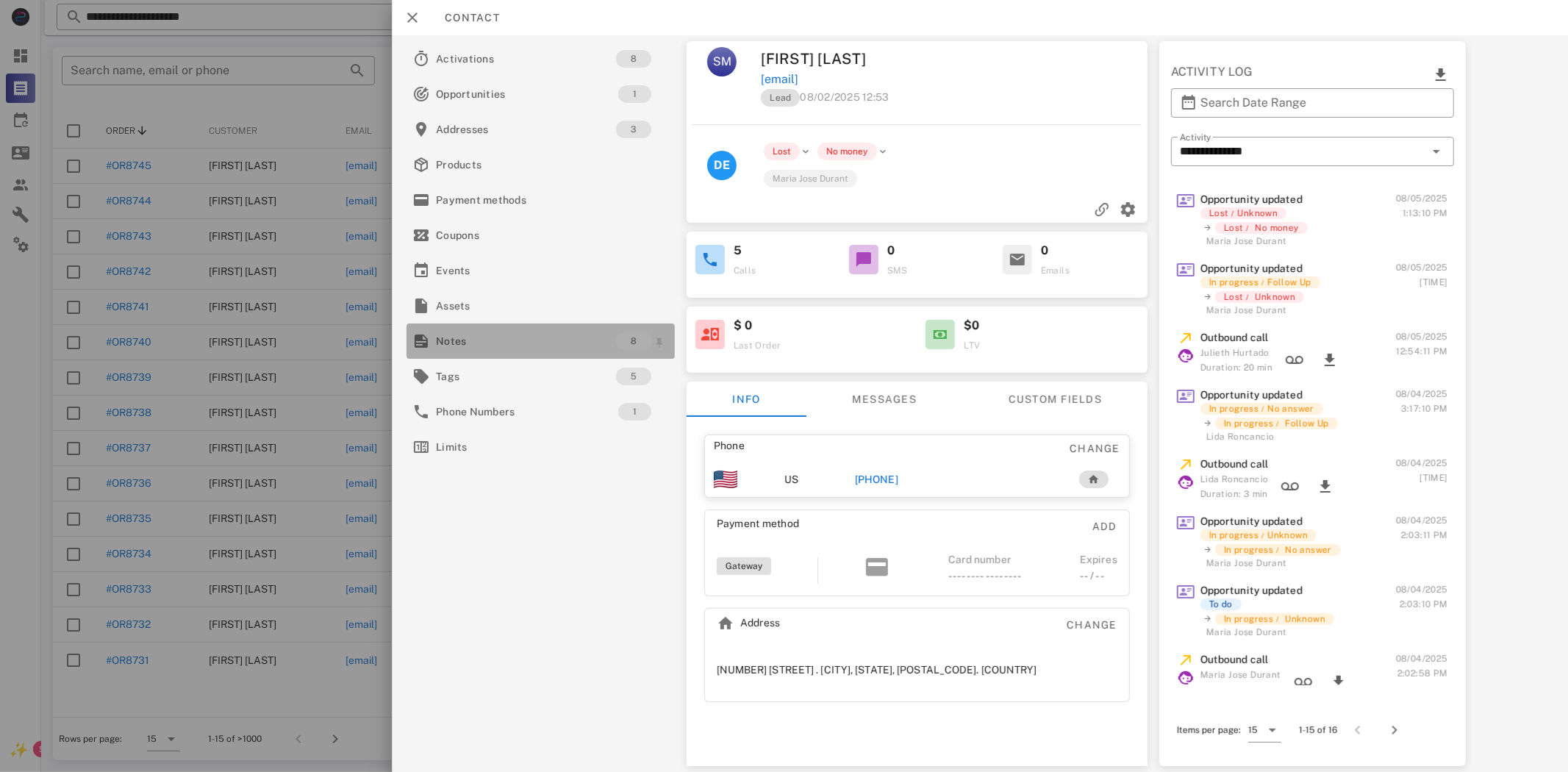 click on "Notes" at bounding box center [526, 341] 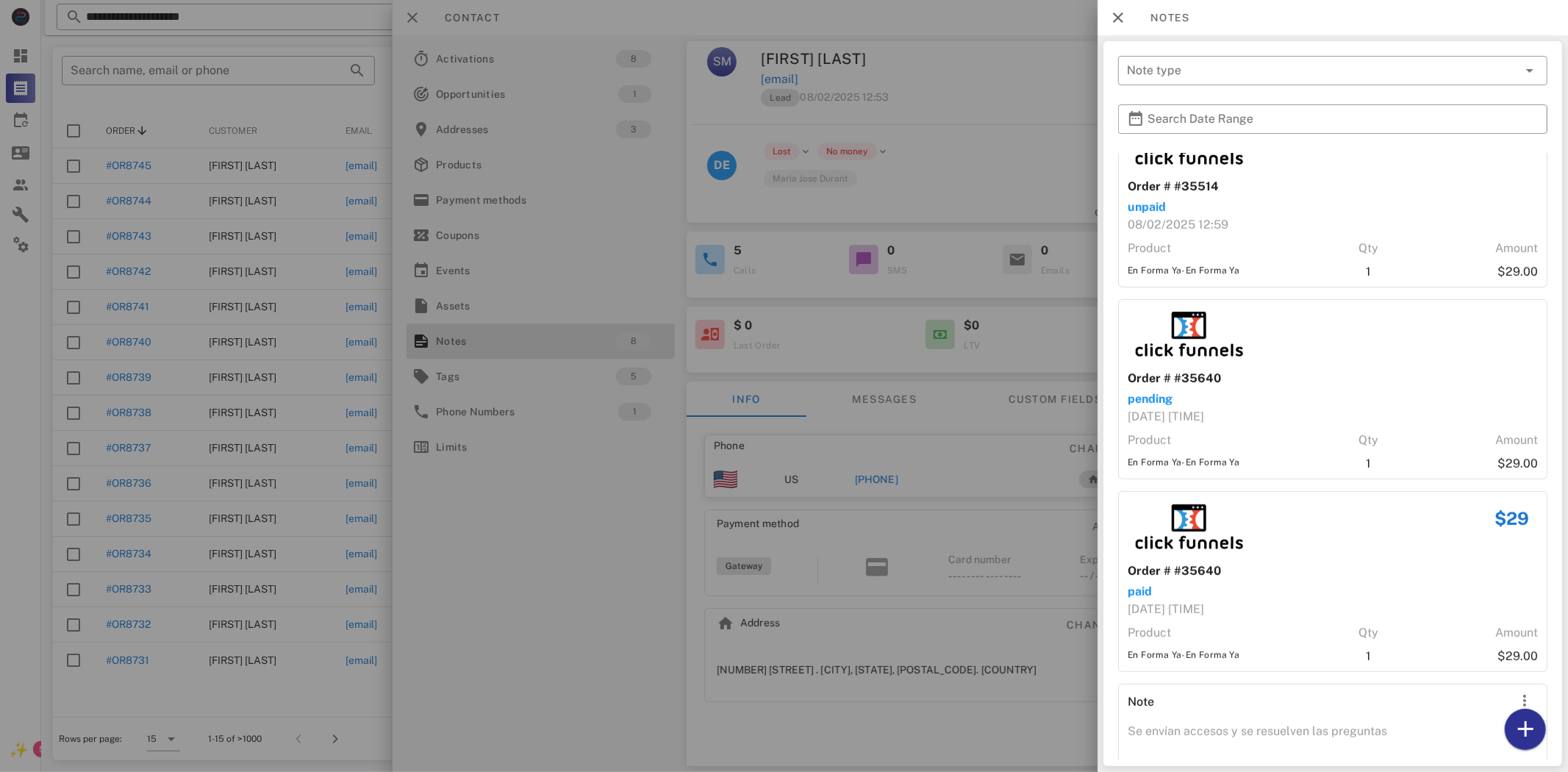 scroll, scrollTop: 763, scrollLeft: 0, axis: vertical 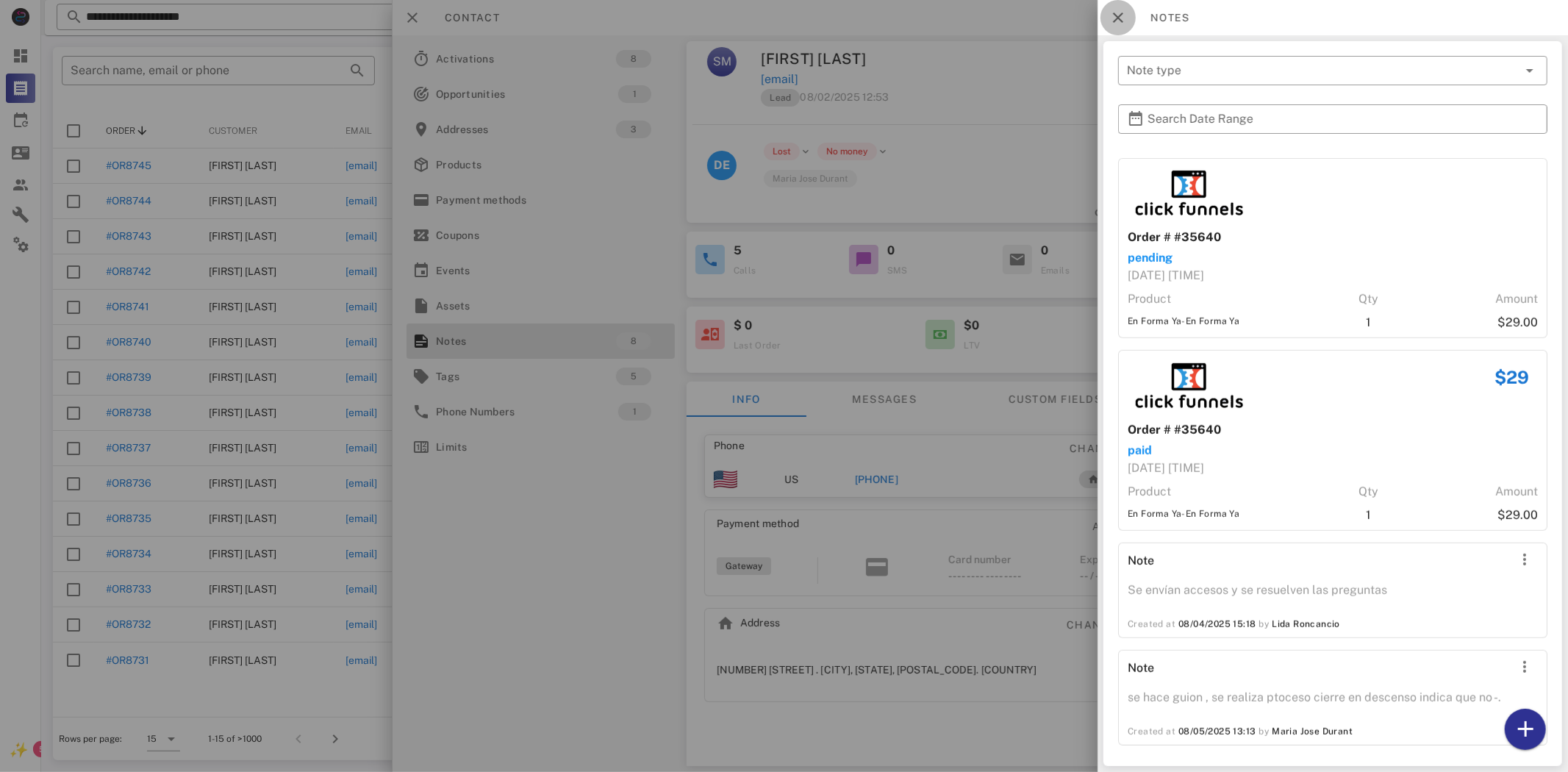 click at bounding box center (1118, 18) 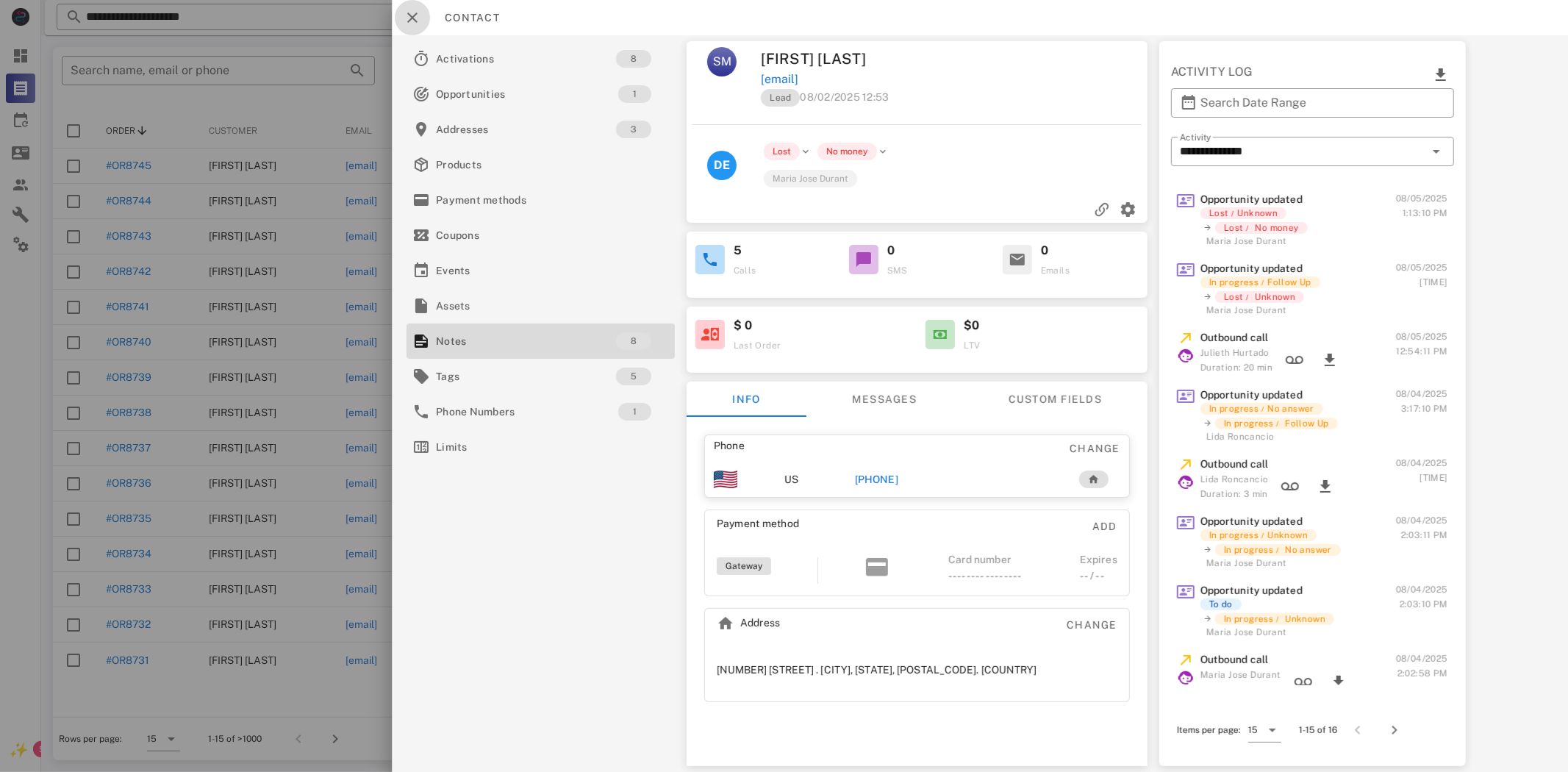 click at bounding box center [412, 18] 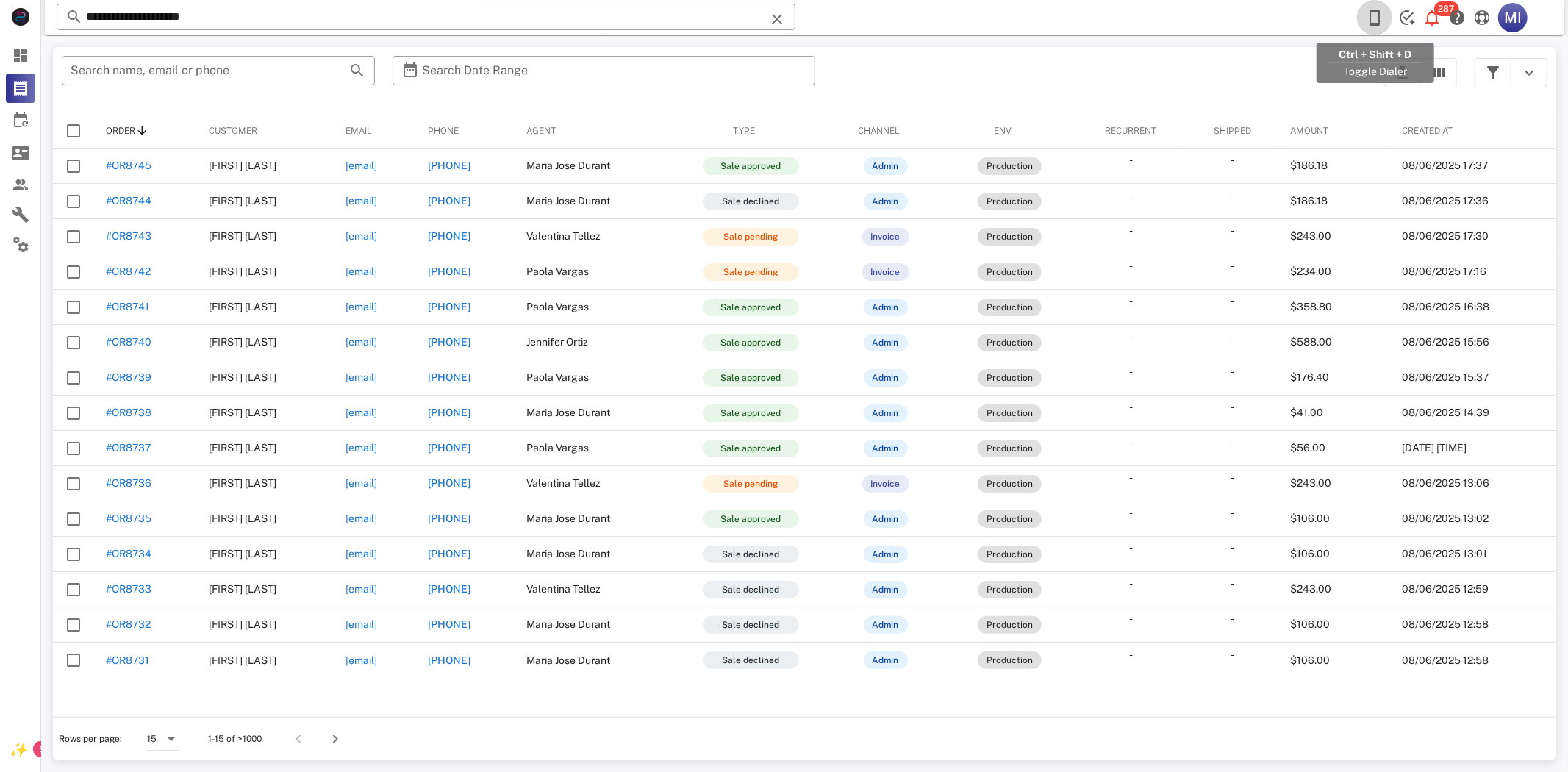 click at bounding box center [1375, 18] 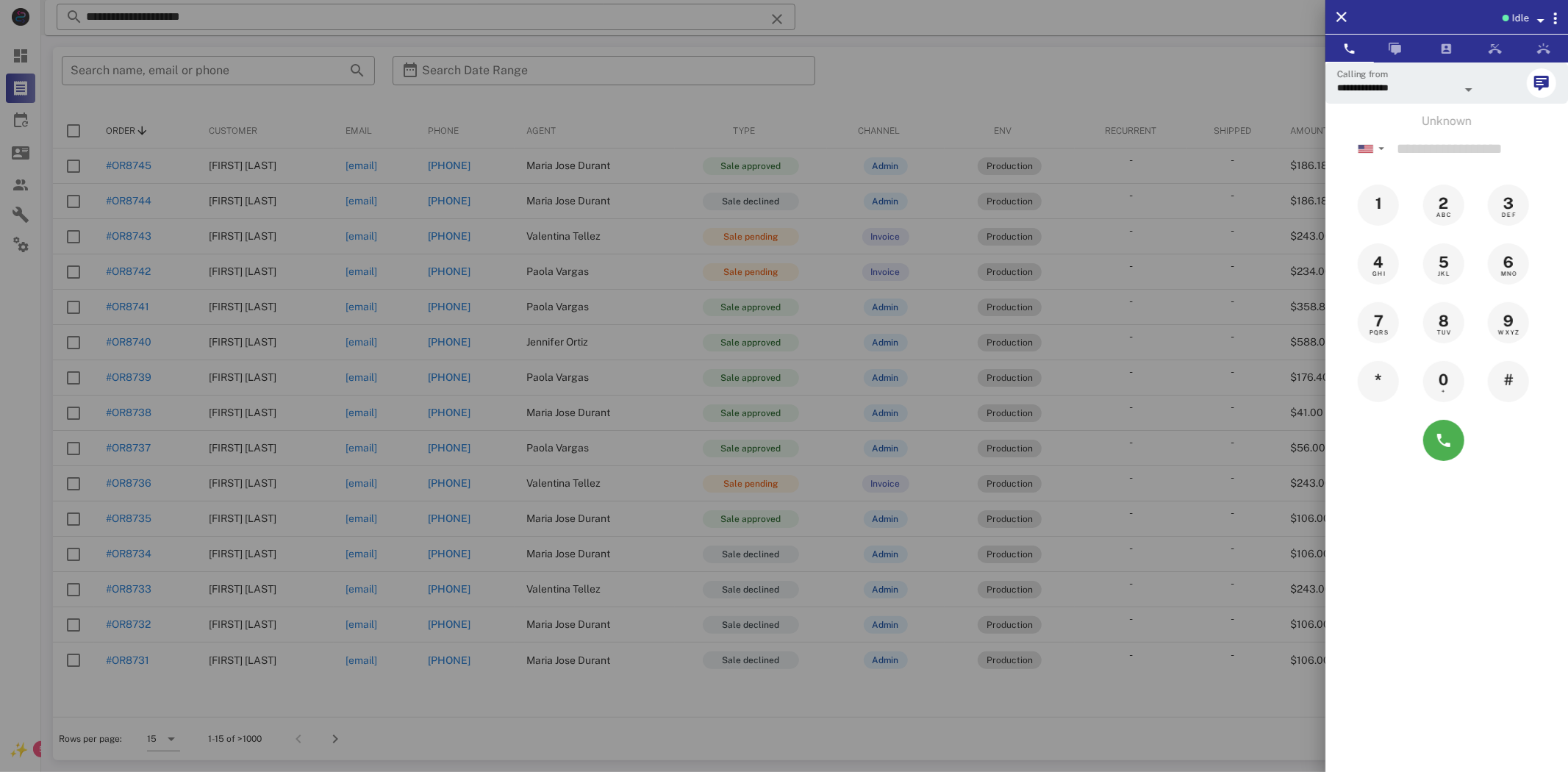 click on "Idle" at bounding box center (1520, 18) 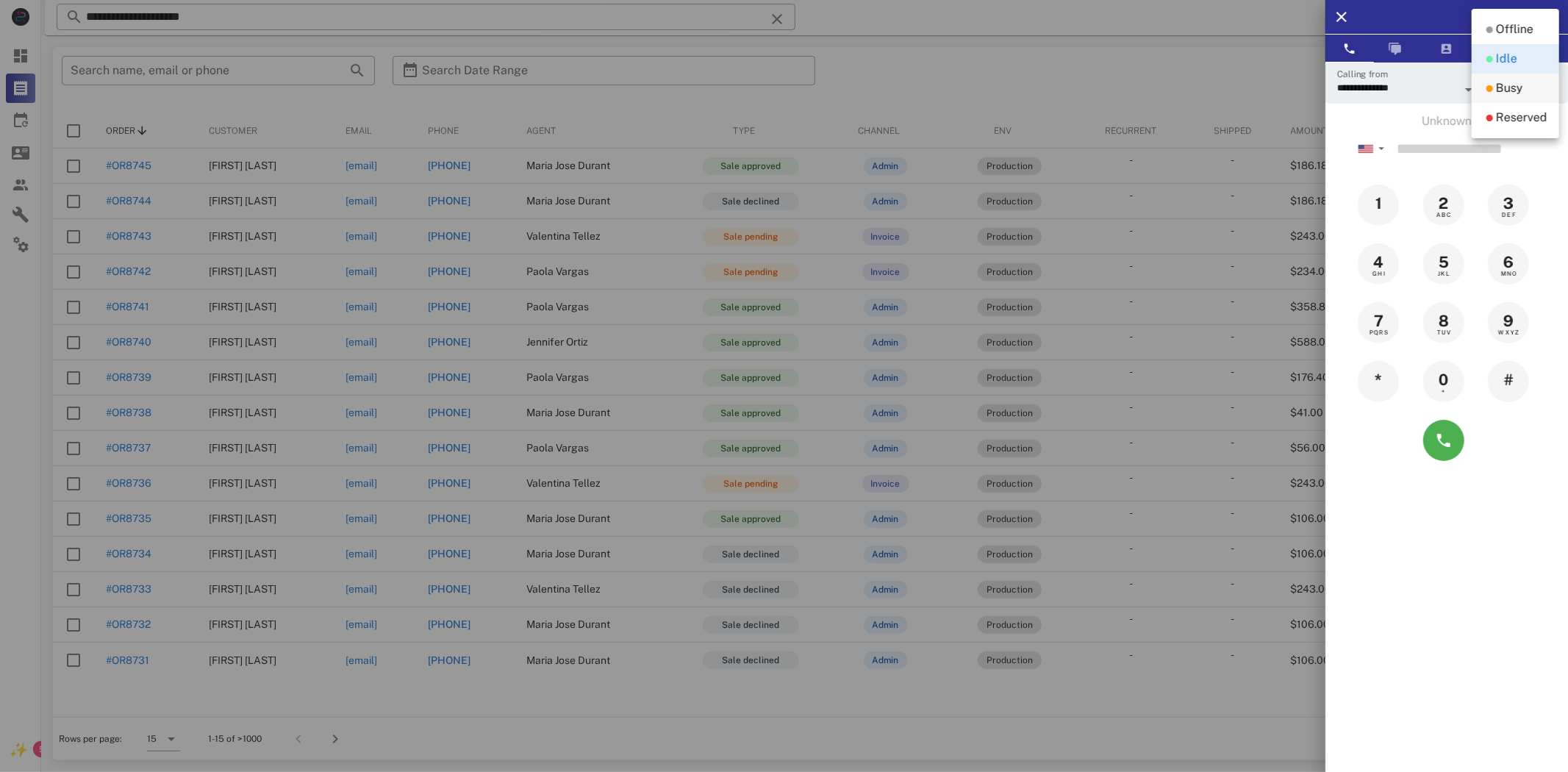 drag, startPoint x: 1497, startPoint y: 82, endPoint x: 1225, endPoint y: 90, distance: 272.11762 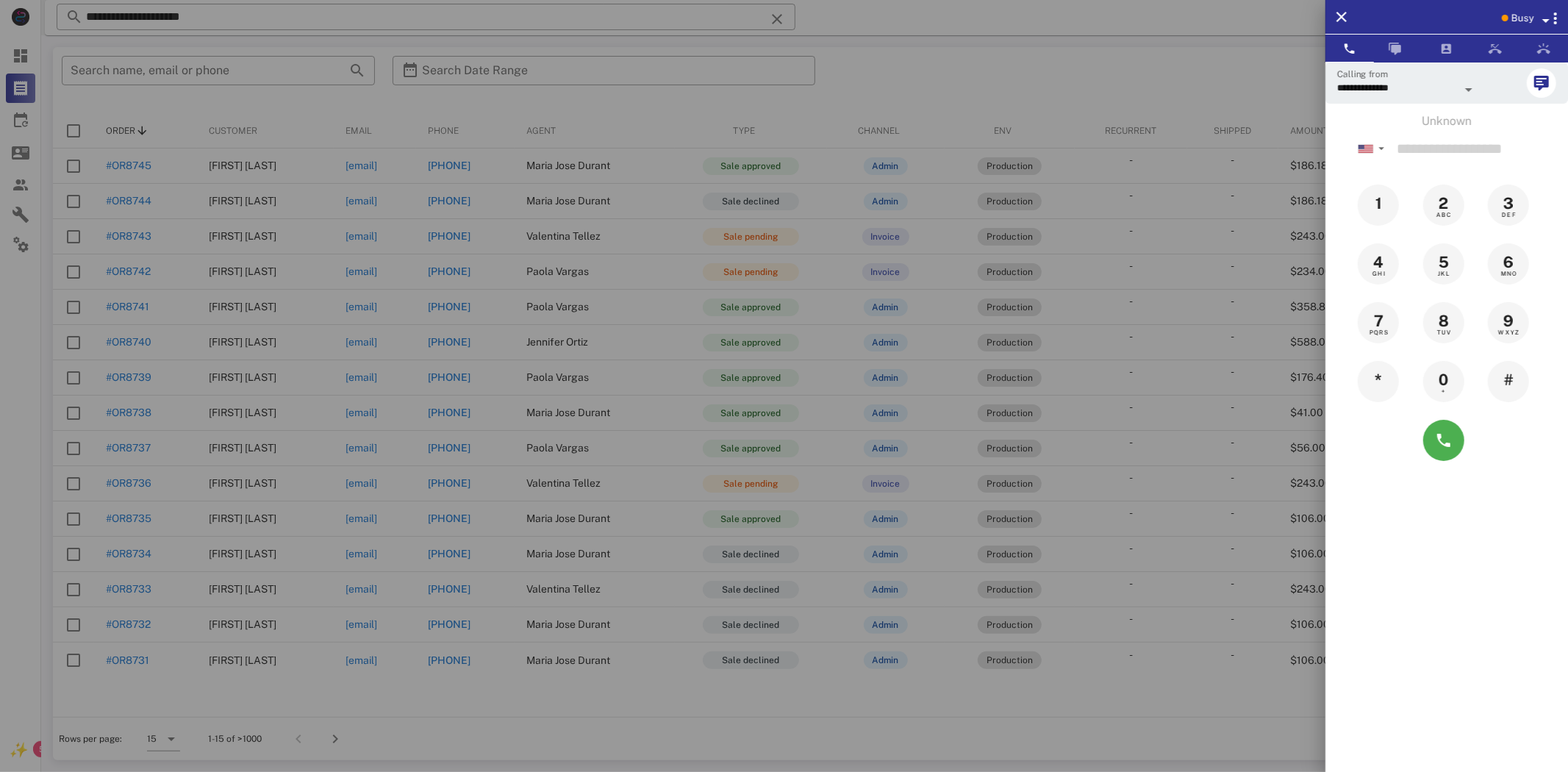 click at bounding box center (784, 386) 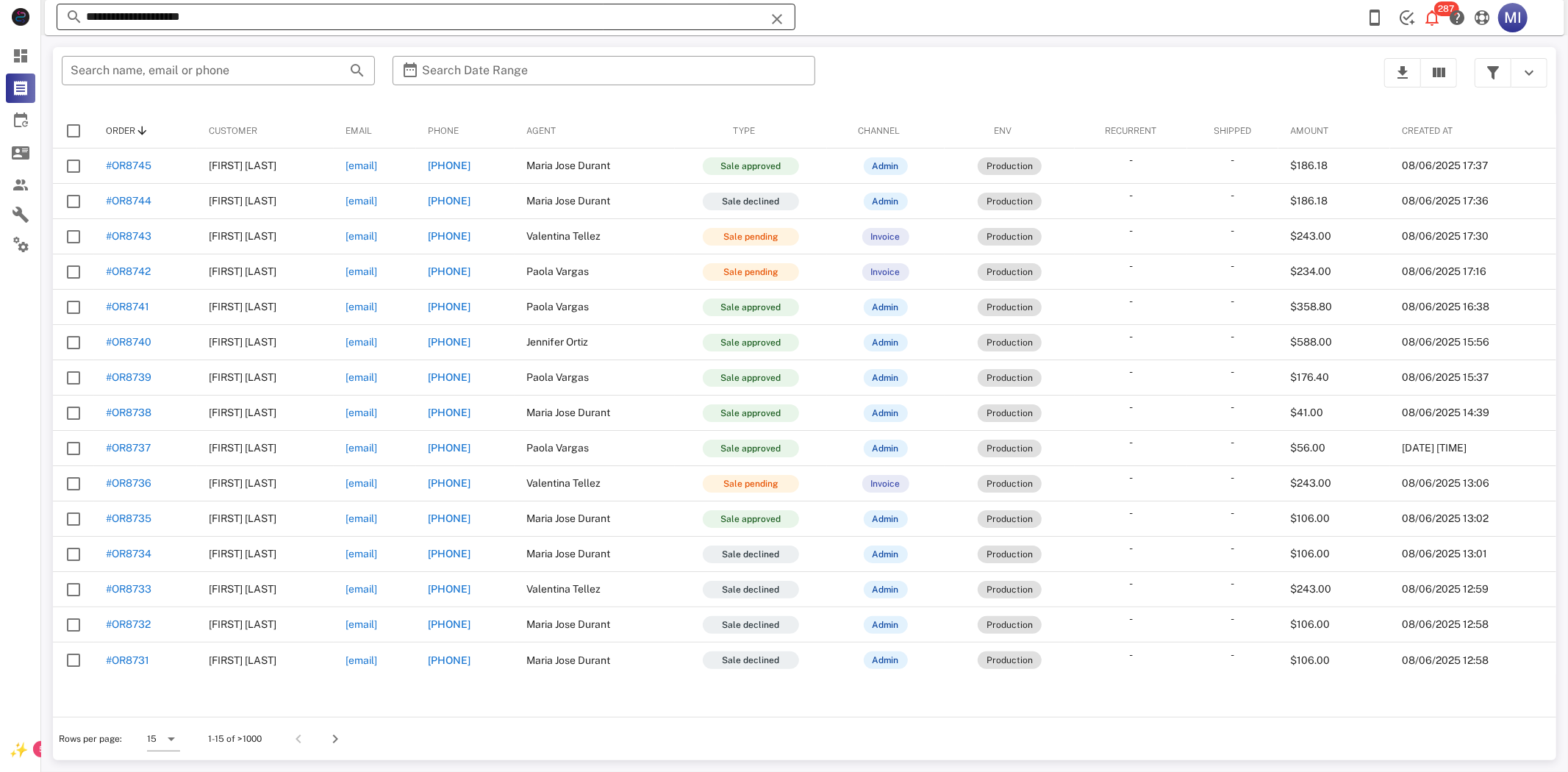 click at bounding box center (778, 19) 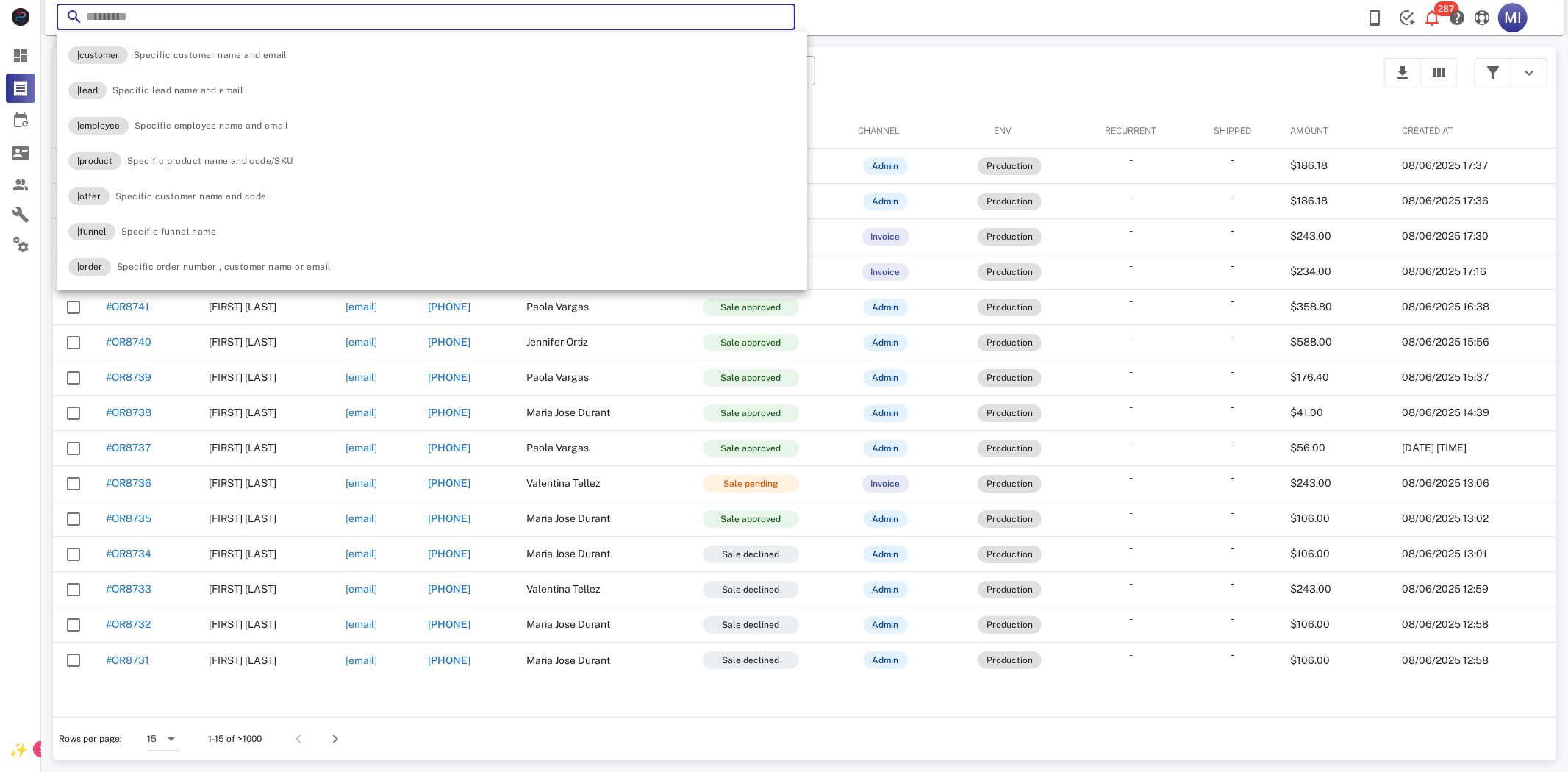 paste on "**********" 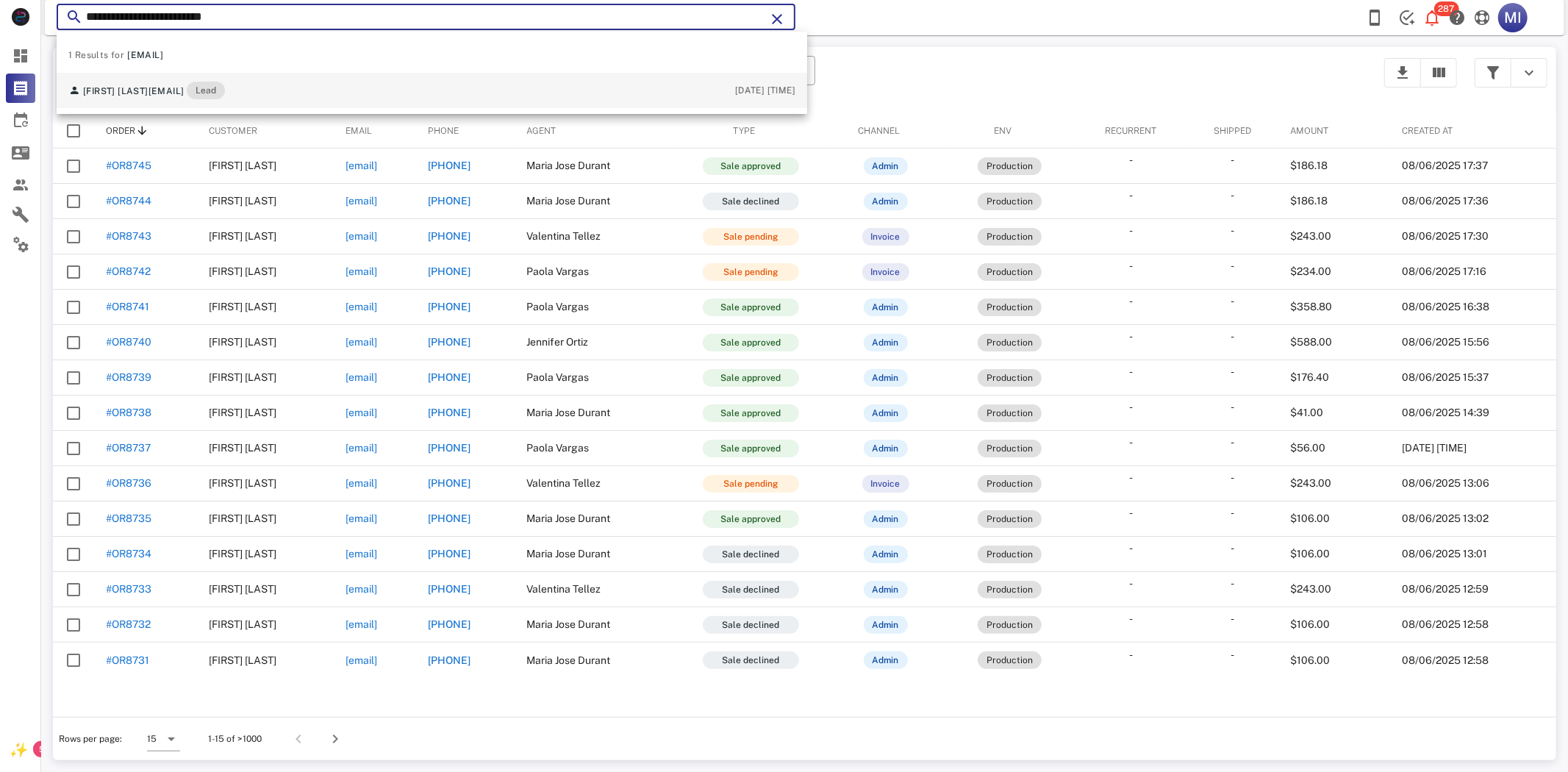 type on "**********" 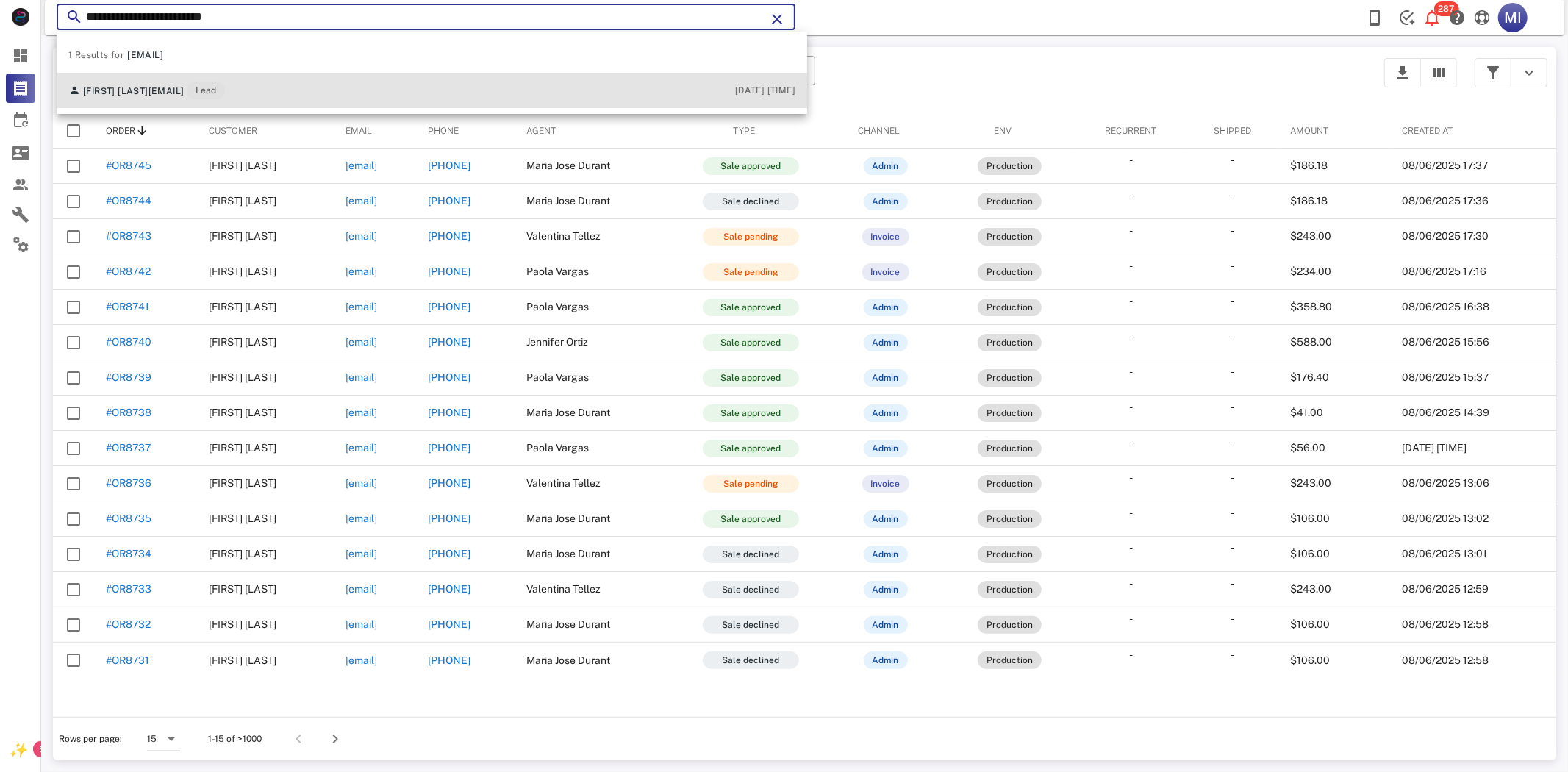 click on "[FIRST] [LAST] [EMAIL] Lead" at bounding box center (146, 90) 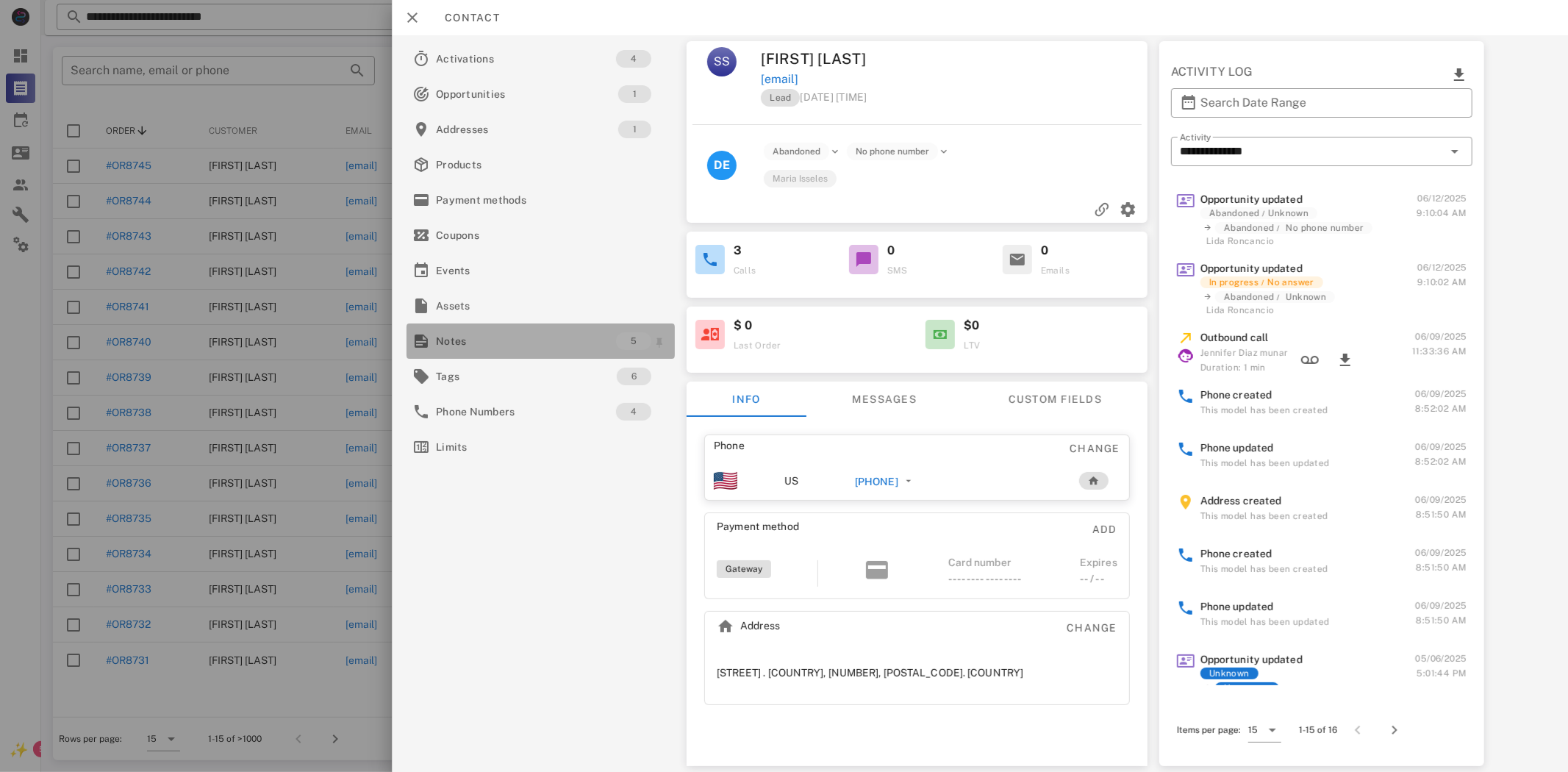 click on "Notes" at bounding box center [526, 341] 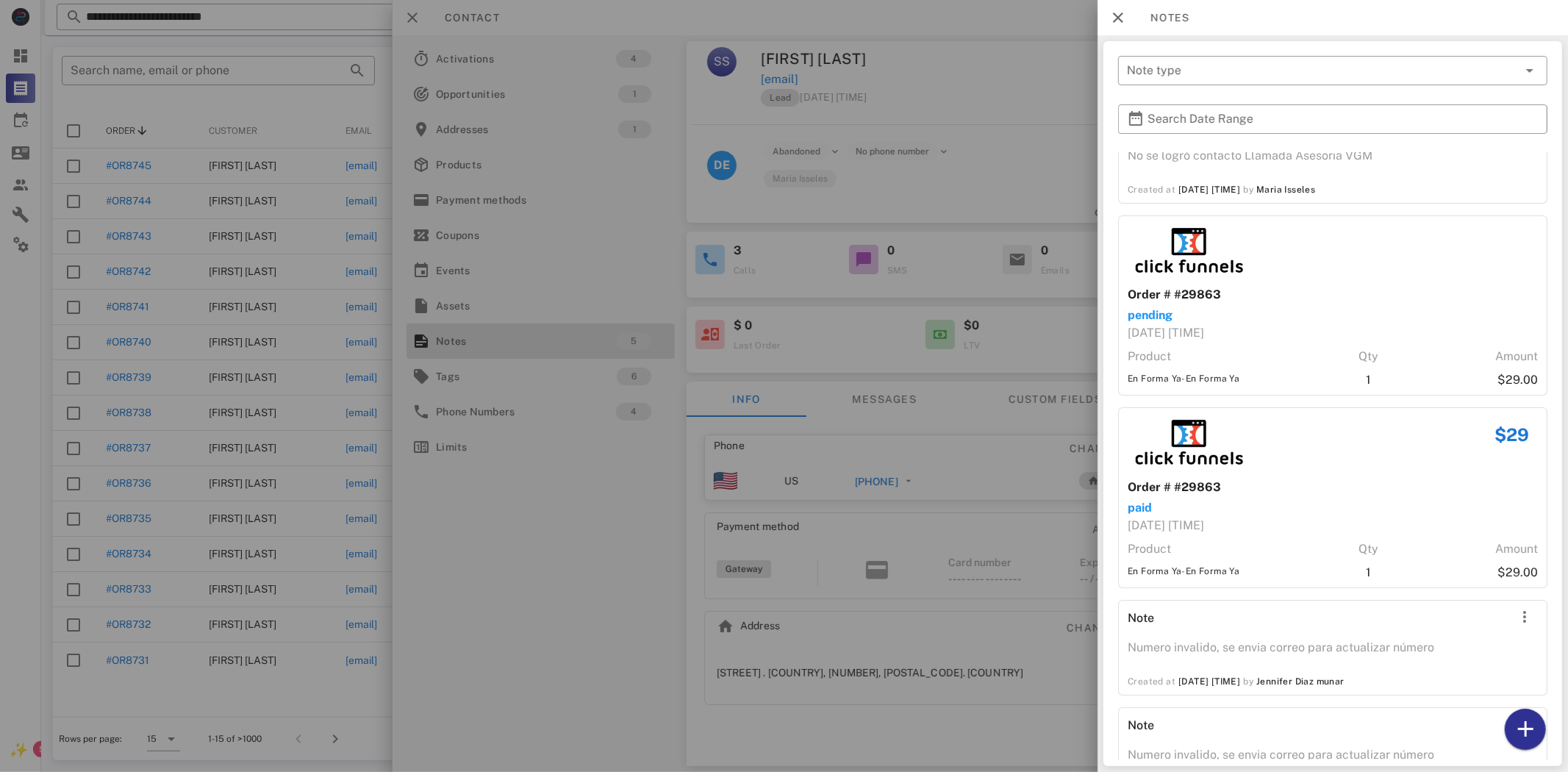 scroll, scrollTop: 106, scrollLeft: 0, axis: vertical 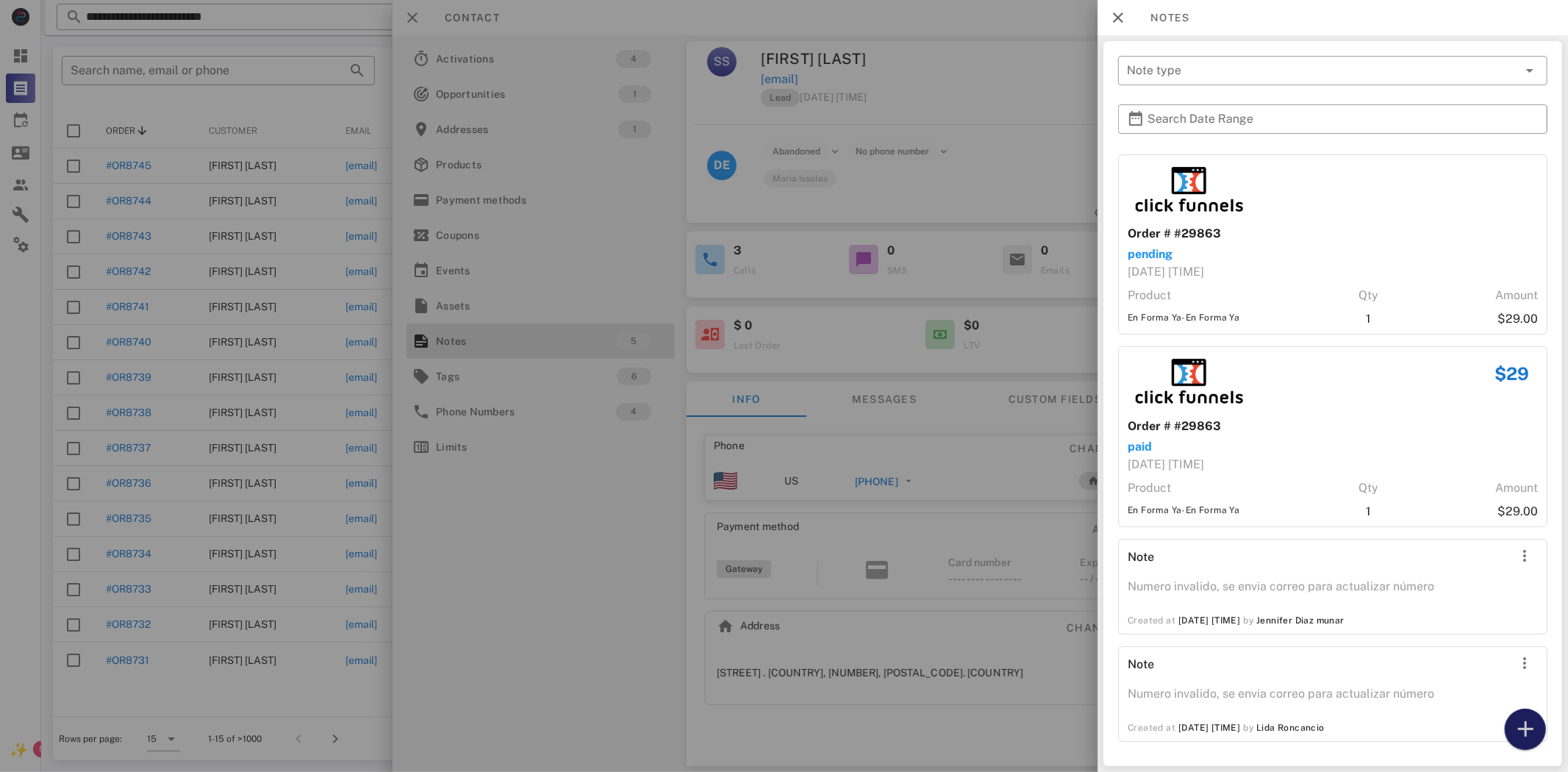 click at bounding box center (1525, 729) 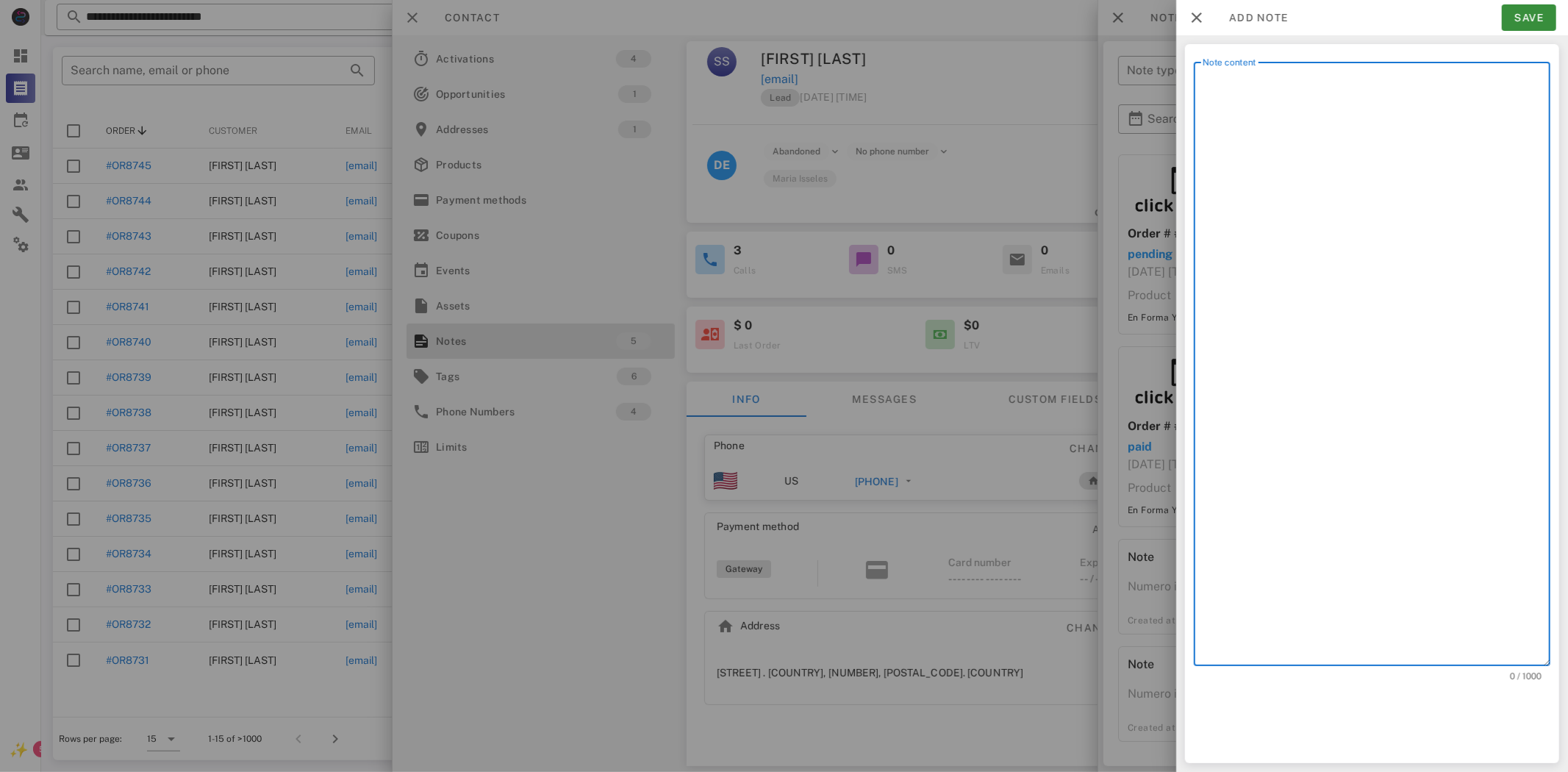 click on "Note content" at bounding box center [1376, 368] 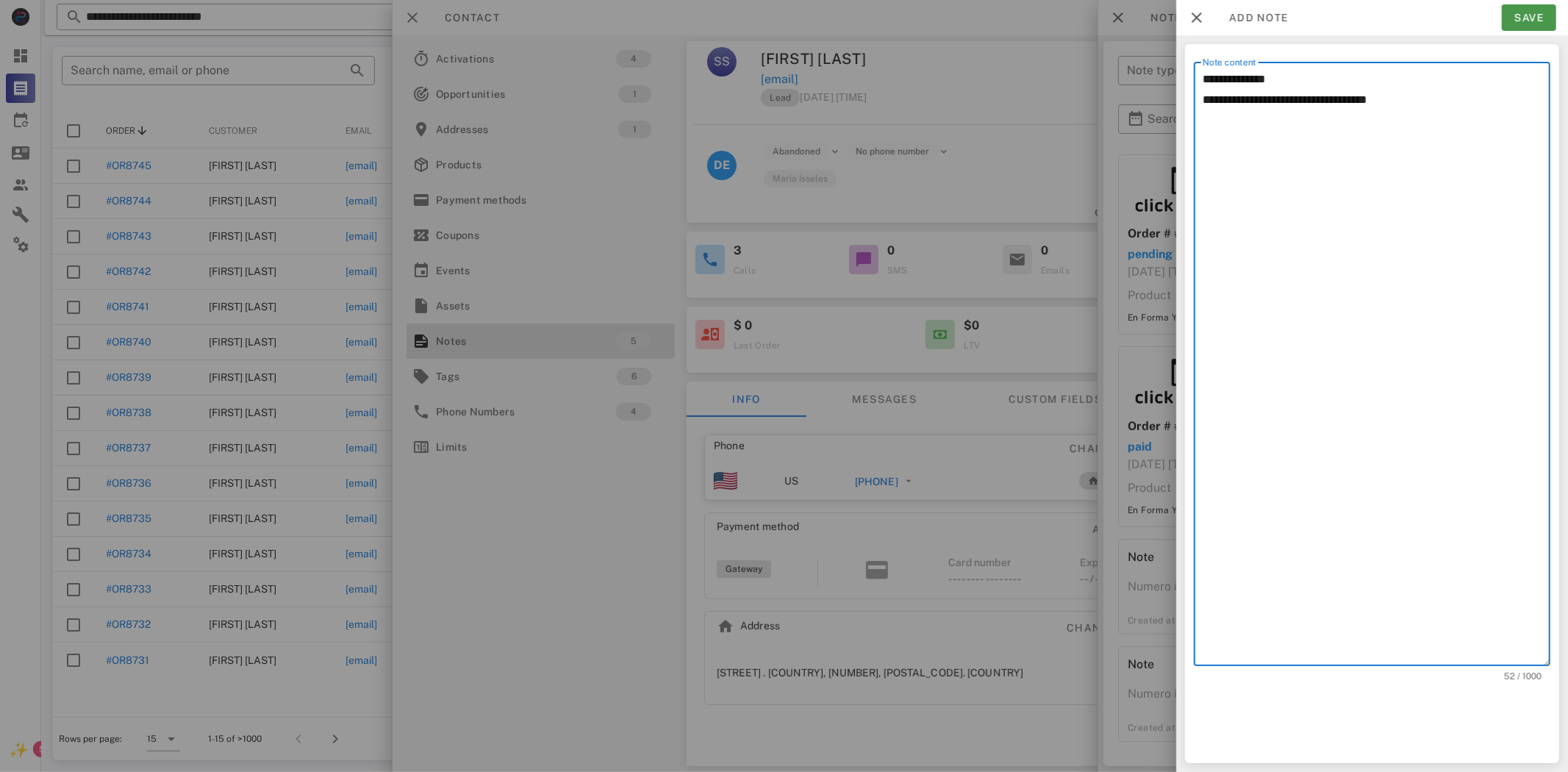 type on "**********" 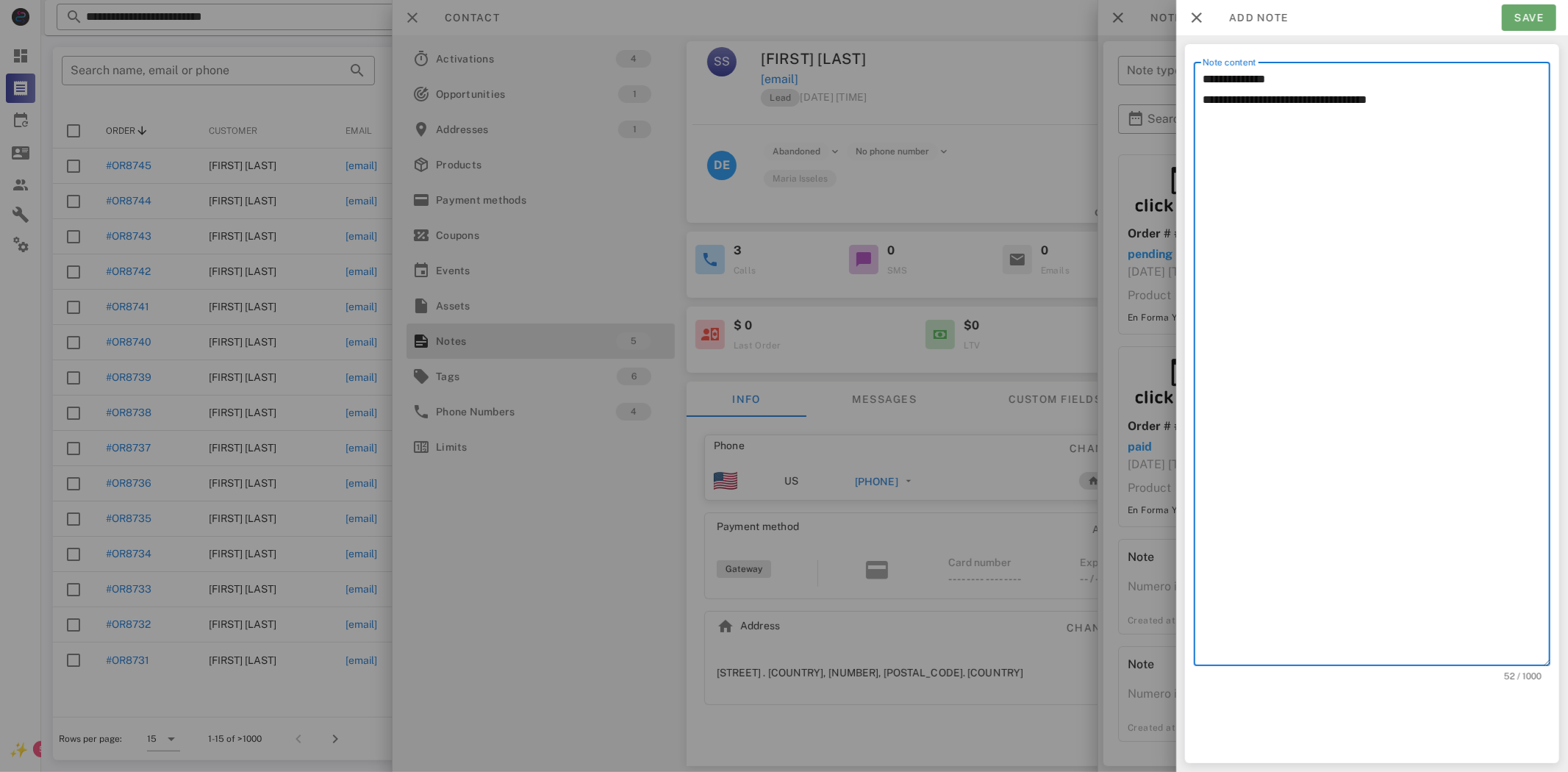 click on "Save" at bounding box center [1529, 18] 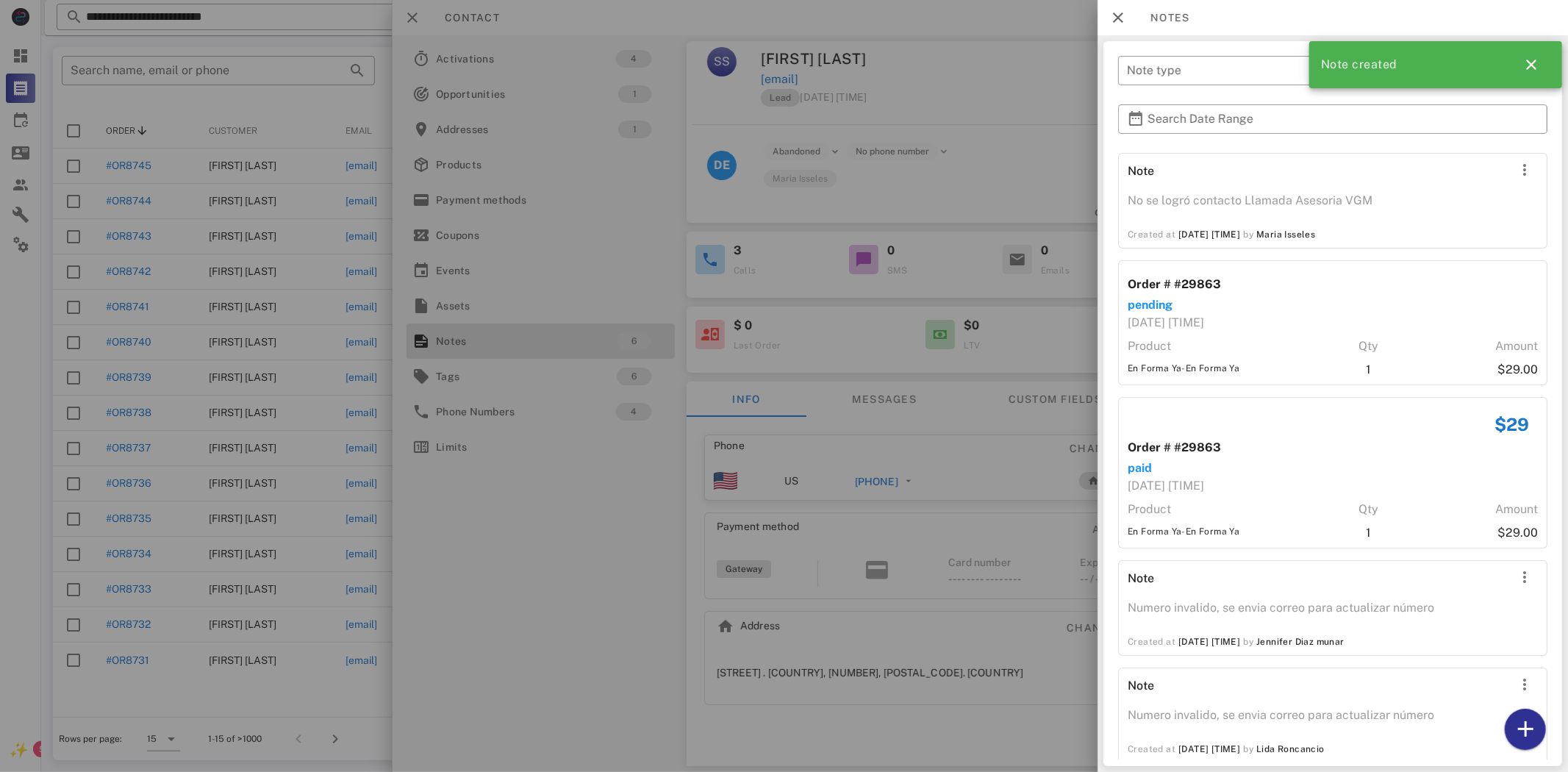 click at bounding box center [784, 386] 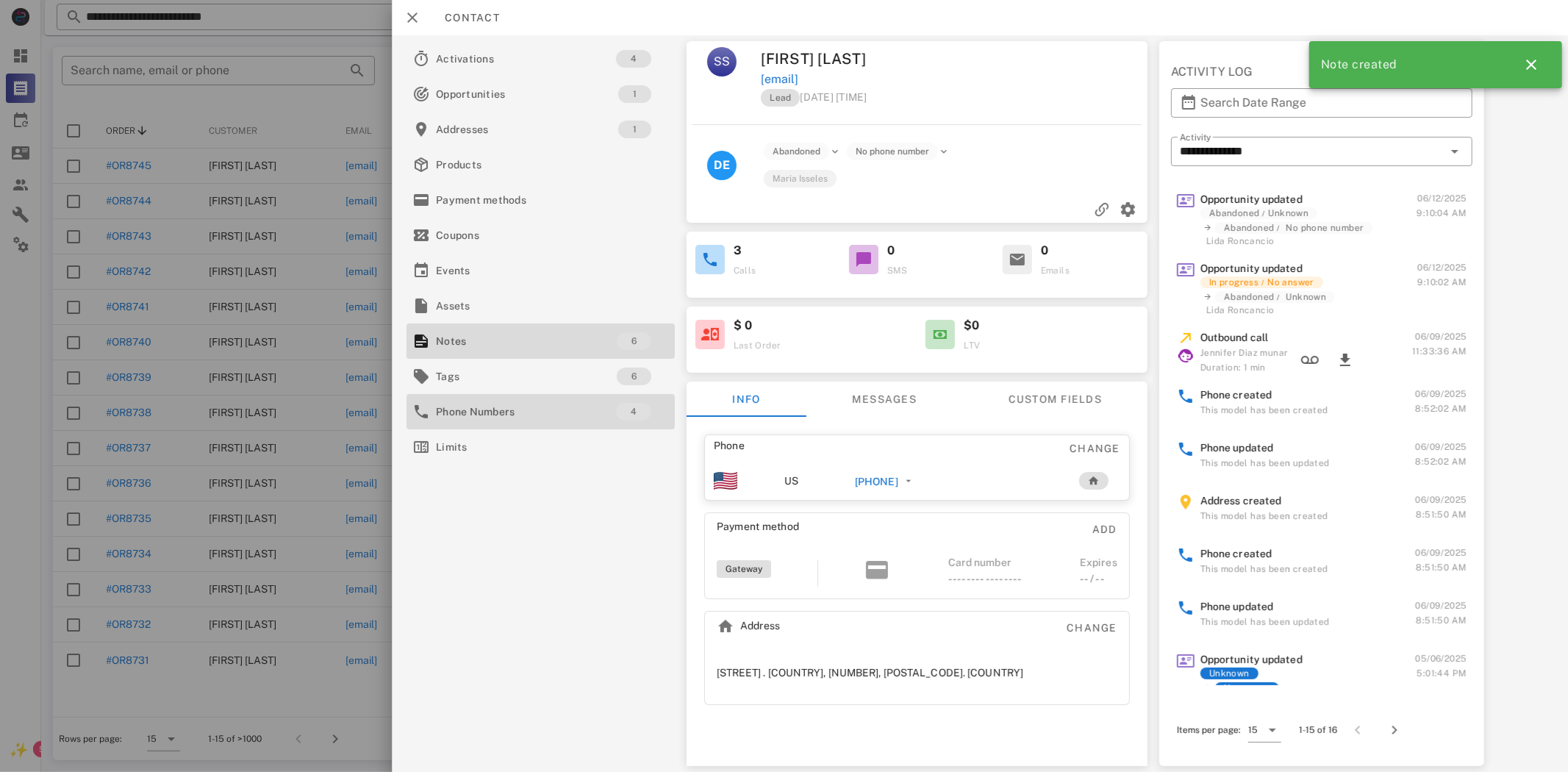 click on "Phone Numbers" at bounding box center [526, 412] 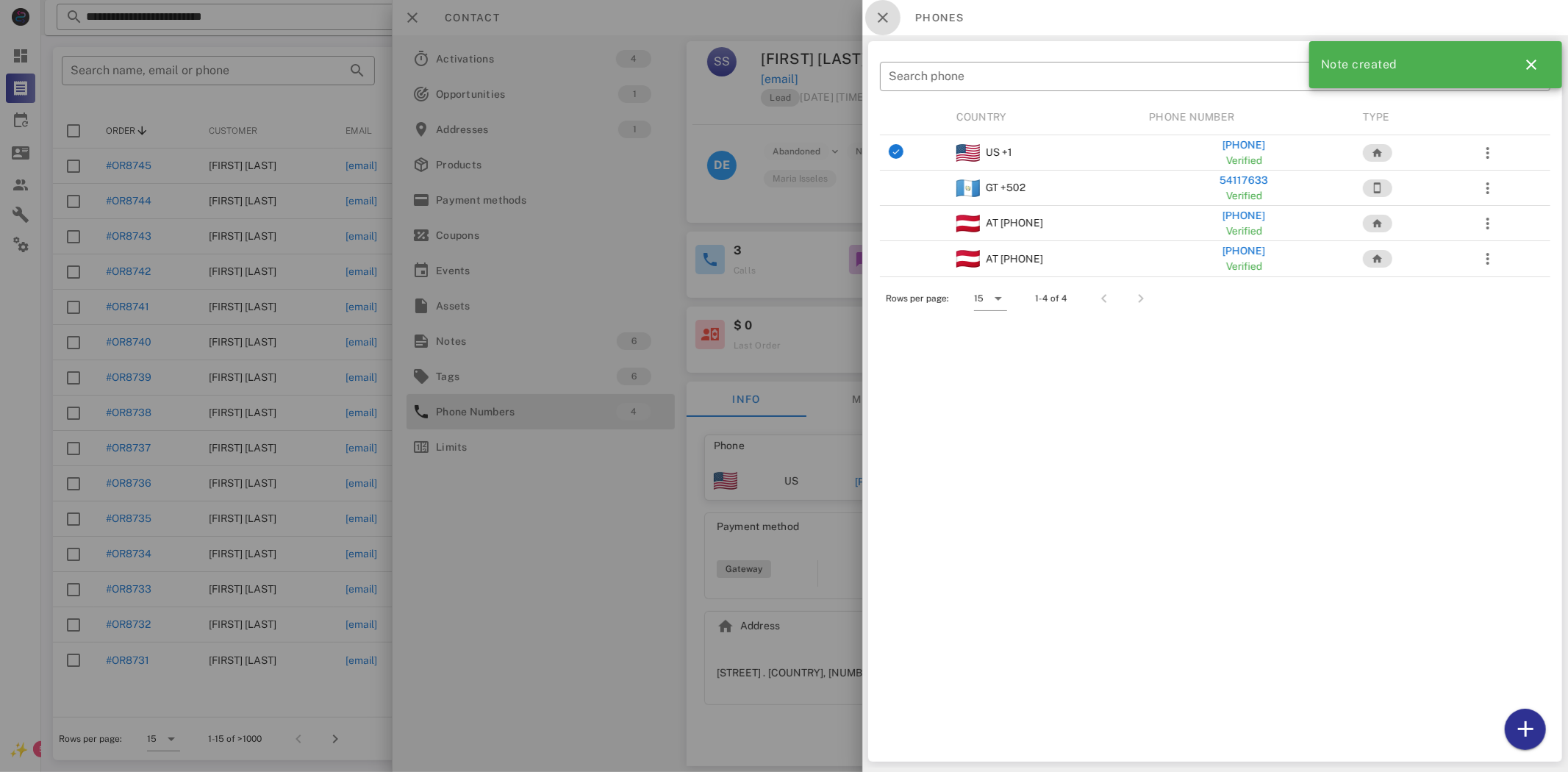 click at bounding box center [883, 18] 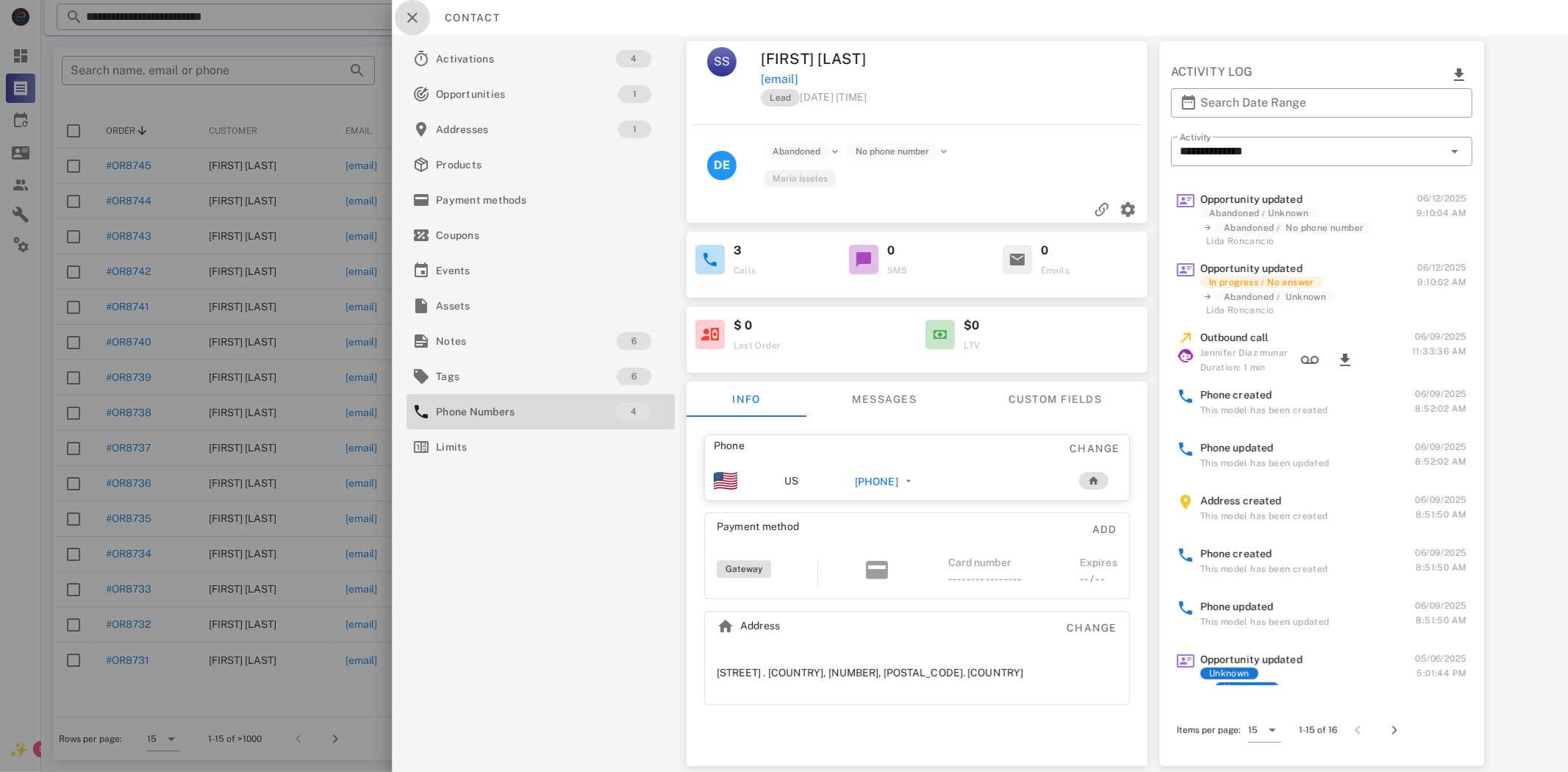 click at bounding box center [412, 18] 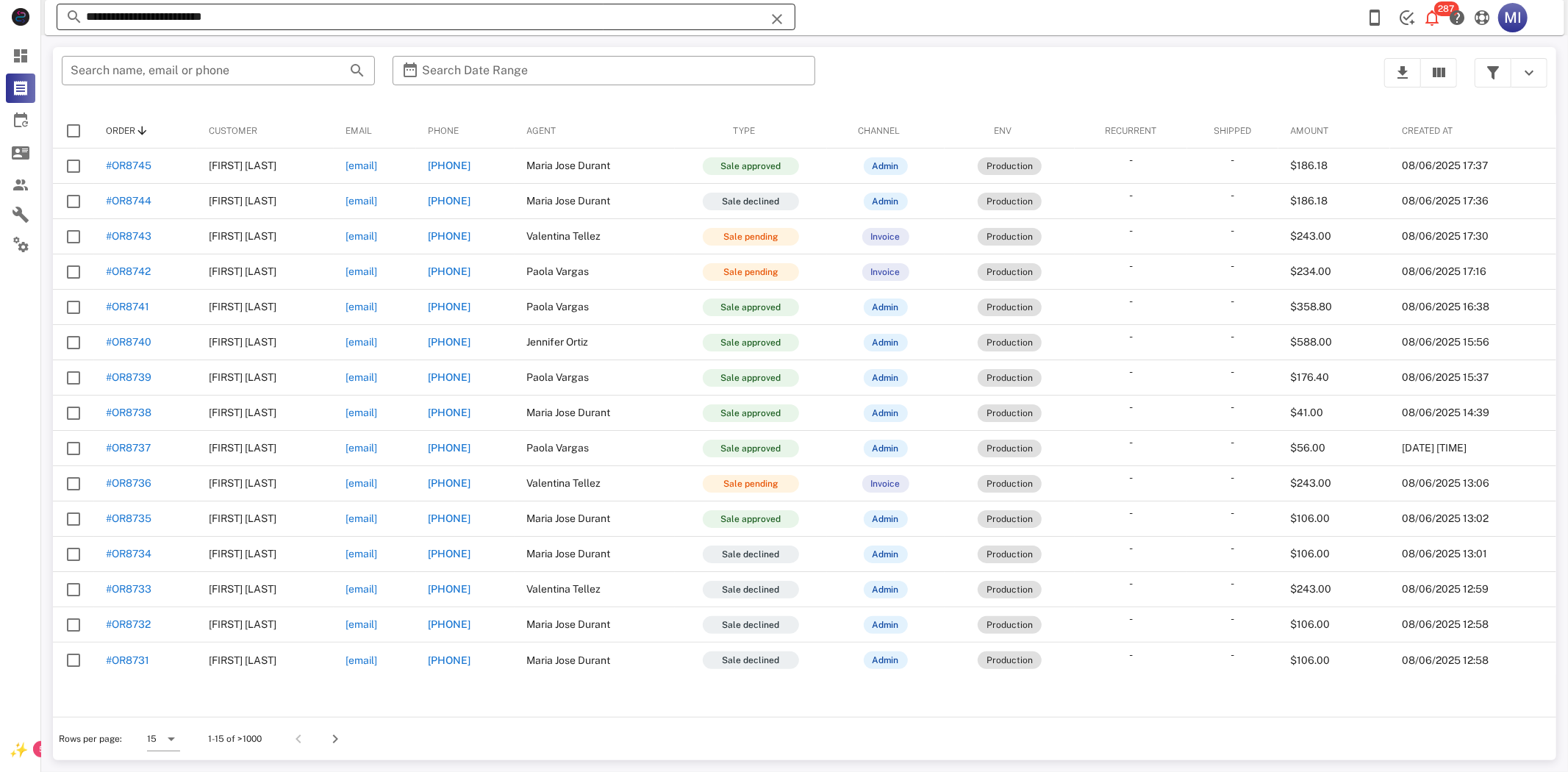 click at bounding box center [778, 19] 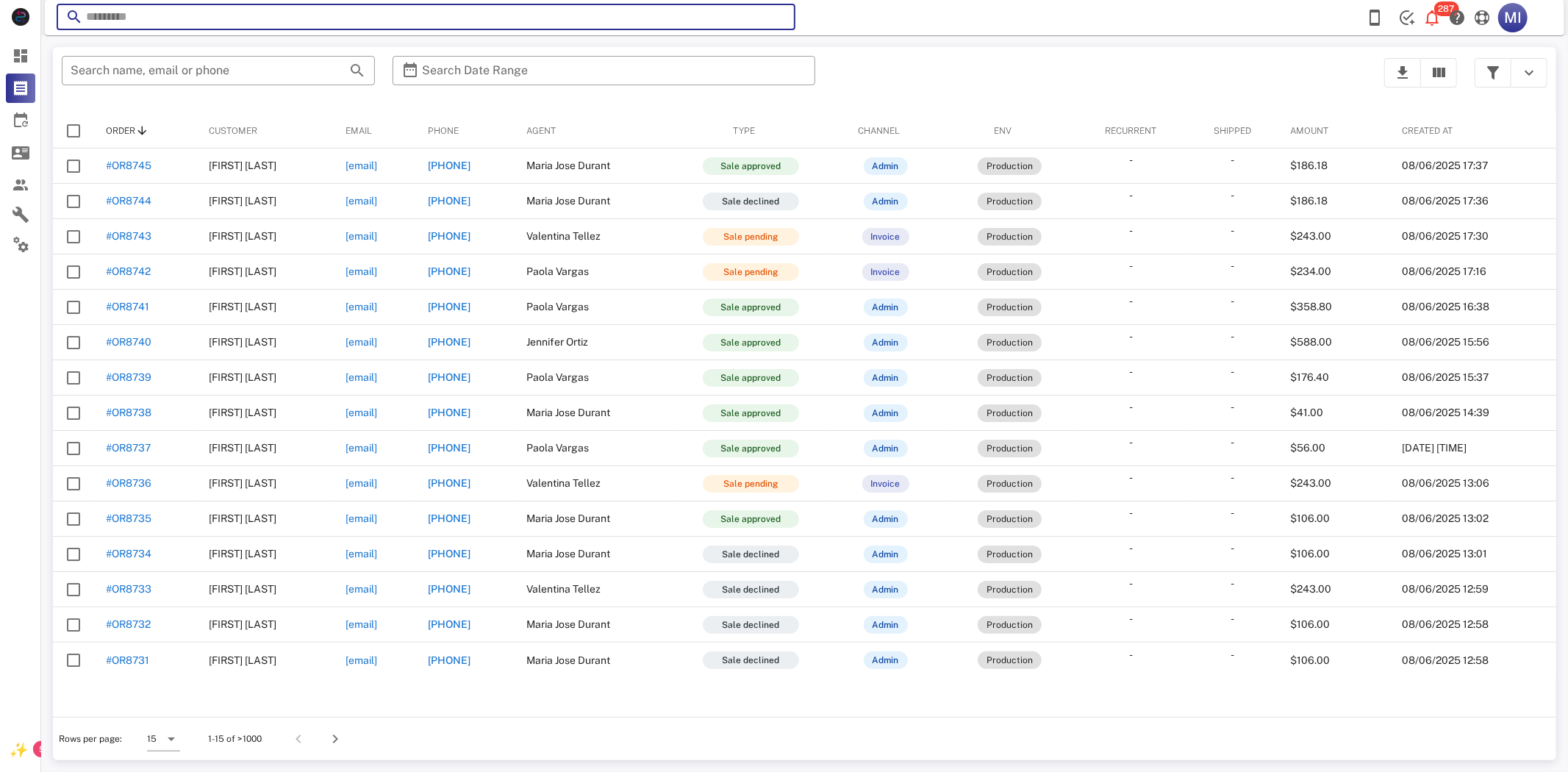 paste on "**********" 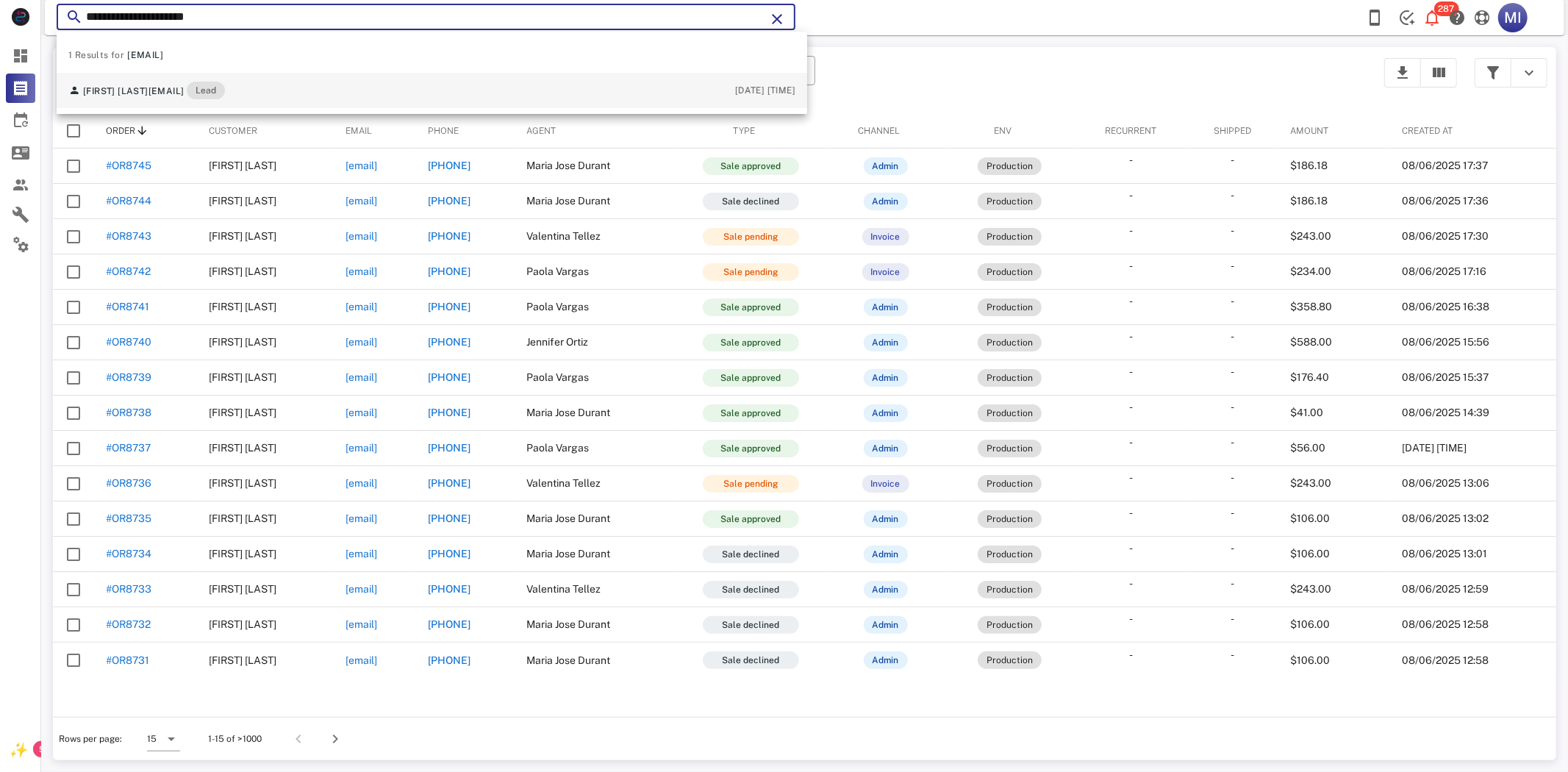 type on "**********" 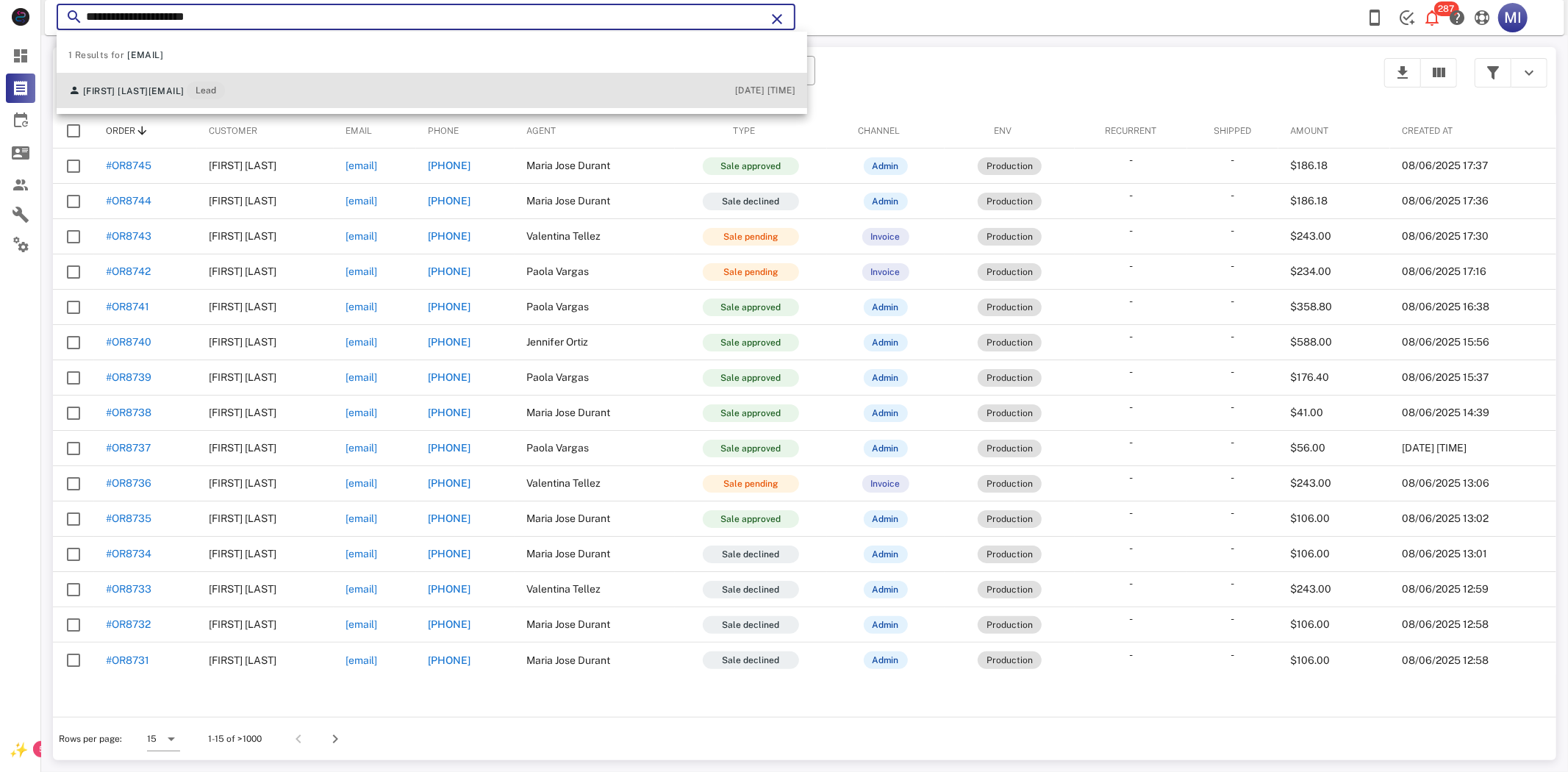 click on "[FIRST] [LAST]" at bounding box center [115, 91] 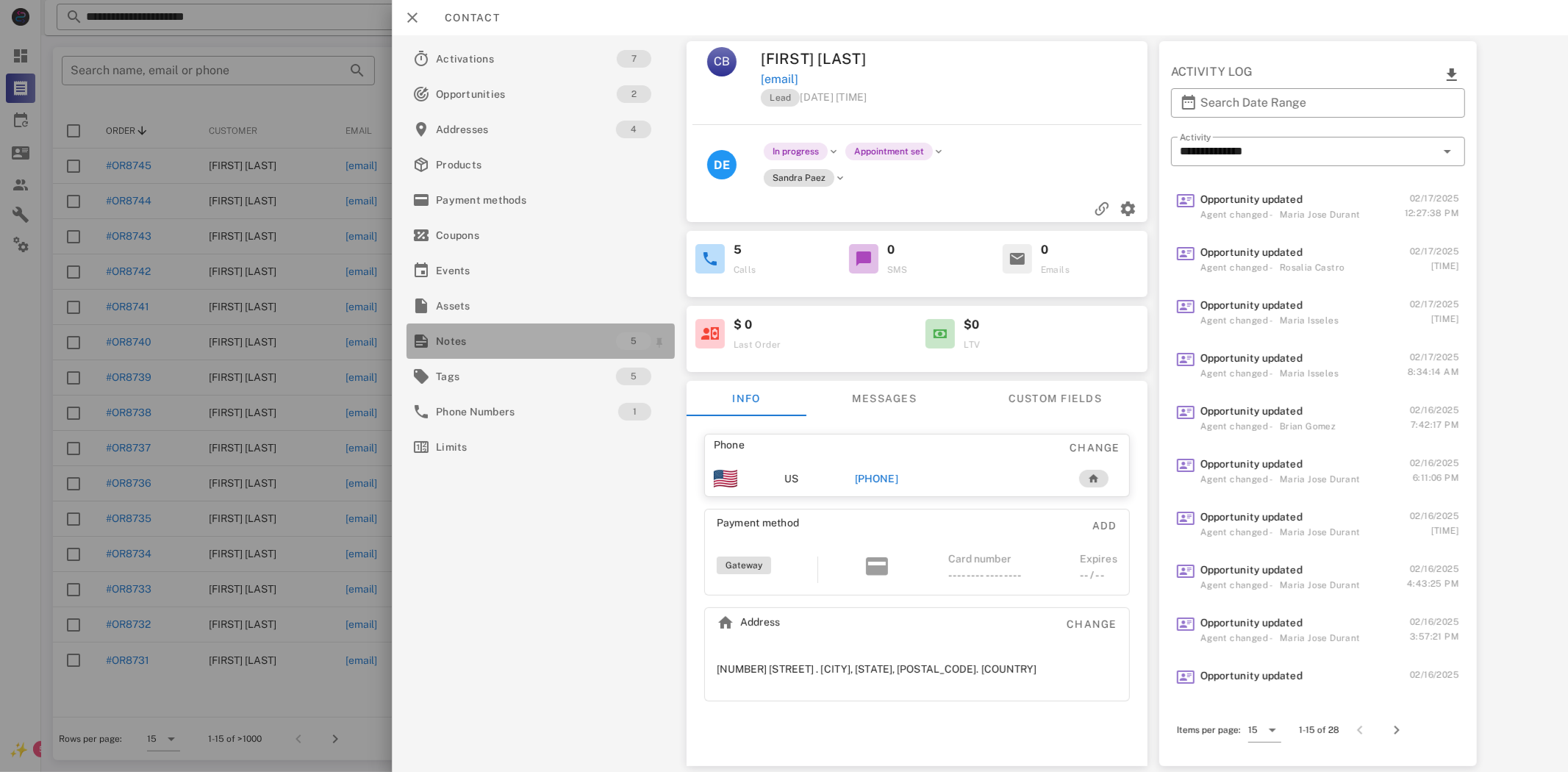 click on "Notes" at bounding box center (526, 341) 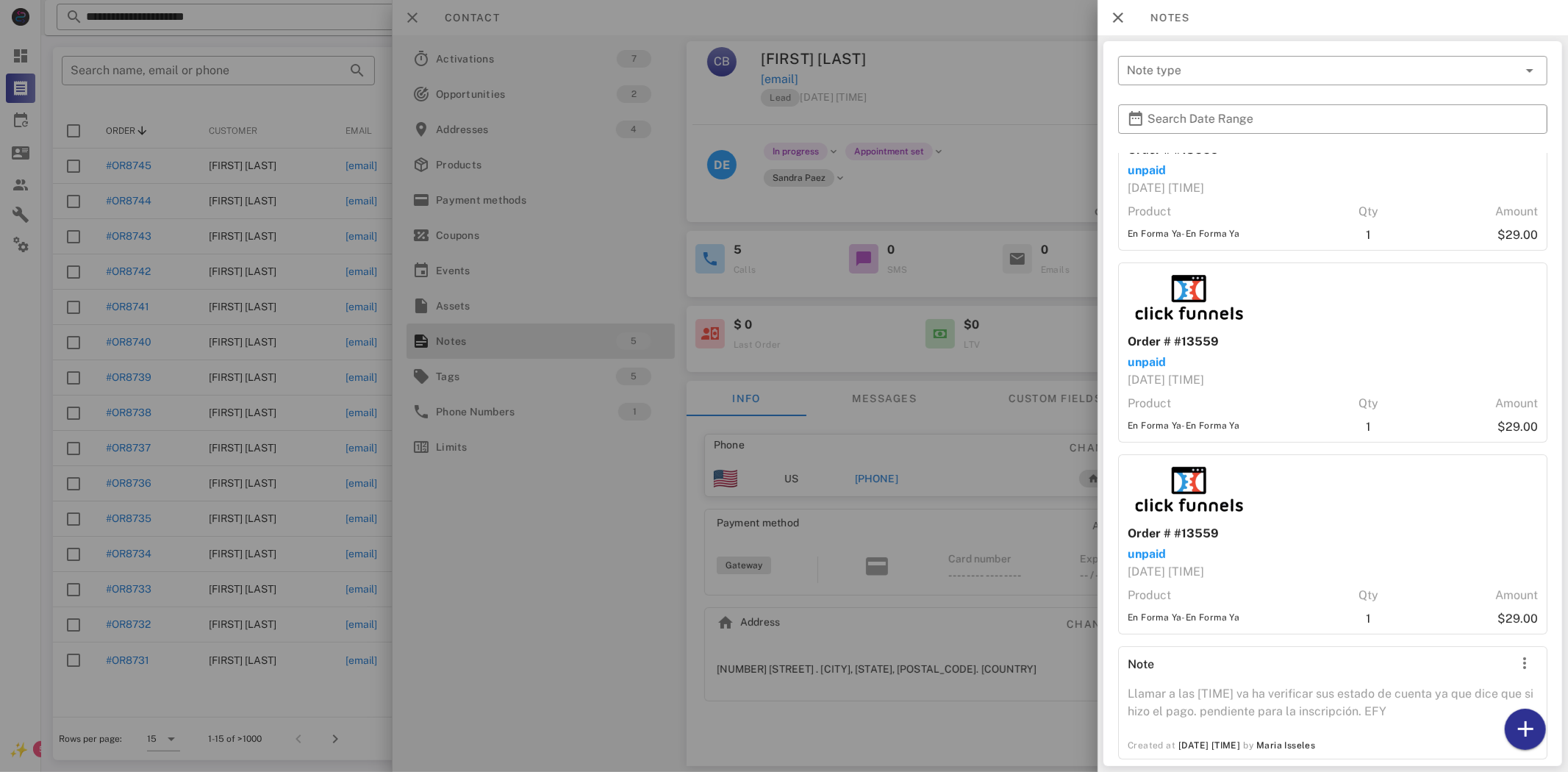scroll, scrollTop: 291, scrollLeft: 0, axis: vertical 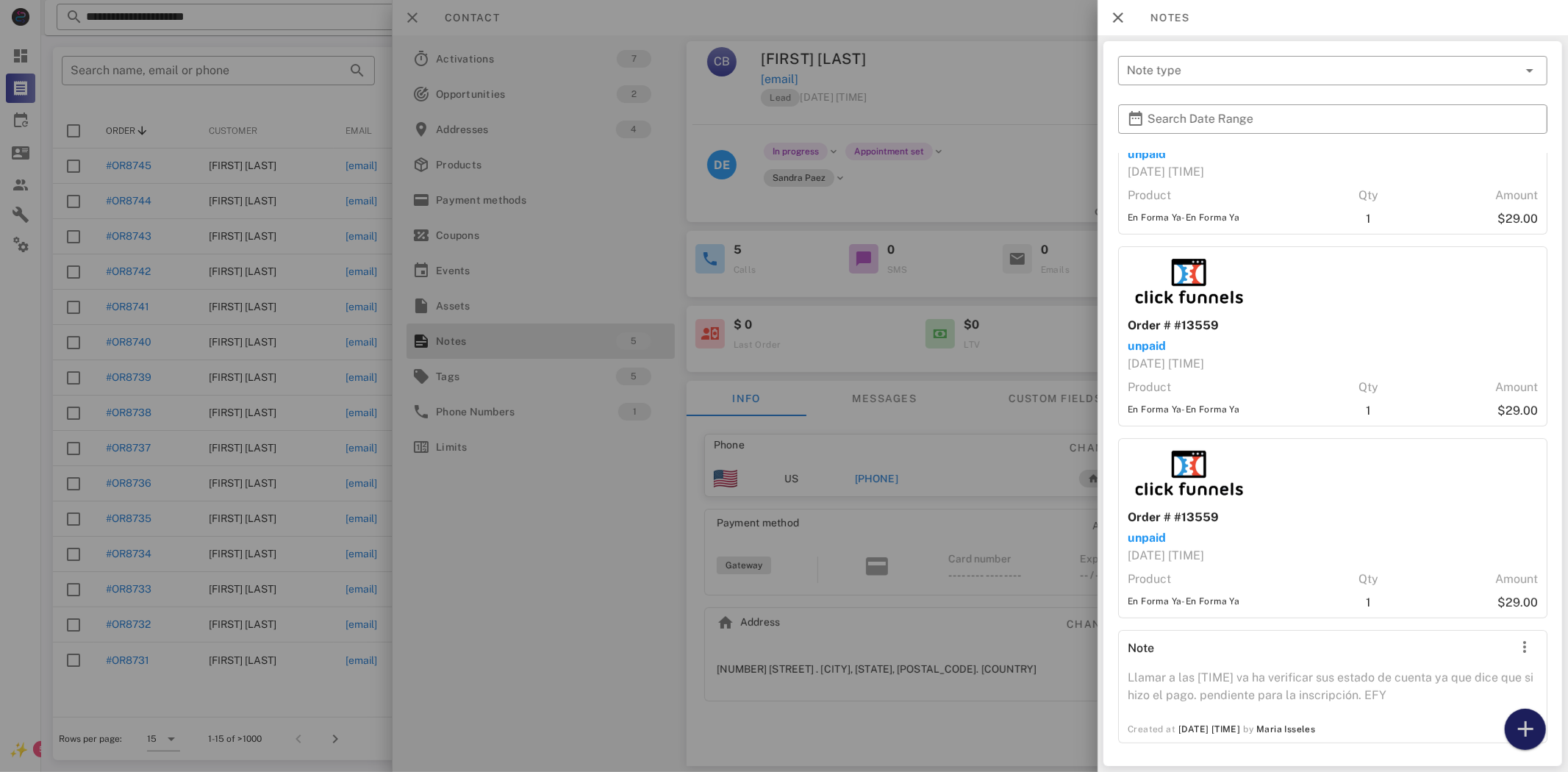 click at bounding box center [1525, 729] 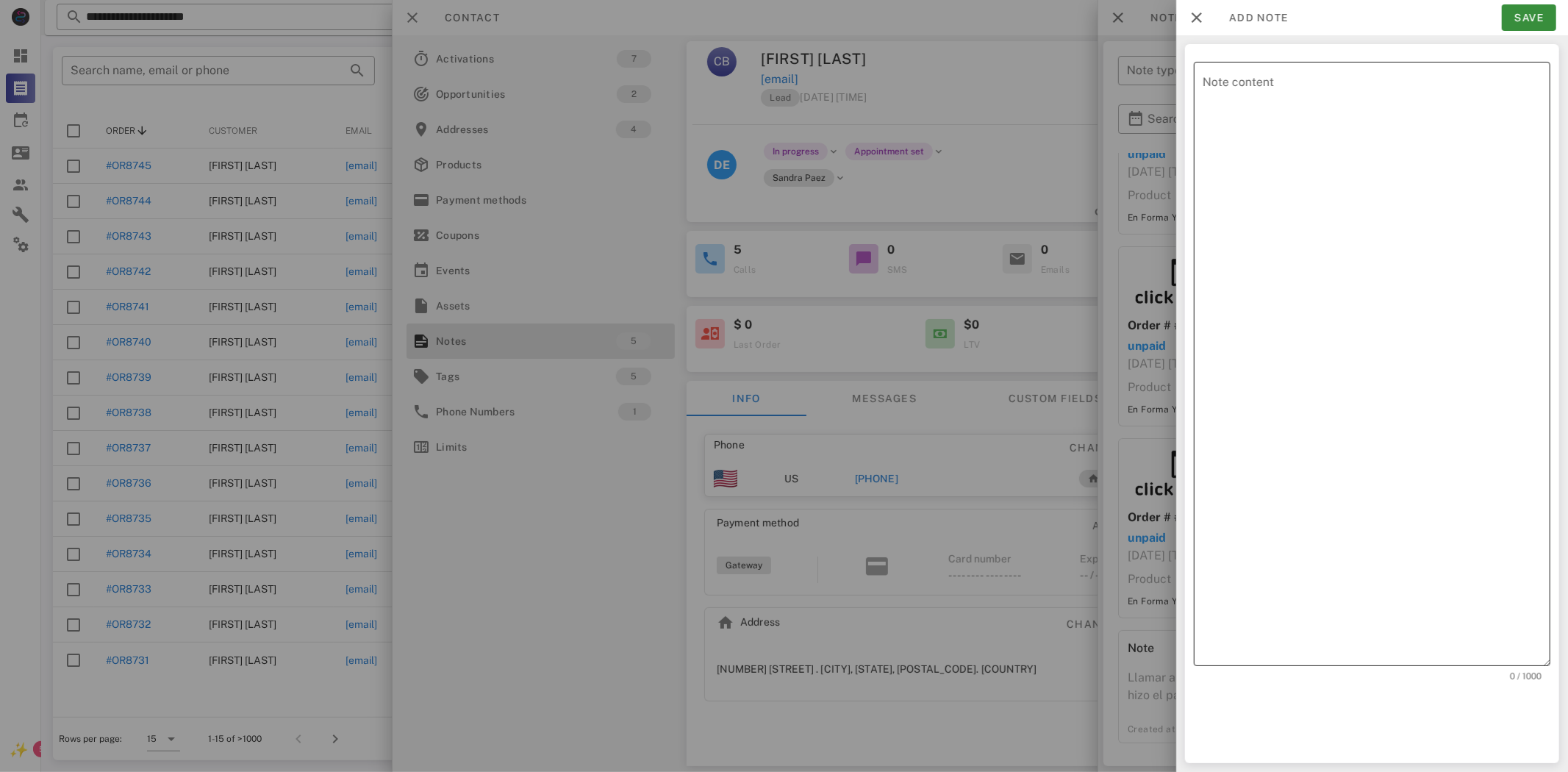 click on "Note content" at bounding box center (1376, 368) 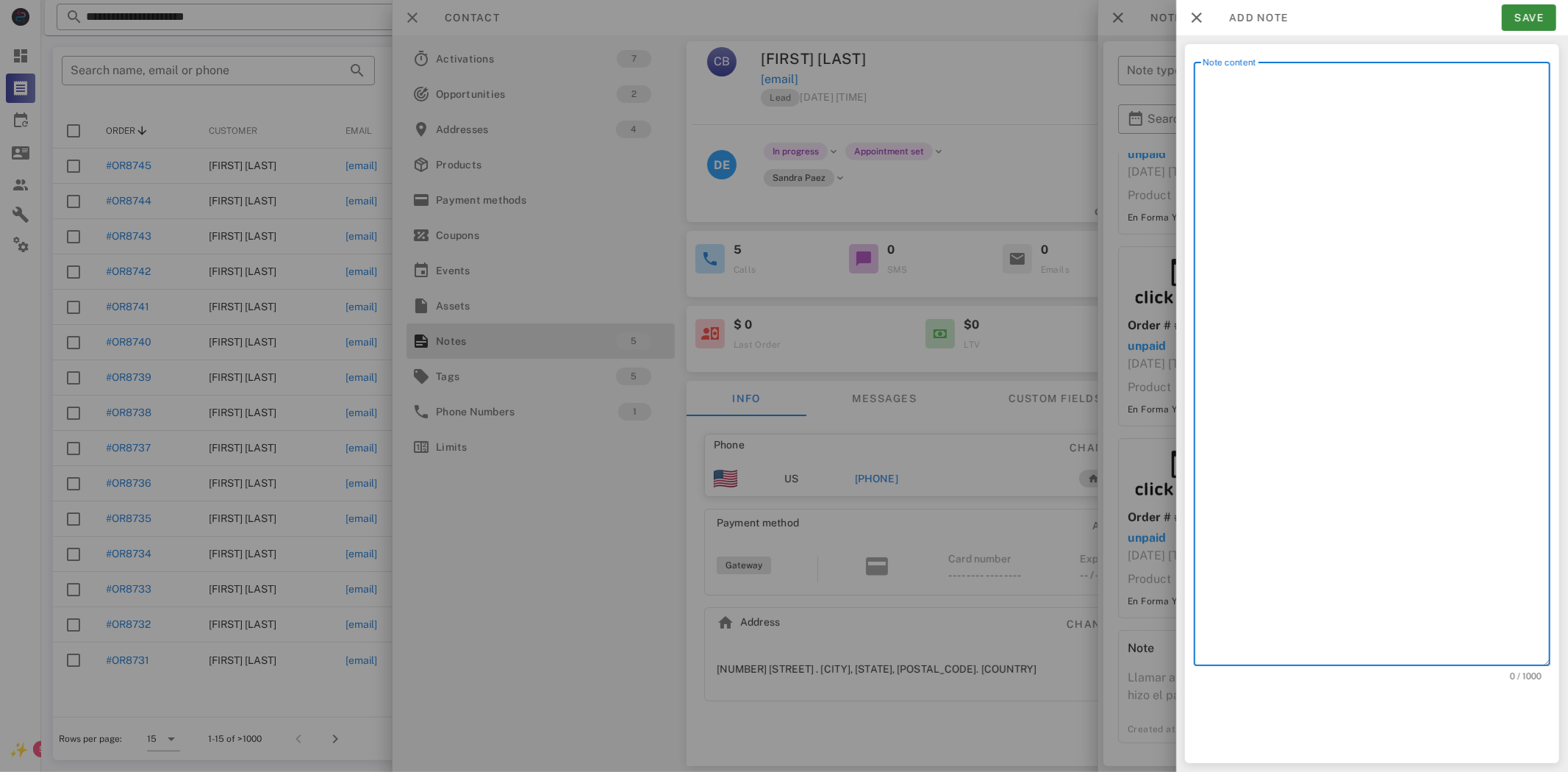 paste on "**********" 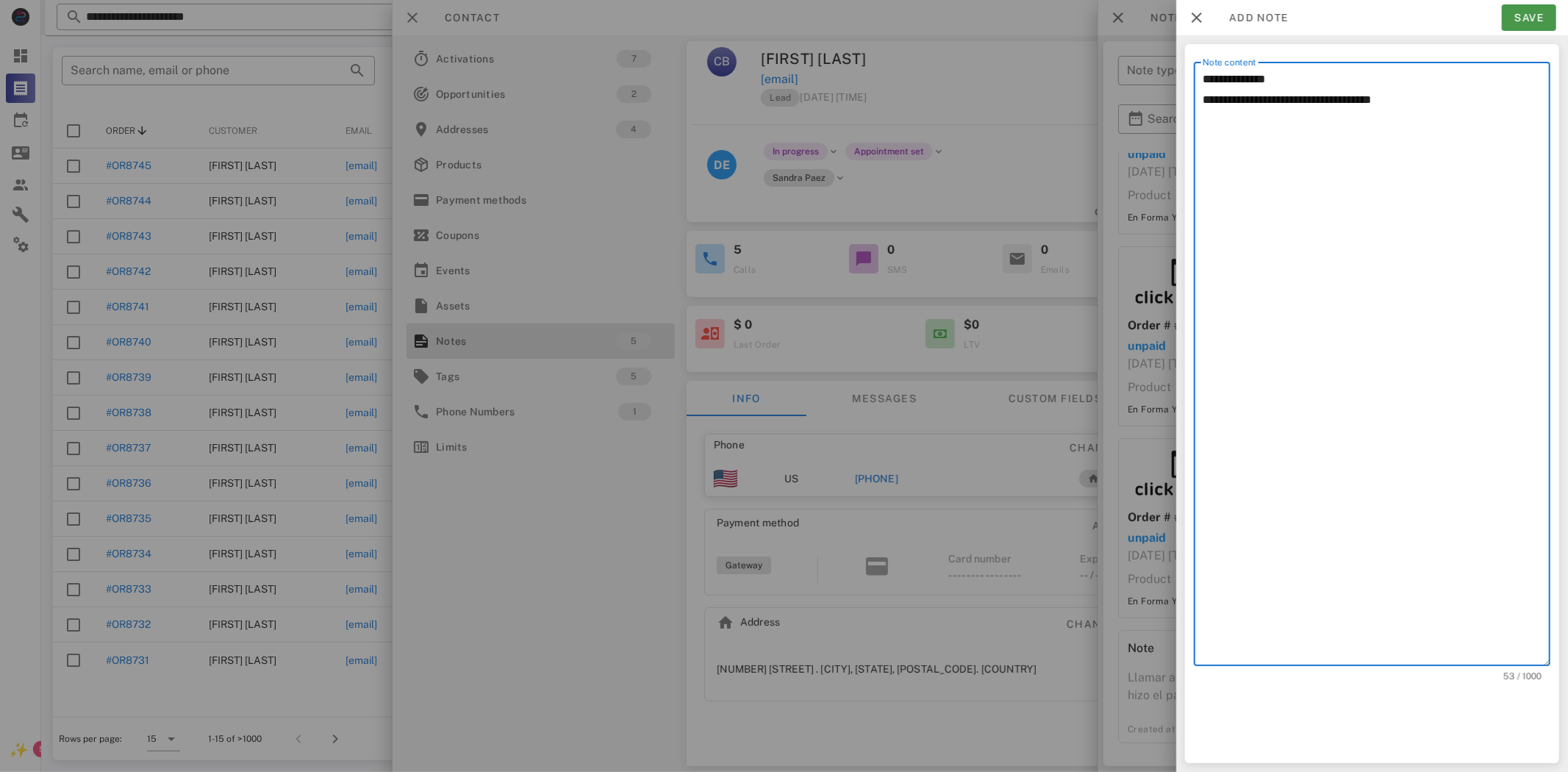 type on "**********" 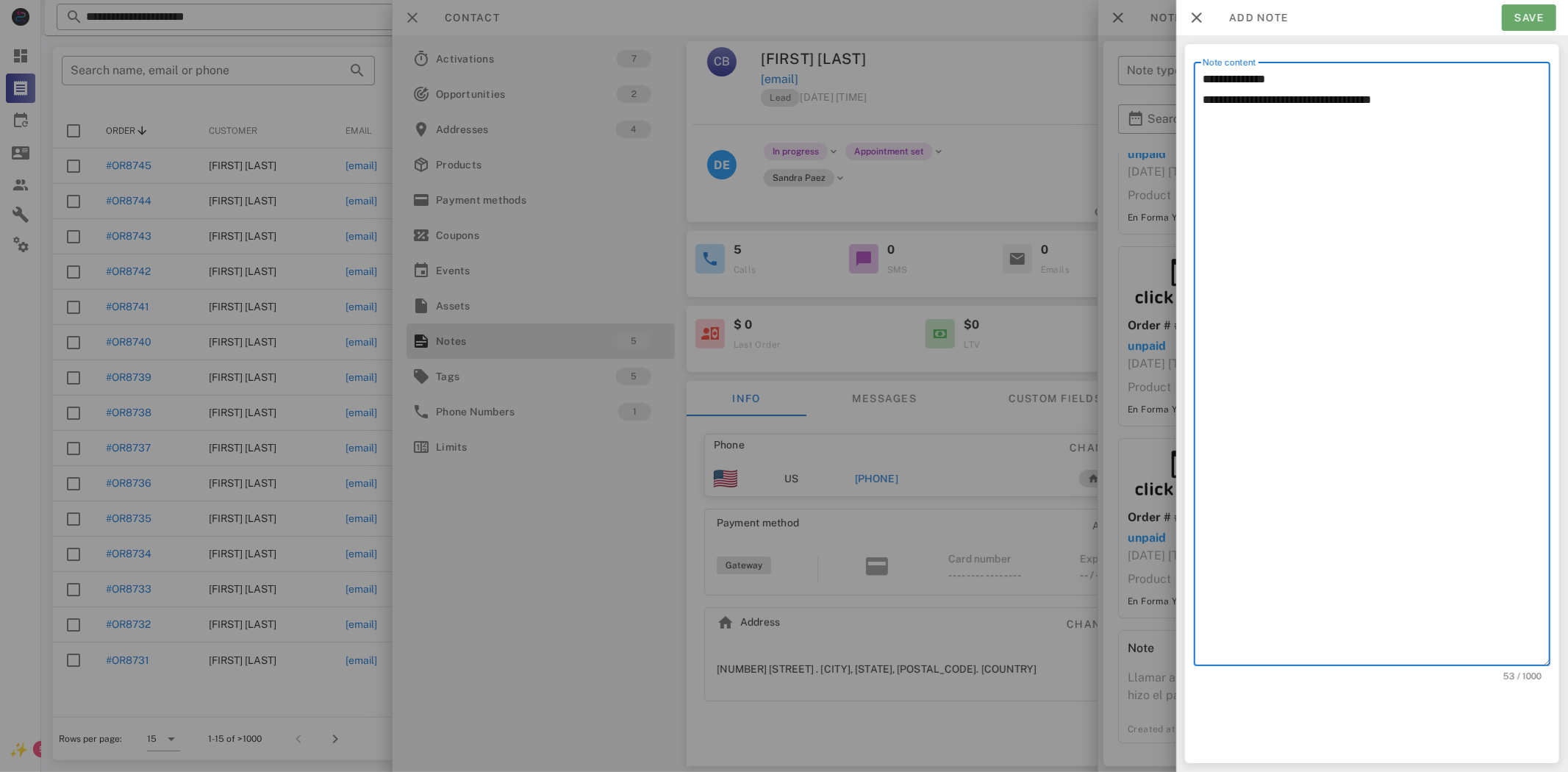 click on "Save" at bounding box center (1529, 18) 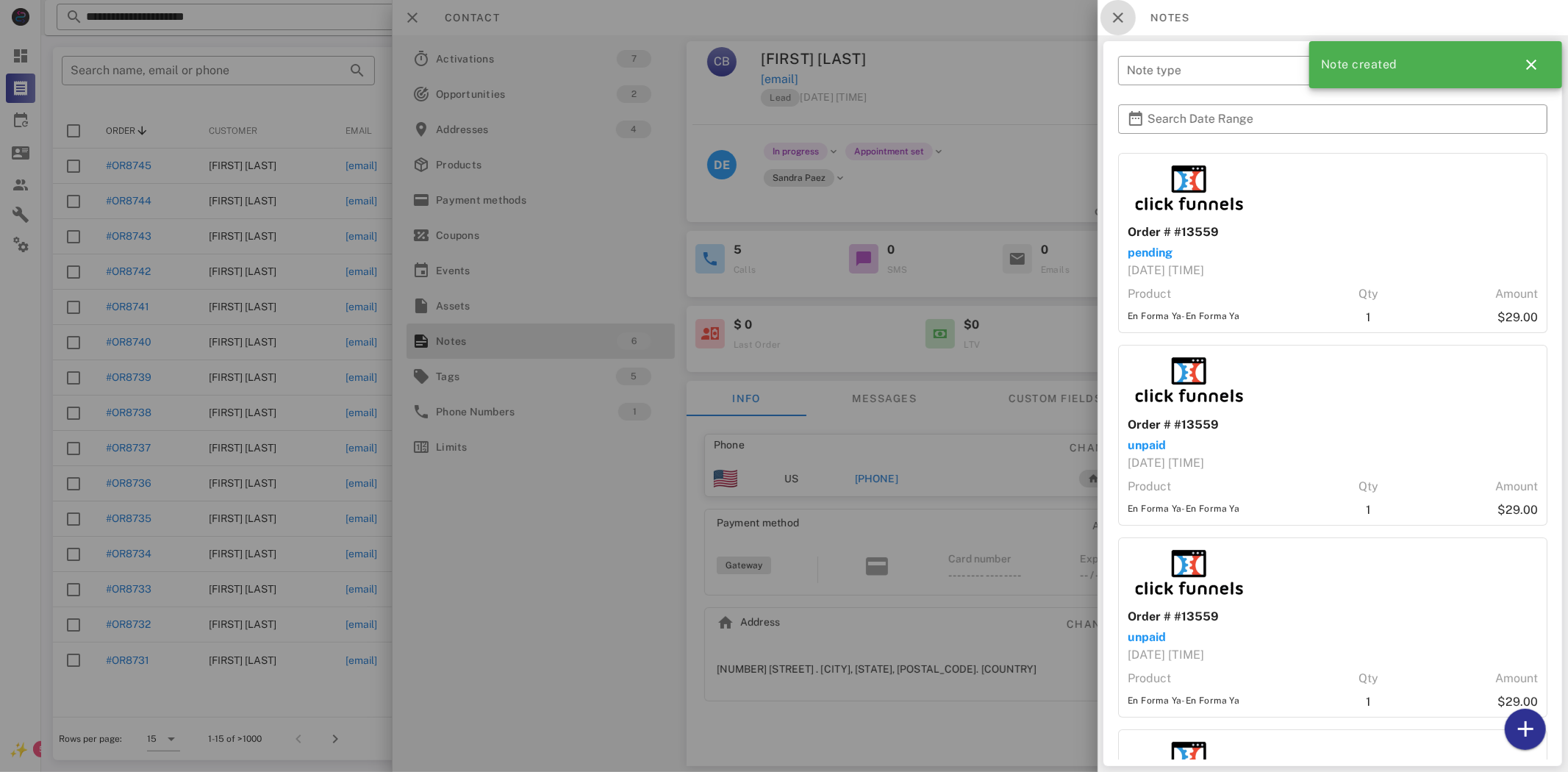 click at bounding box center (1118, 18) 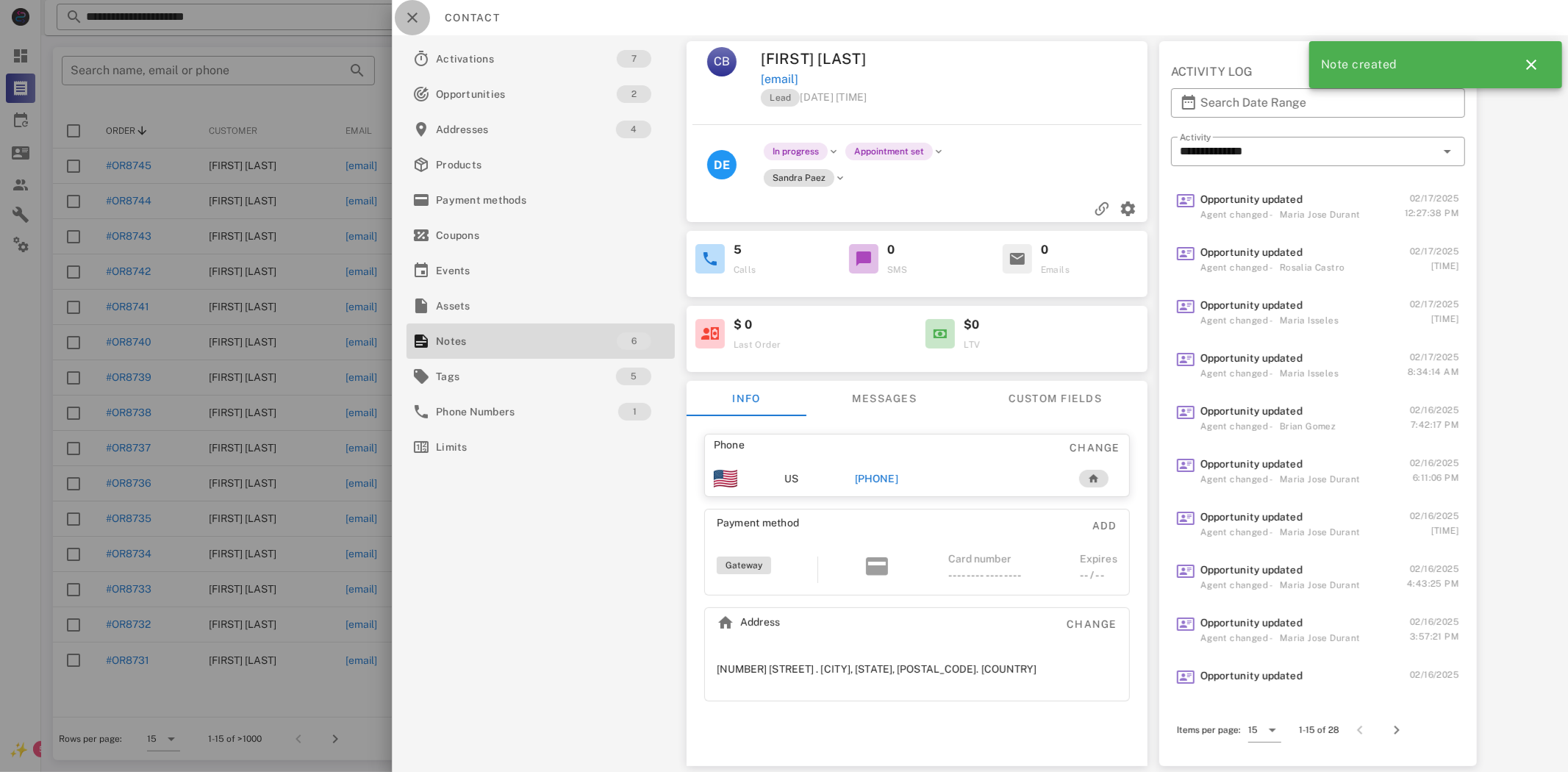 click at bounding box center (412, 18) 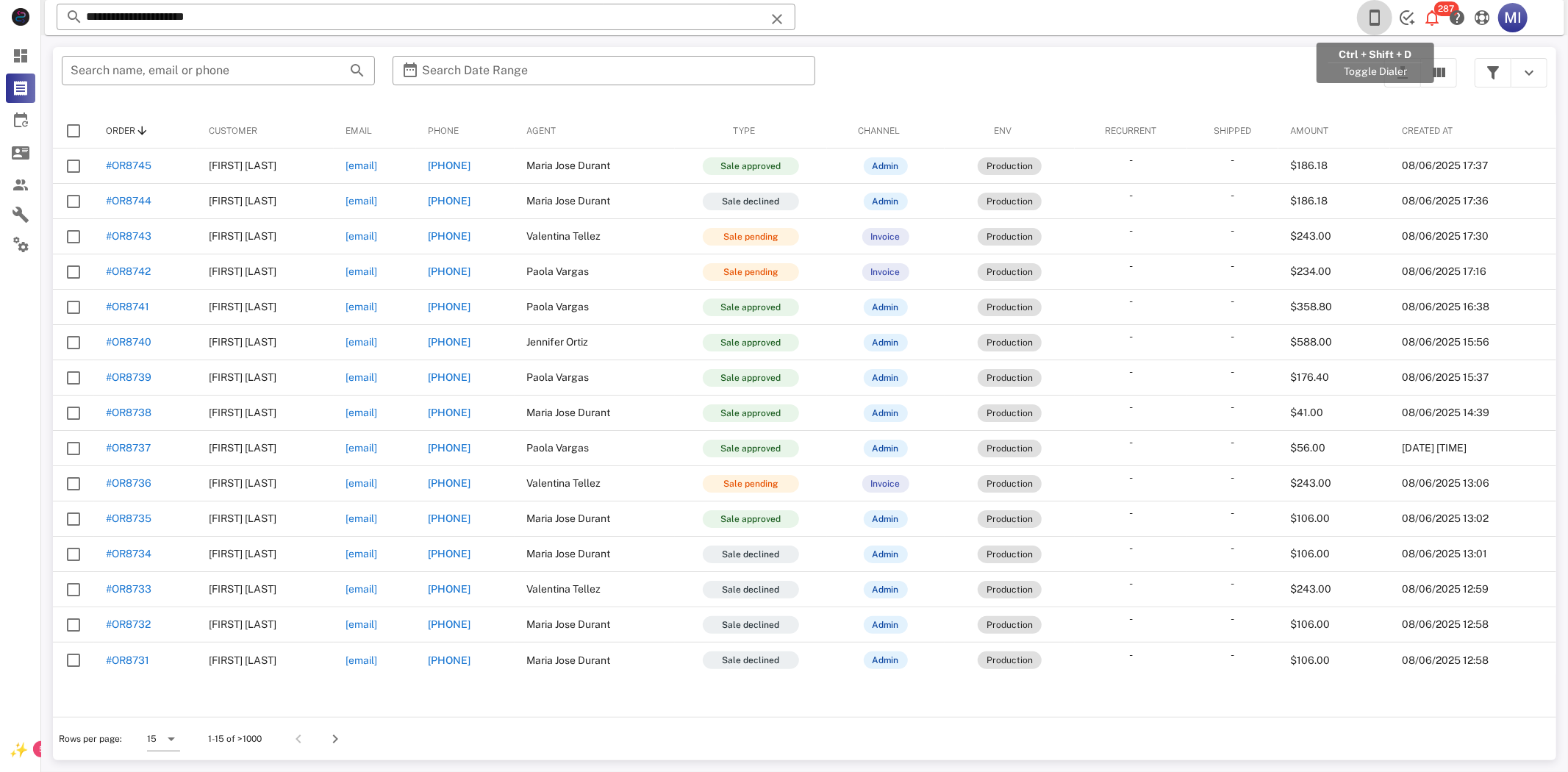 click at bounding box center (1375, 18) 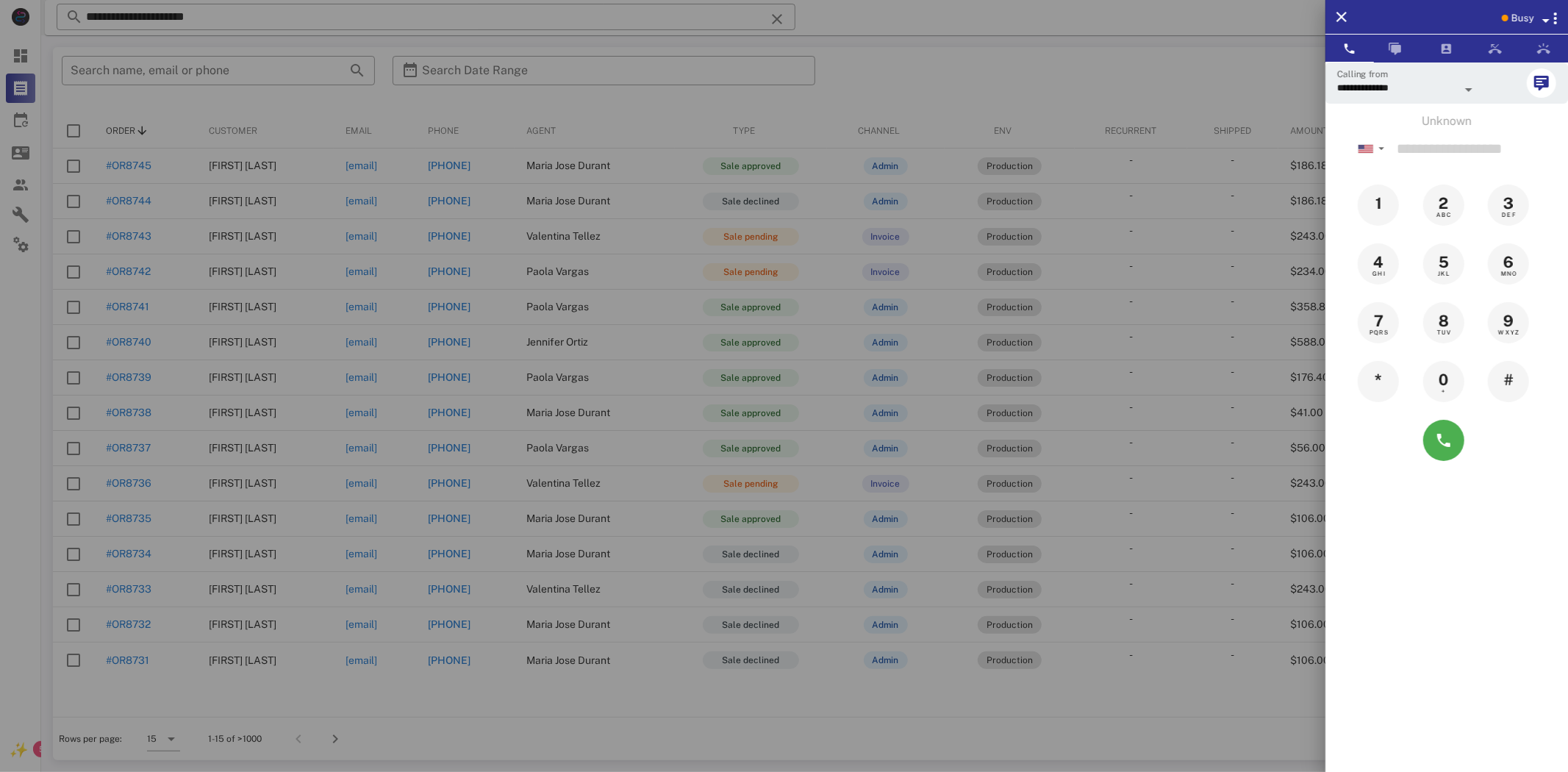 click at bounding box center [784, 386] 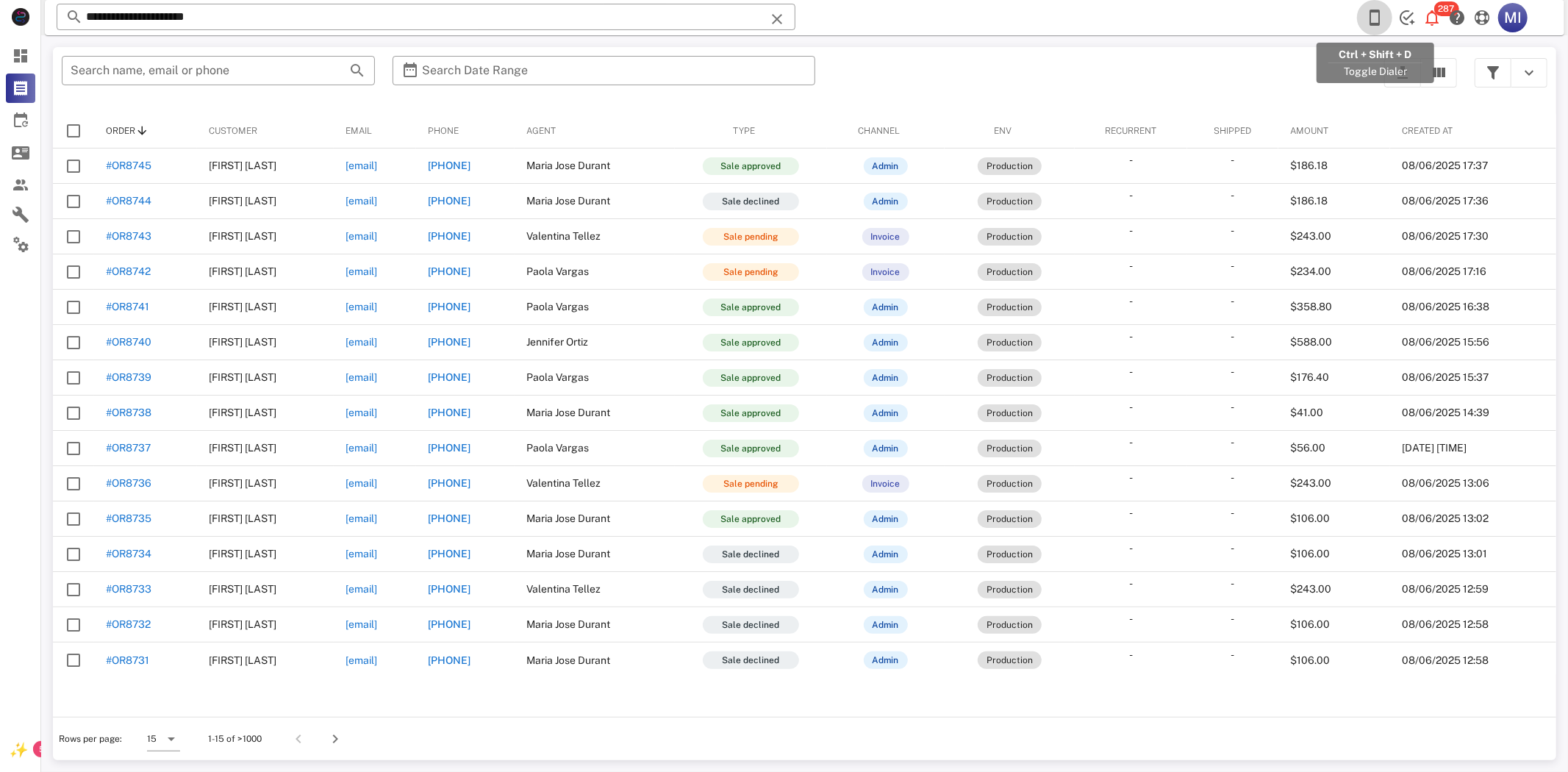 click at bounding box center (1375, 18) 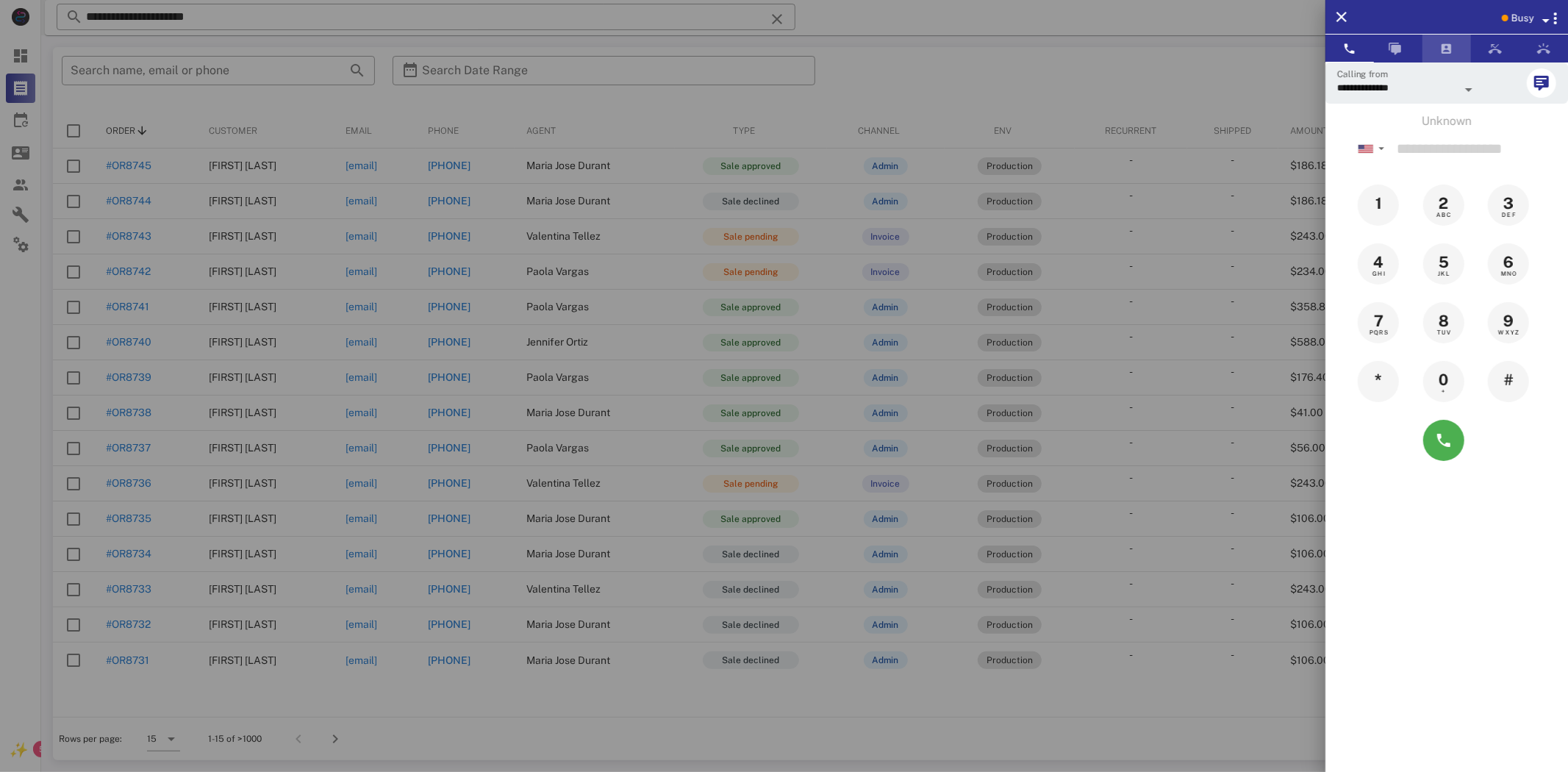 click at bounding box center (1447, 49) 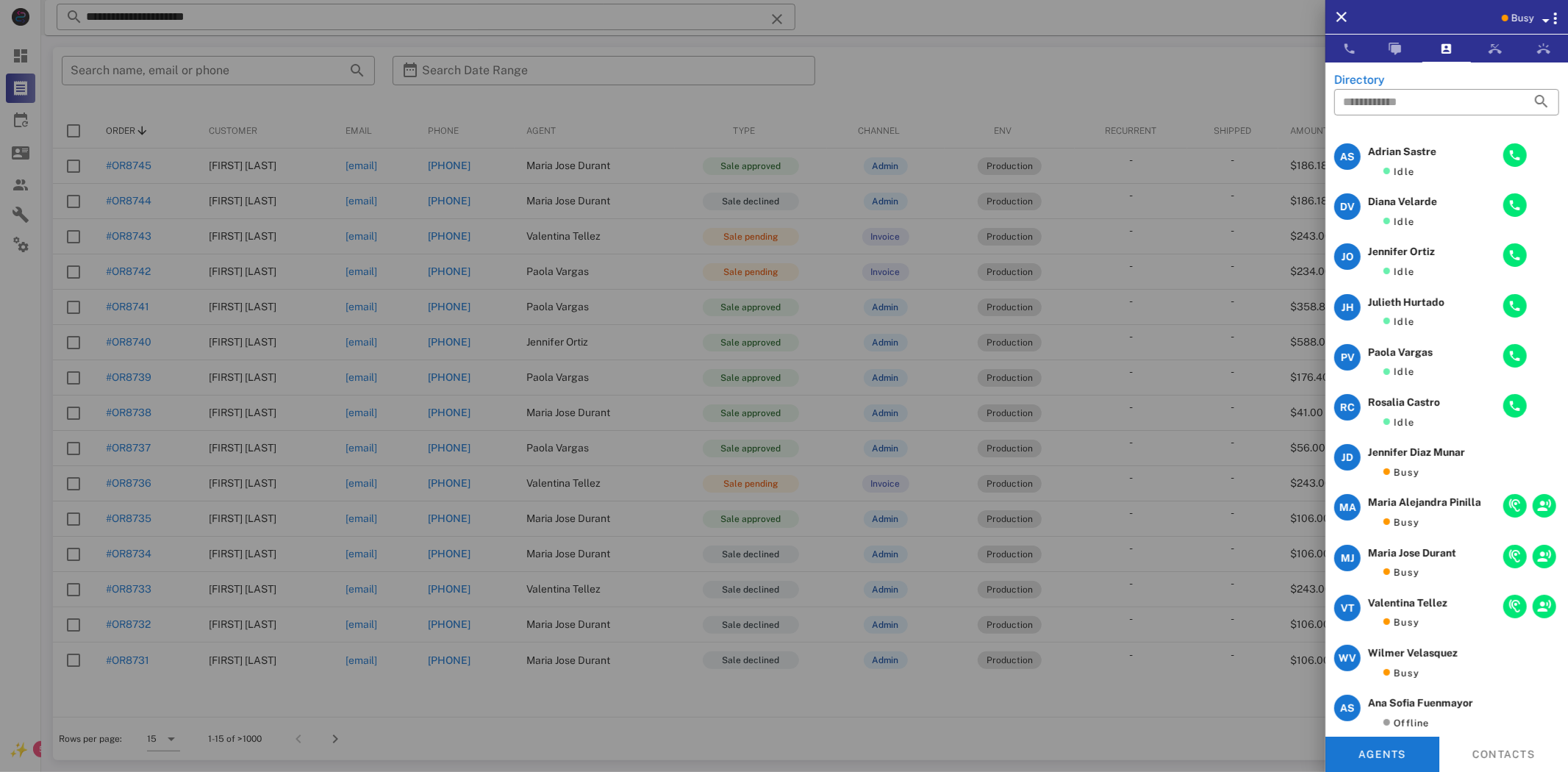 click at bounding box center [784, 386] 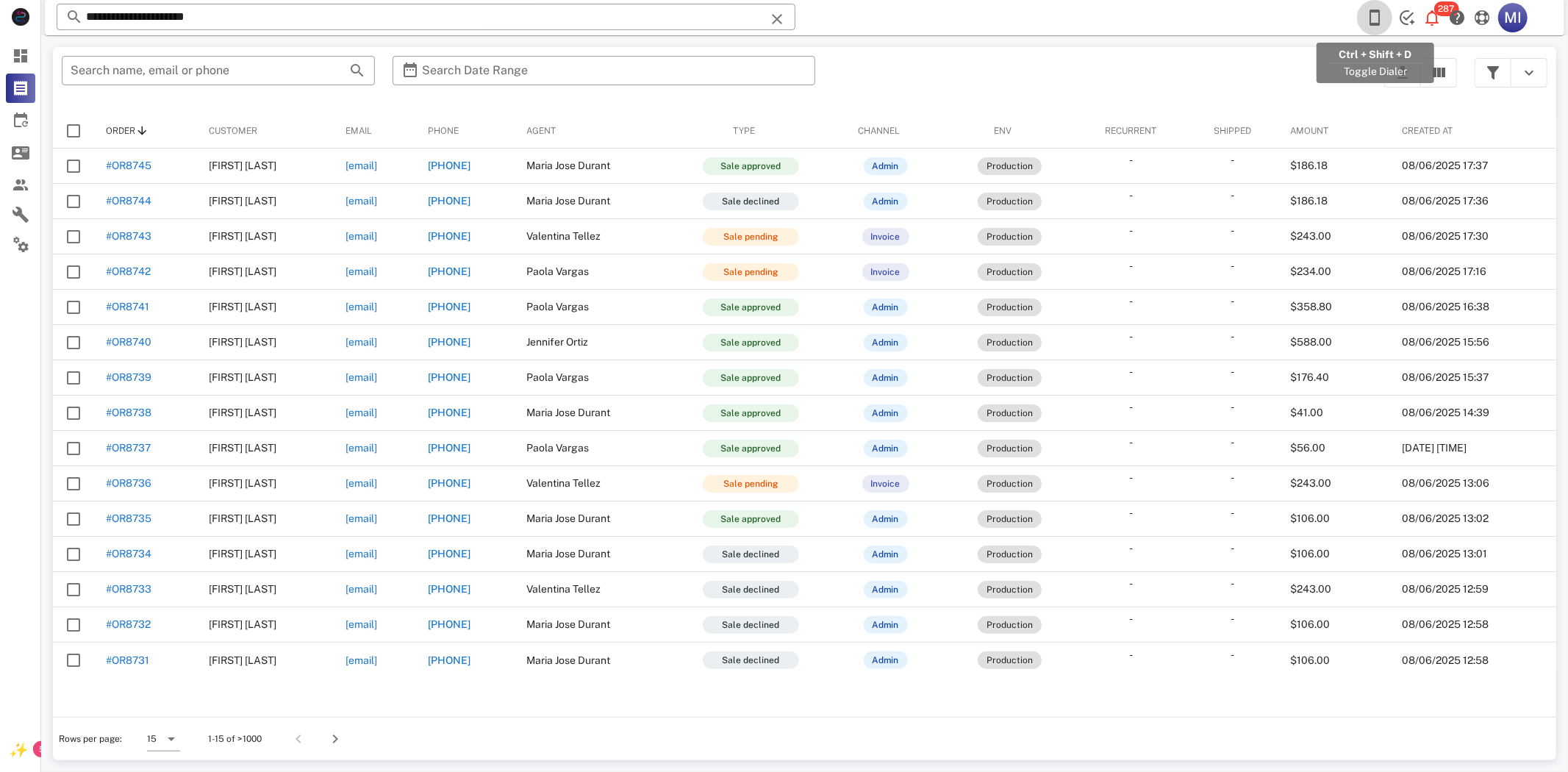 click at bounding box center [1375, 18] 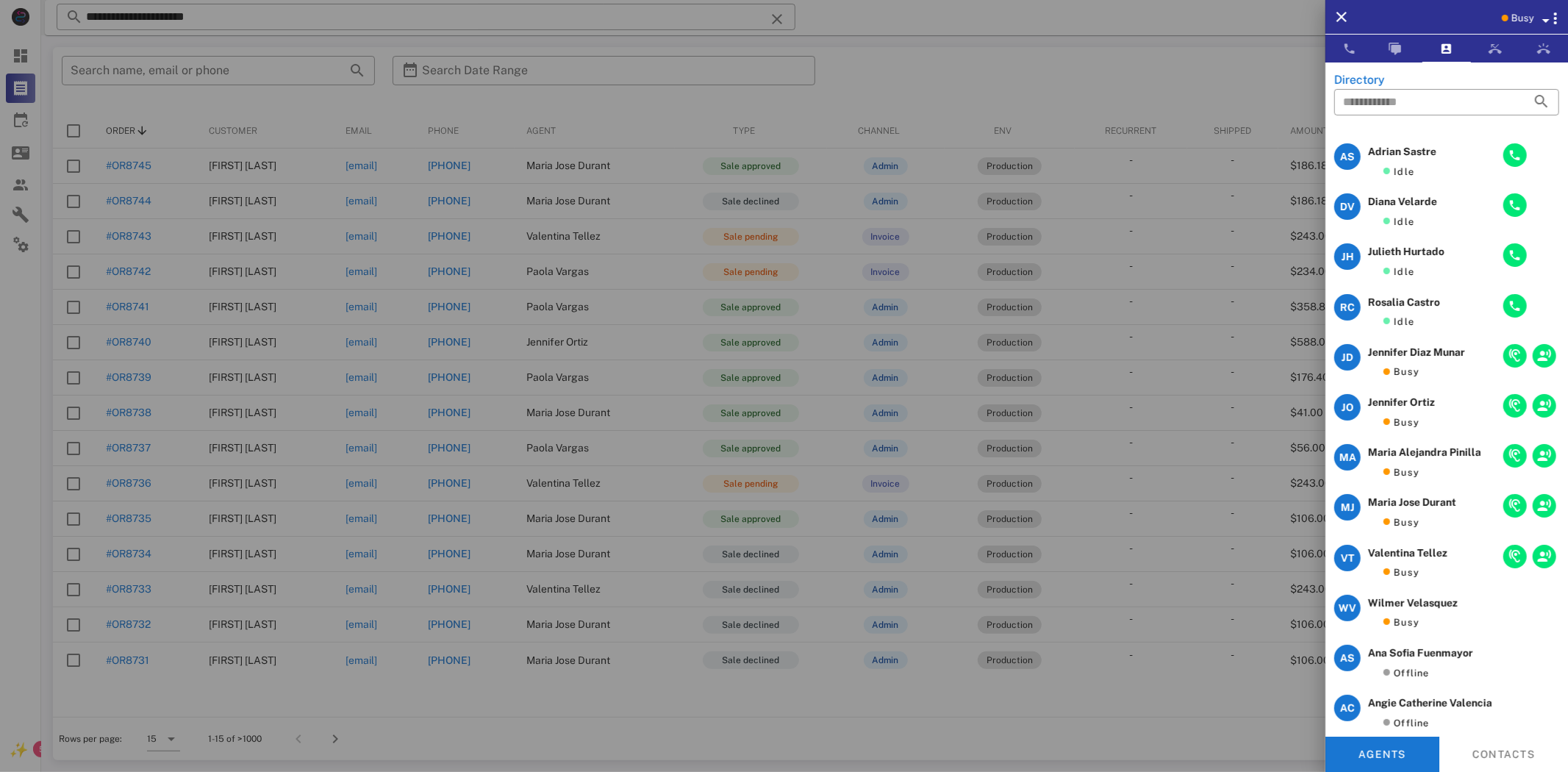 click on "Busy" at bounding box center [1522, 18] 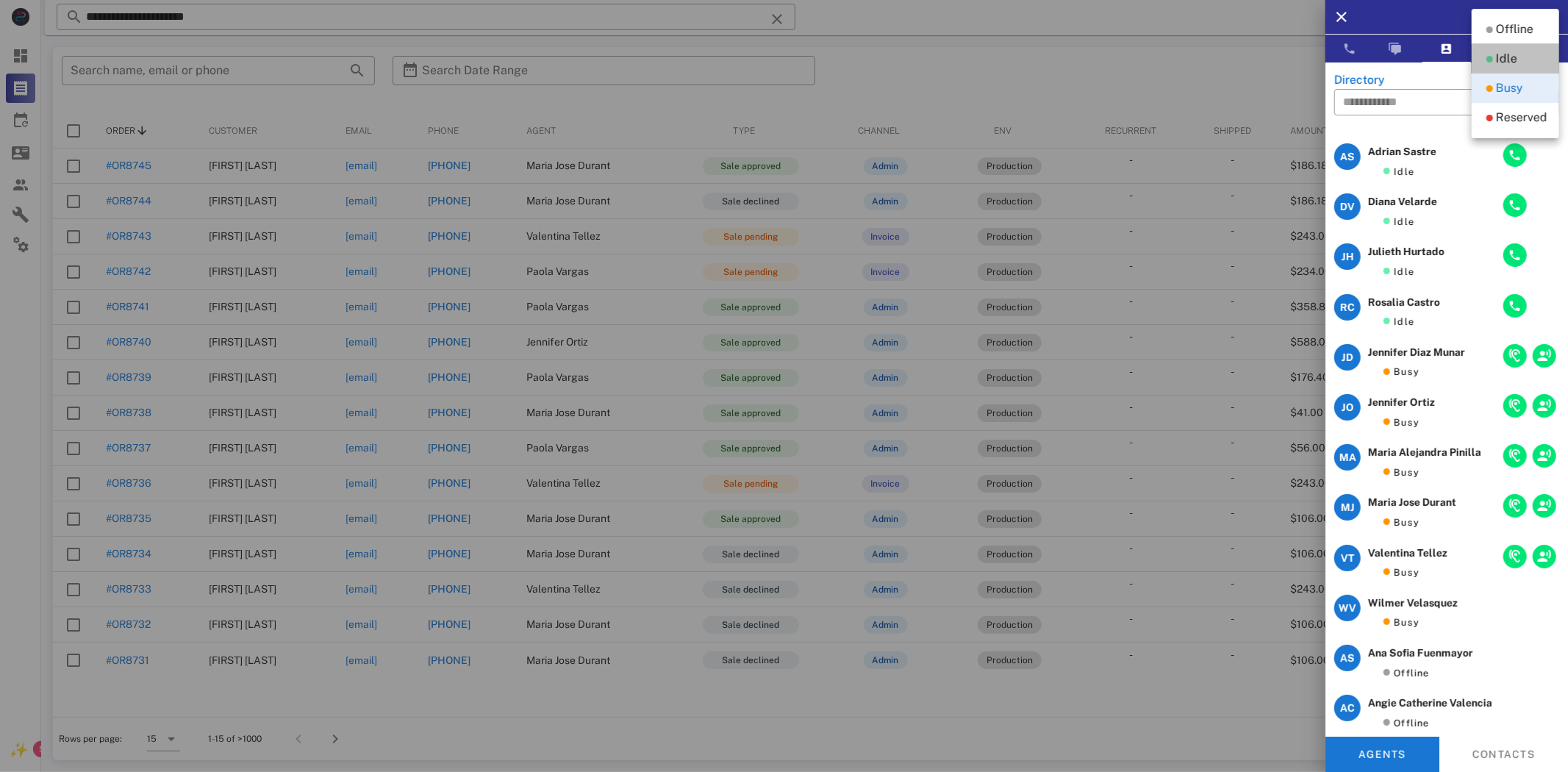 click on "Idle" at bounding box center (1506, 59) 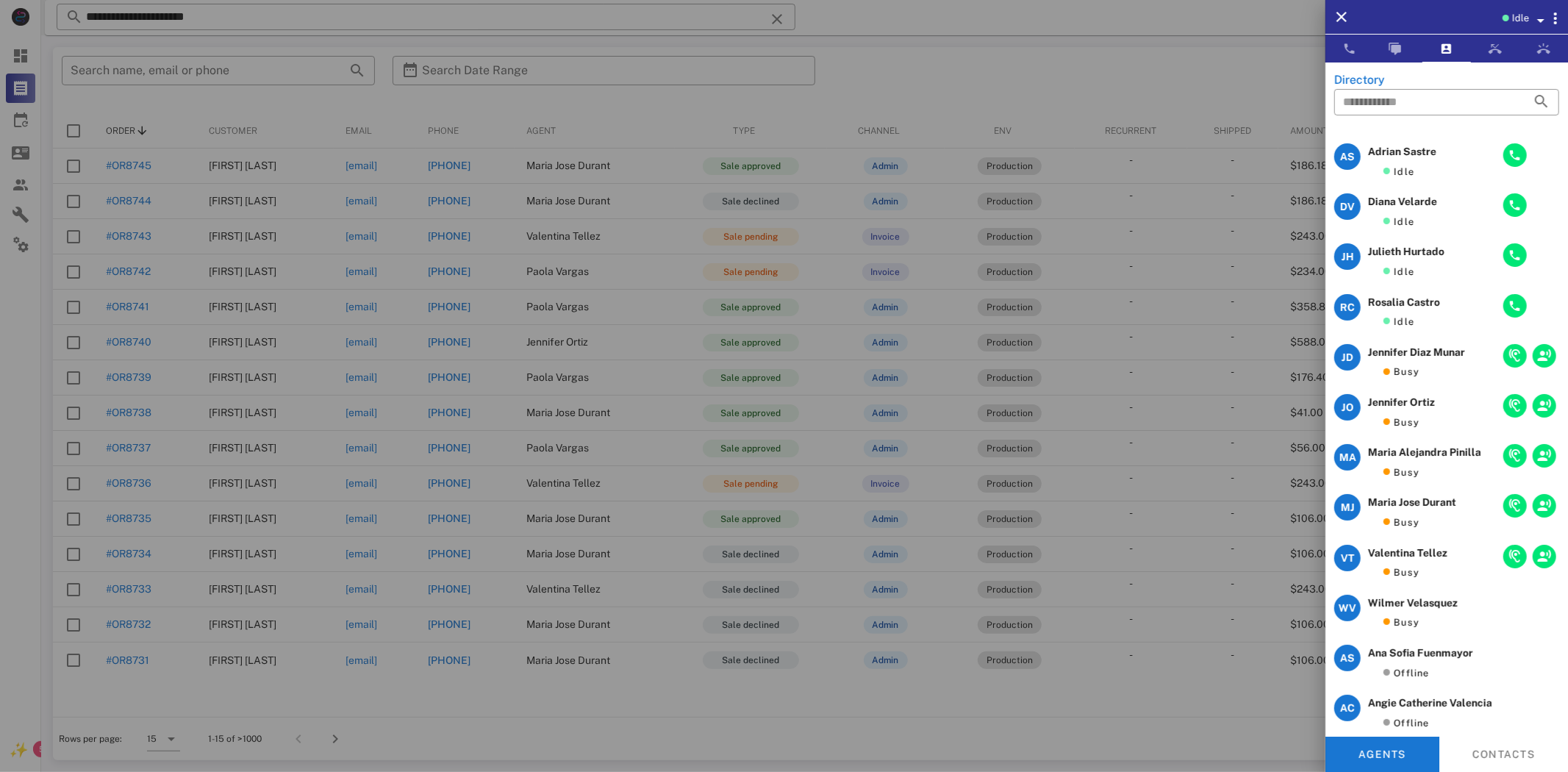 click at bounding box center (784, 386) 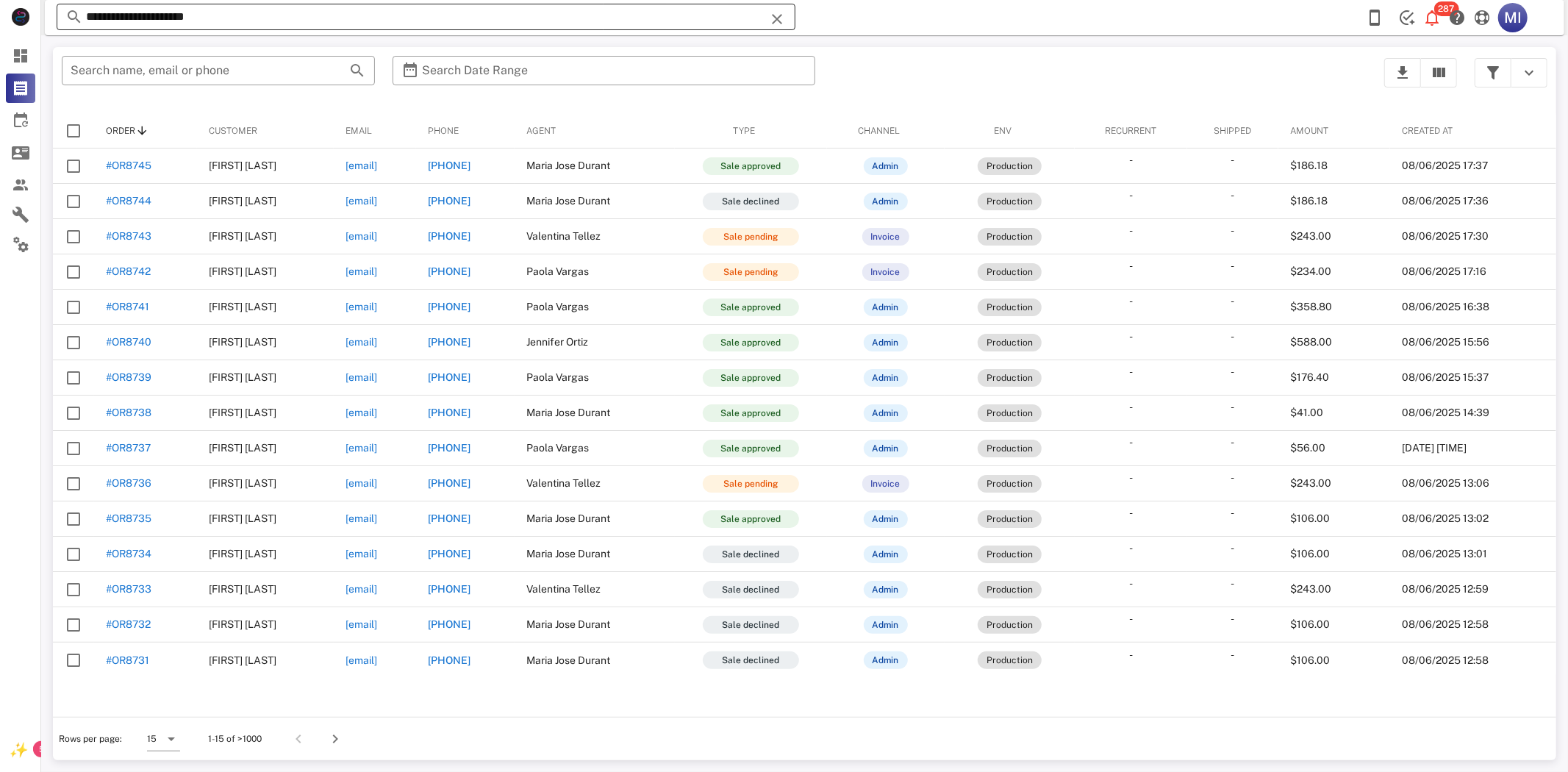click at bounding box center [778, 19] 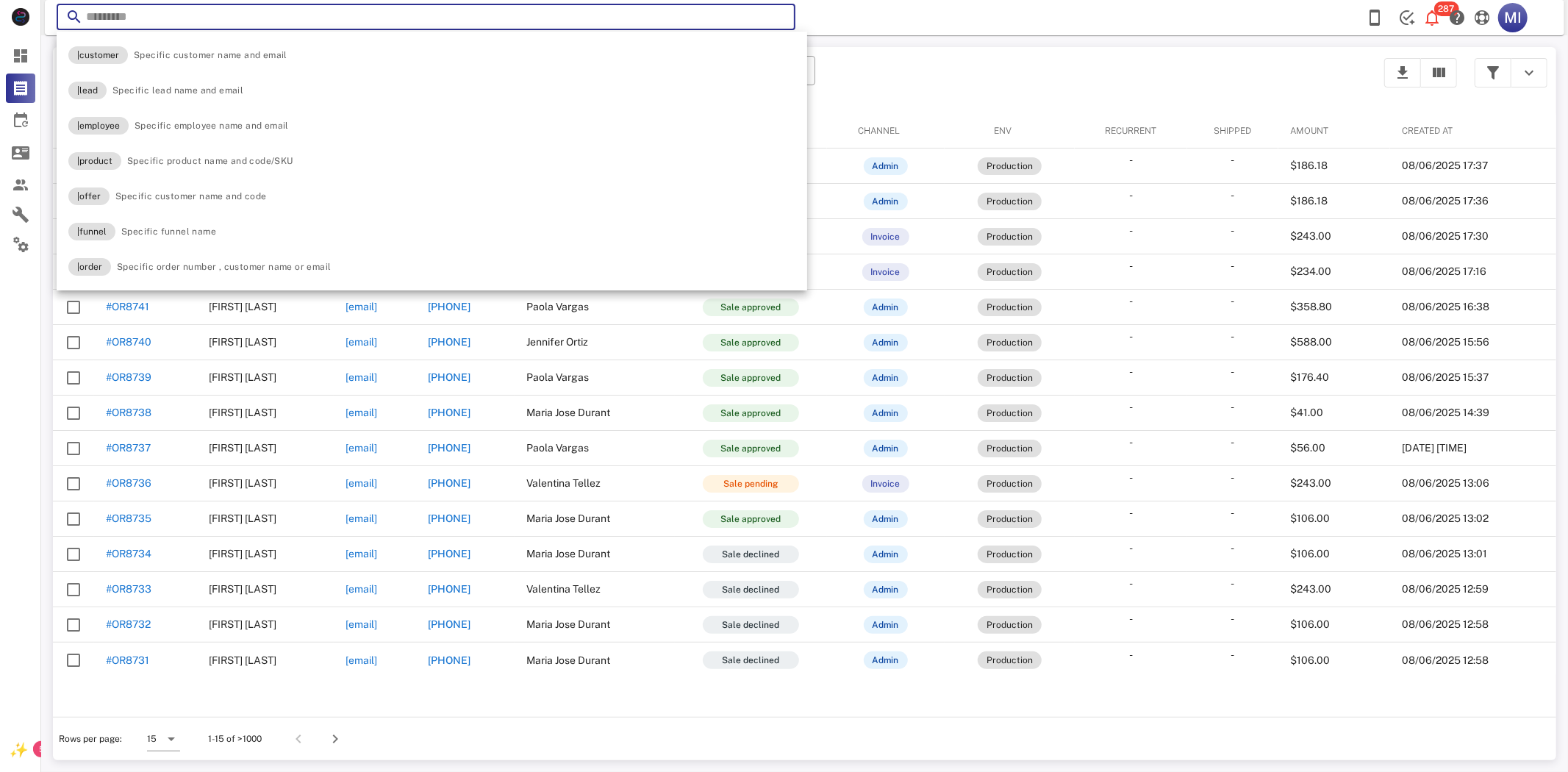 paste on "**********" 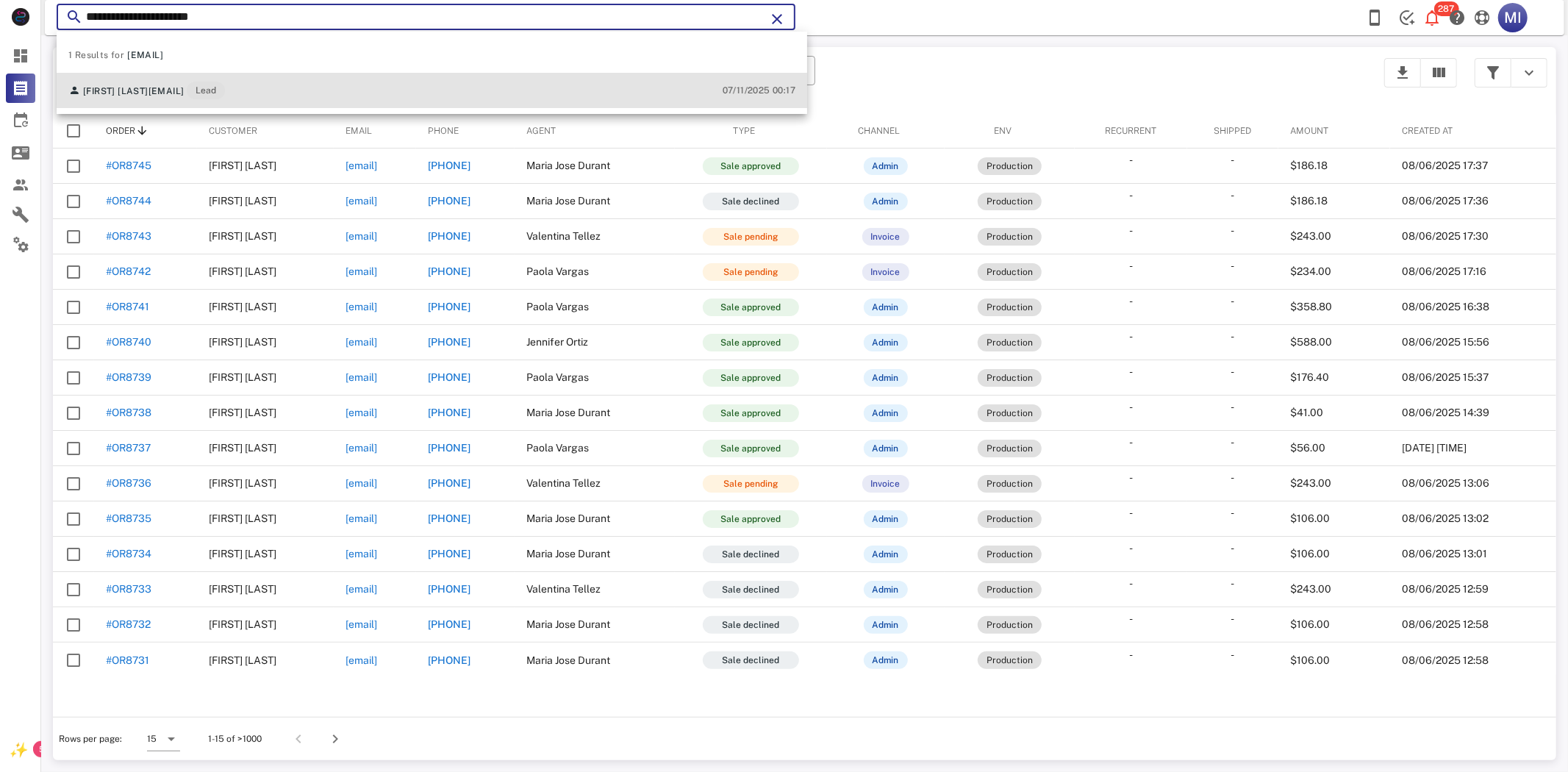 click on "[FIRST] [LAST] [EMAIL] Lead" at bounding box center (146, 90) 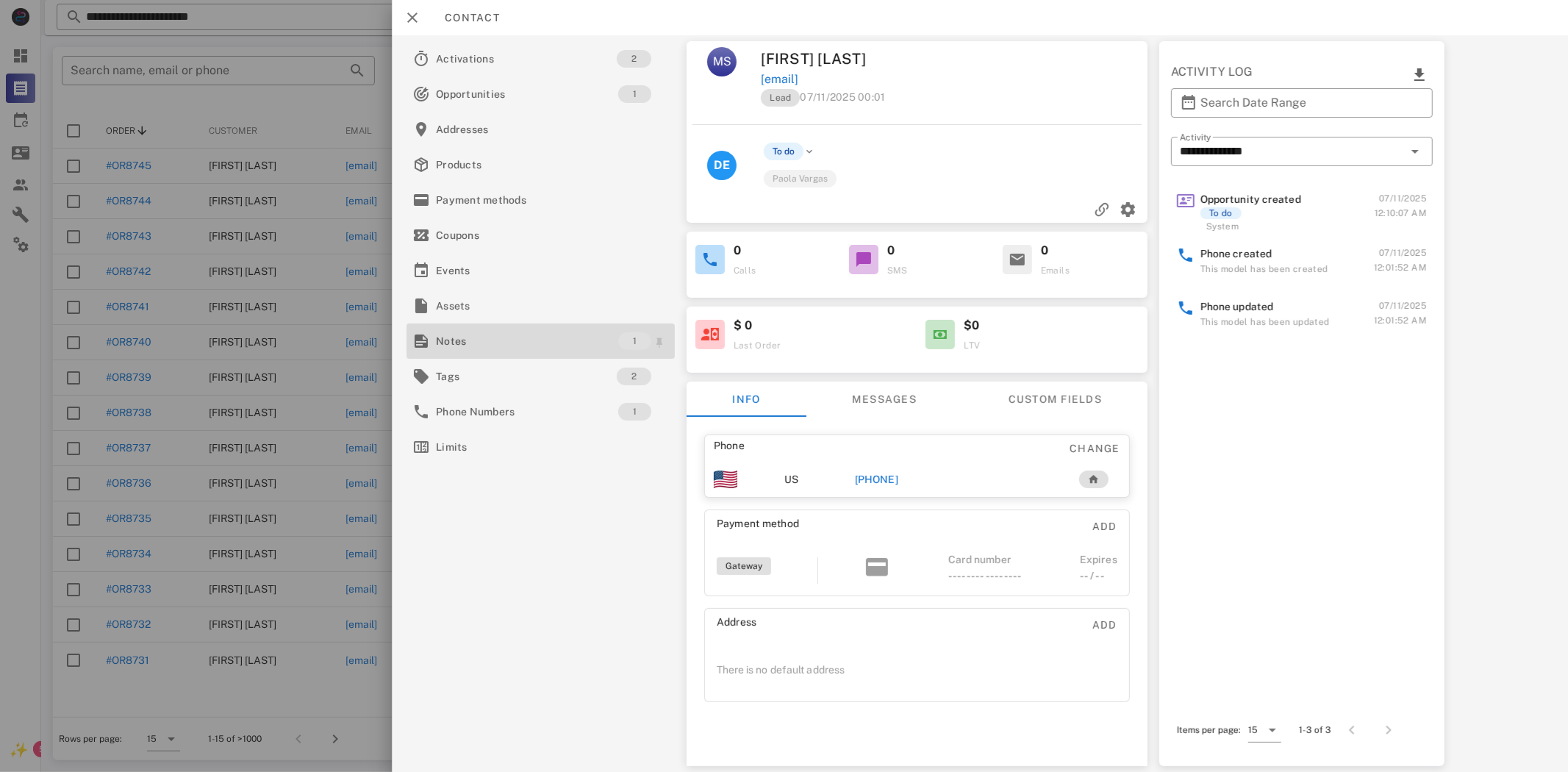 click on "Notes" at bounding box center [527, 341] 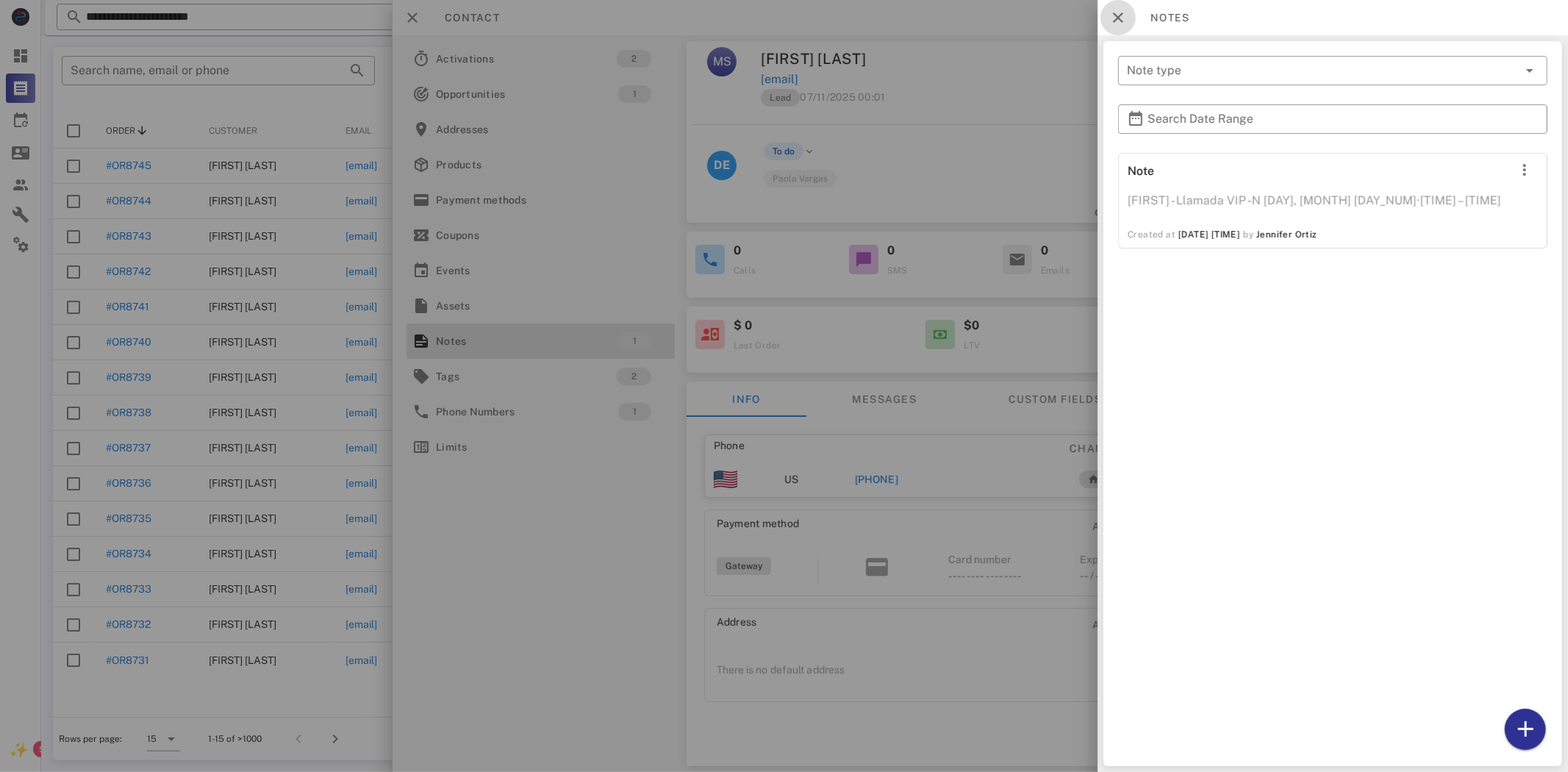 click at bounding box center [1118, 18] 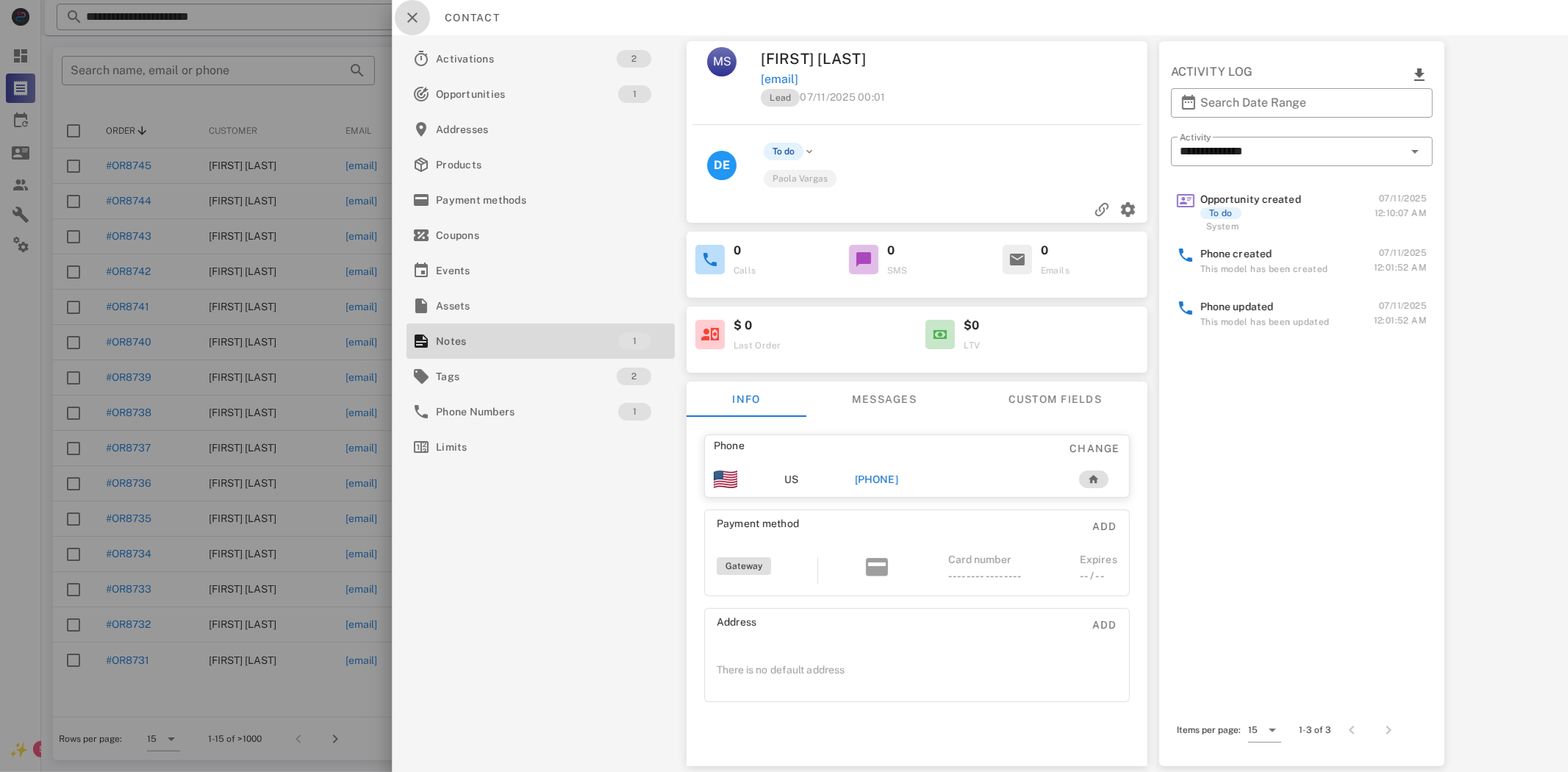 click at bounding box center (412, 18) 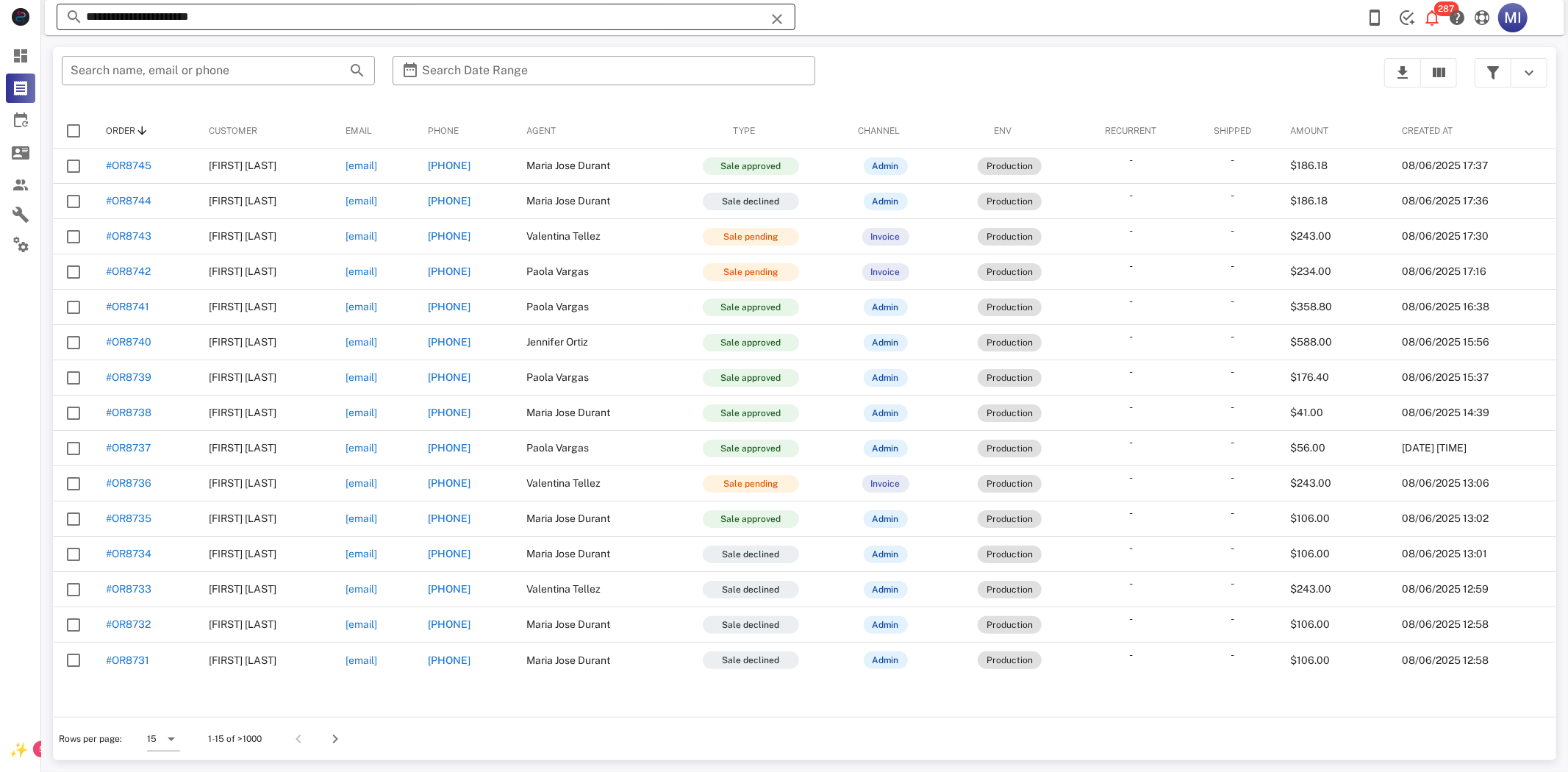click on "**********" at bounding box center (426, 17) 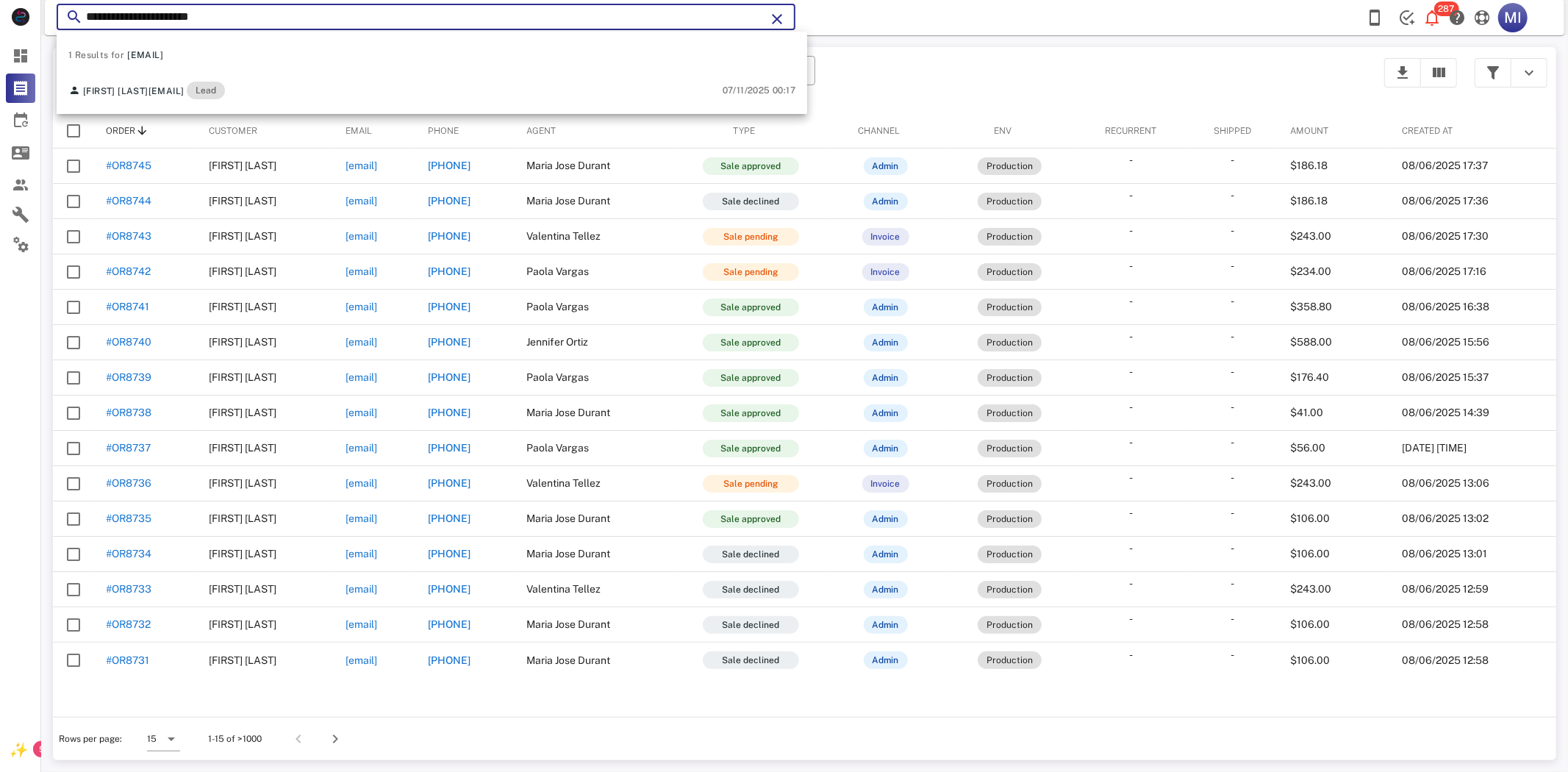 paste on "**********" 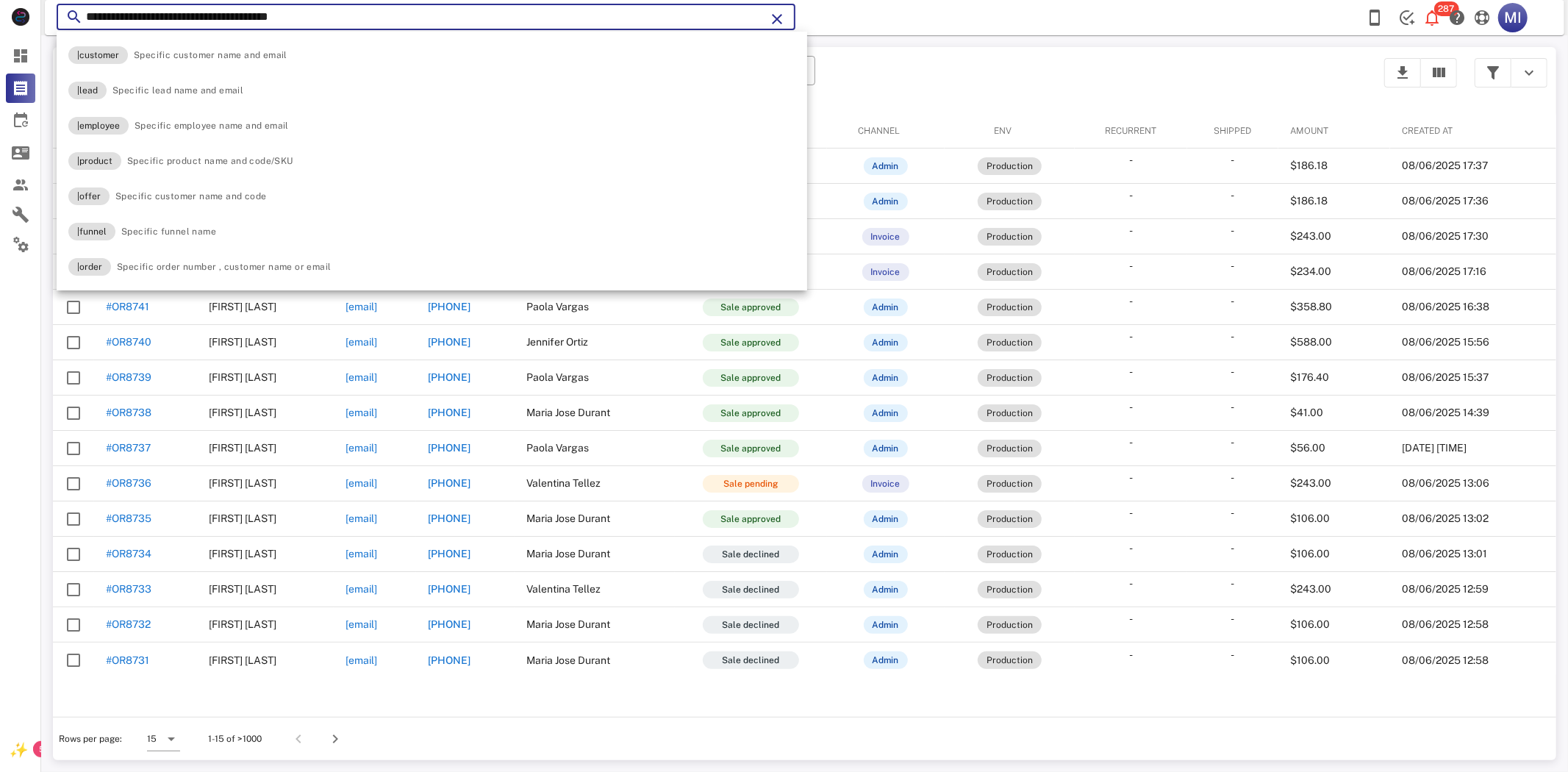 click at bounding box center (778, 19) 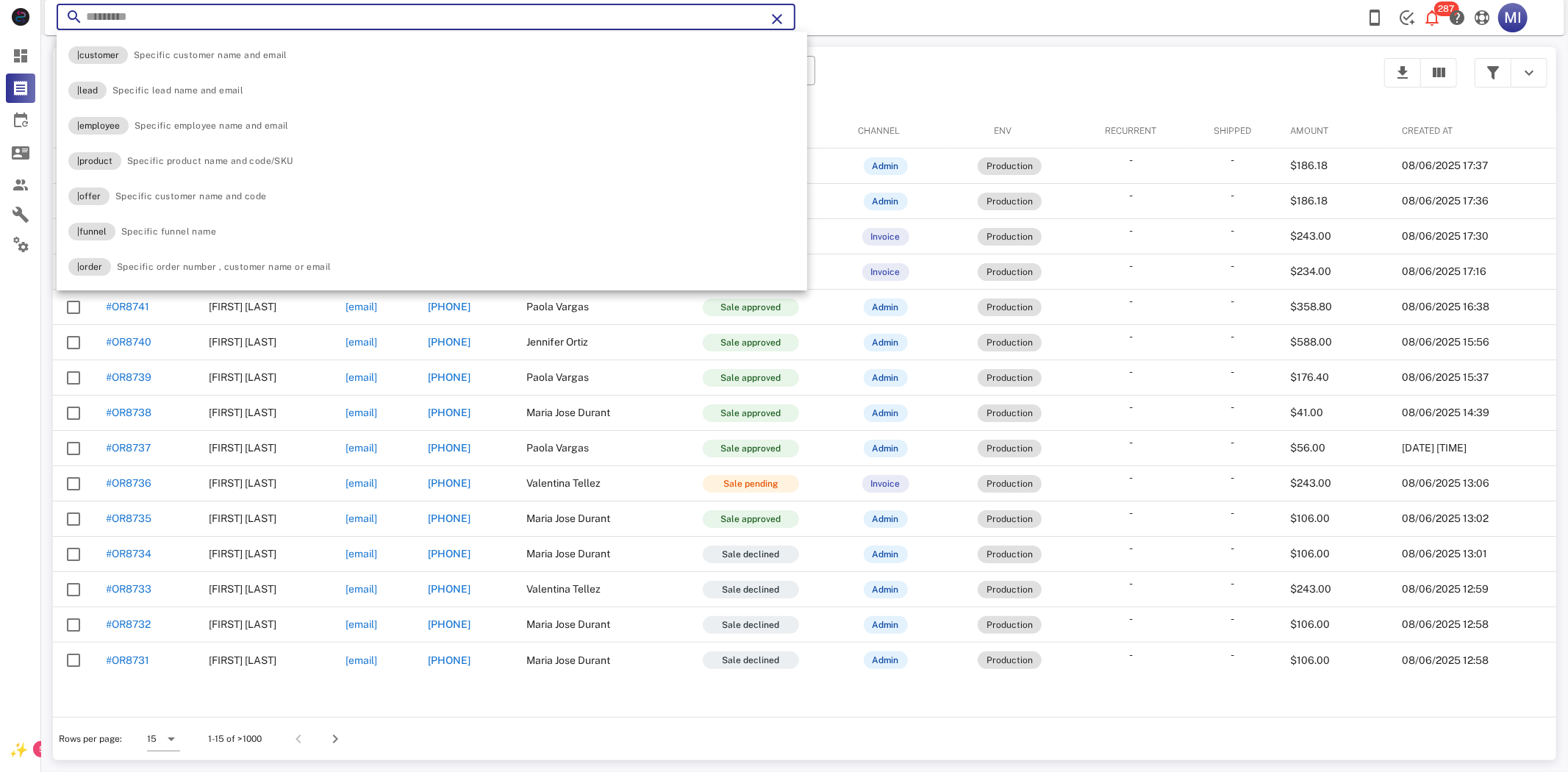 paste on "**********" 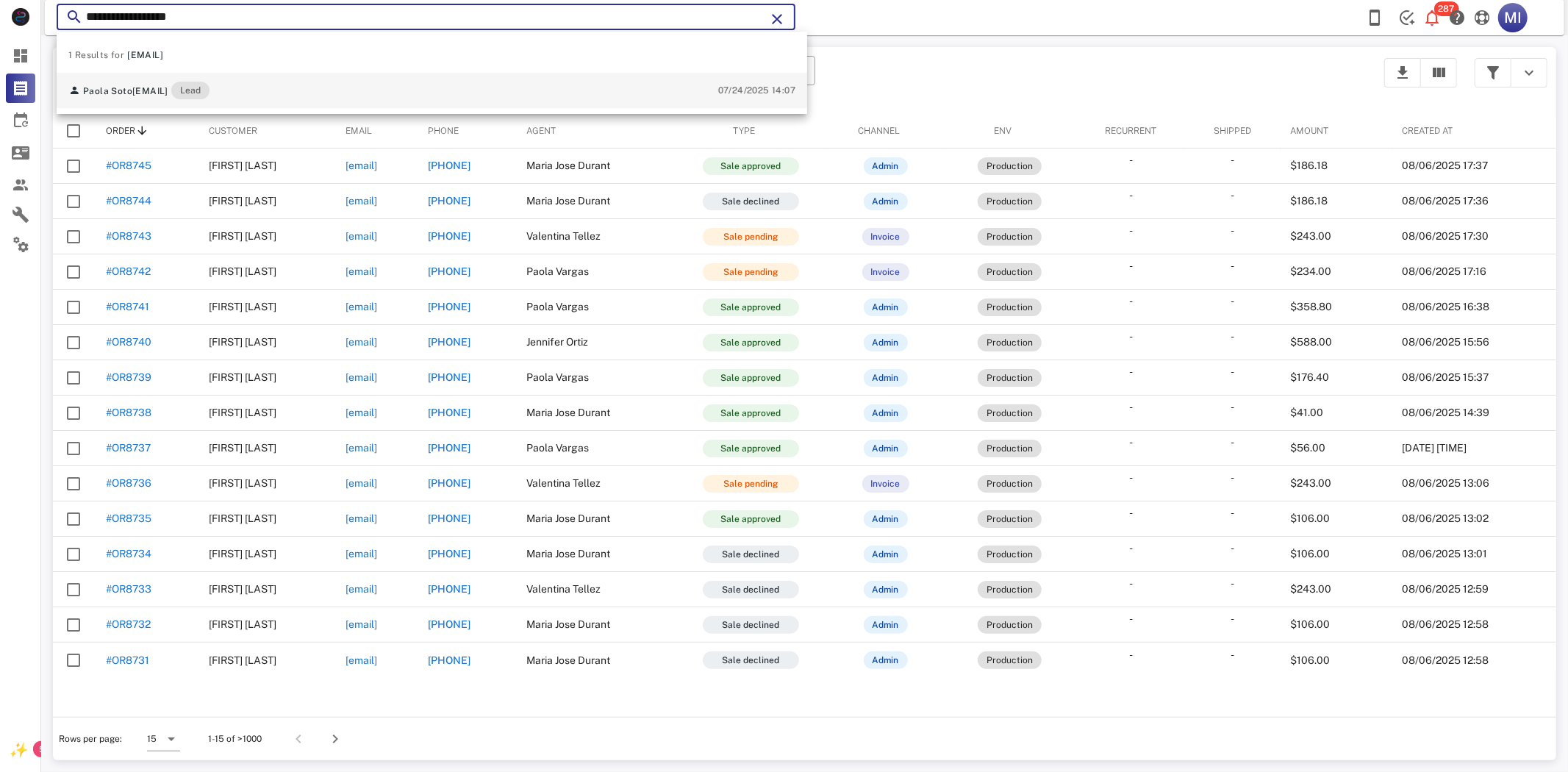 type on "**********" 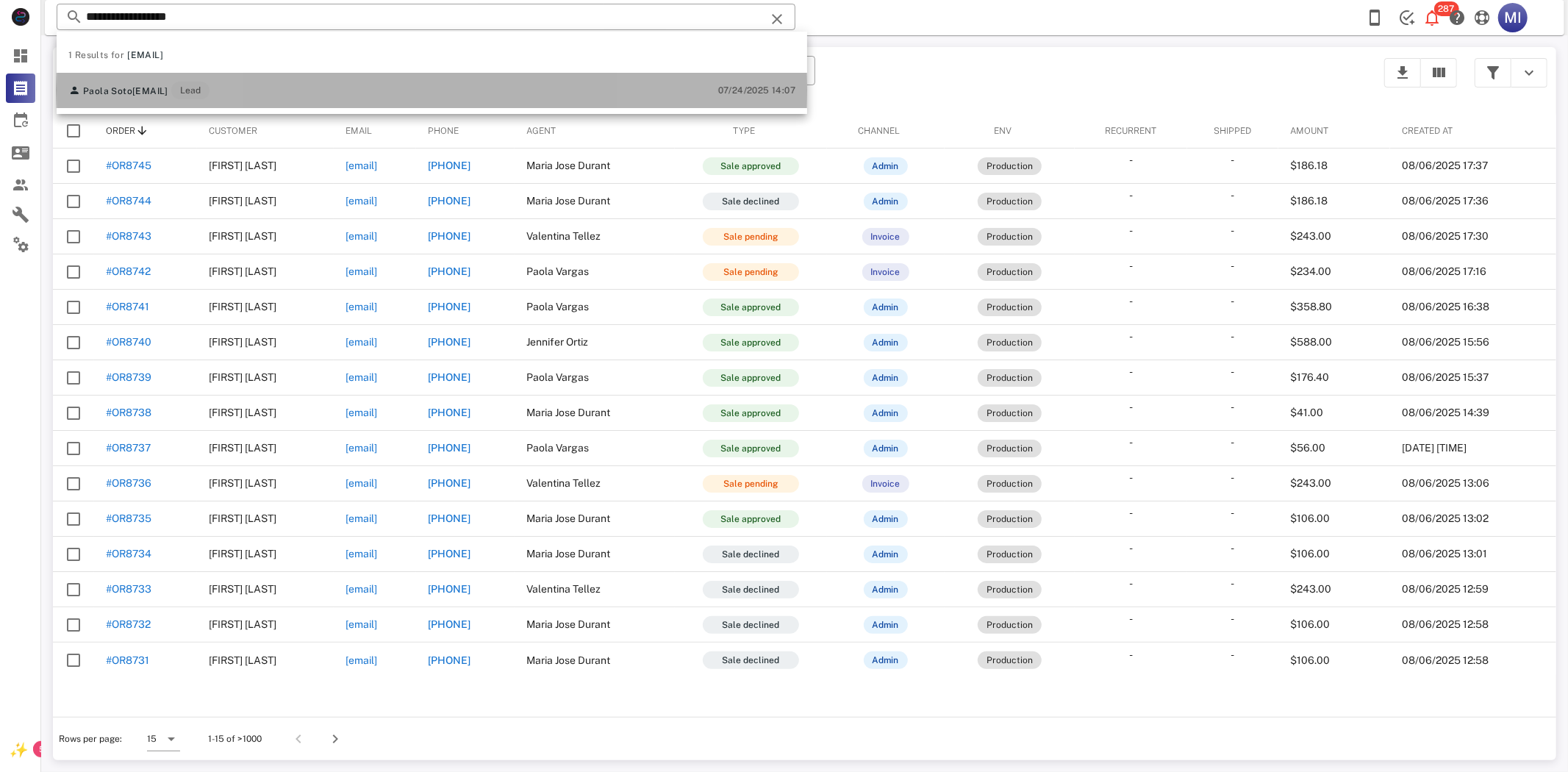 click on "[EMAIL]" at bounding box center (150, 91) 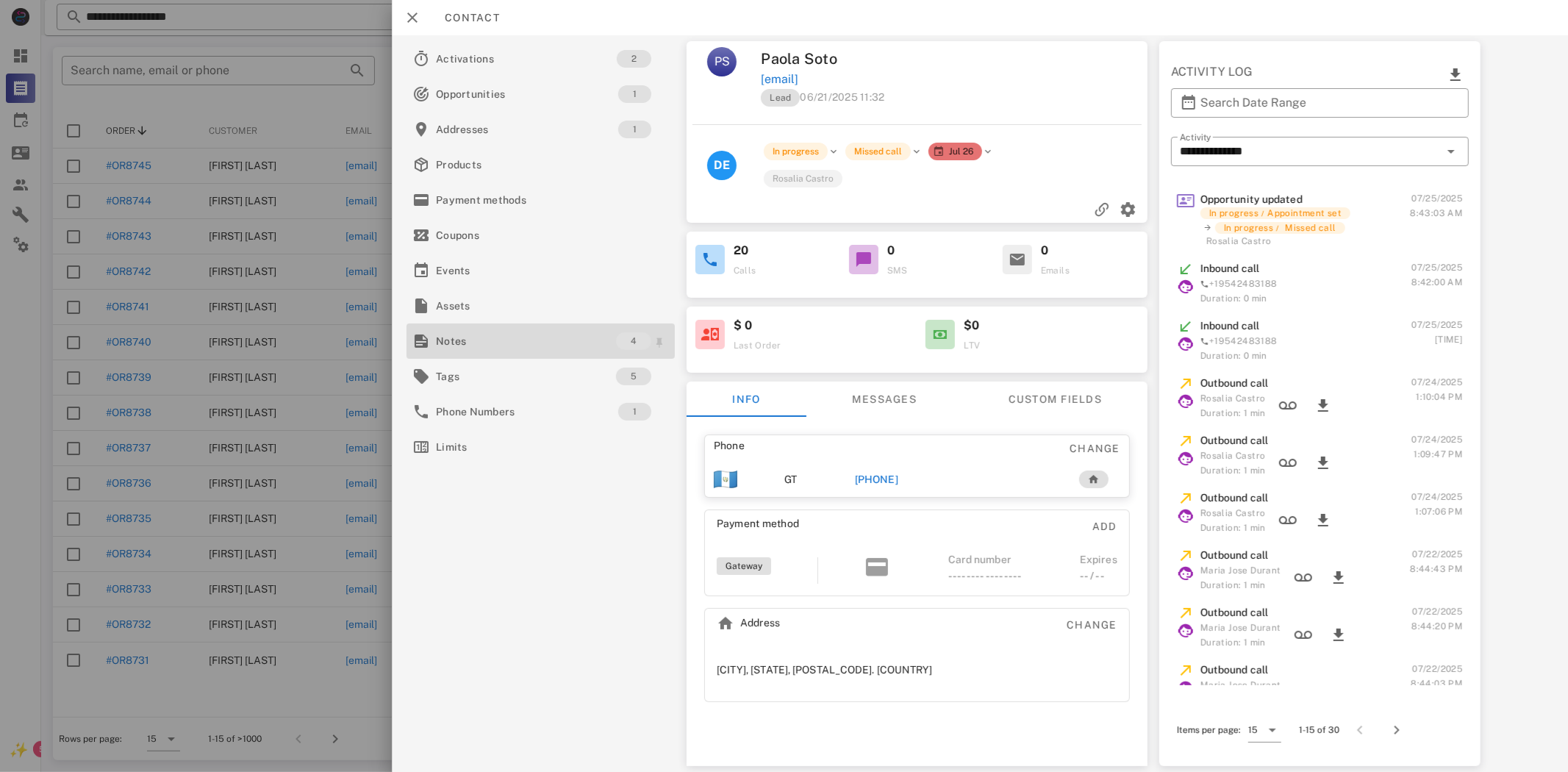 click on "Notes" at bounding box center (526, 341) 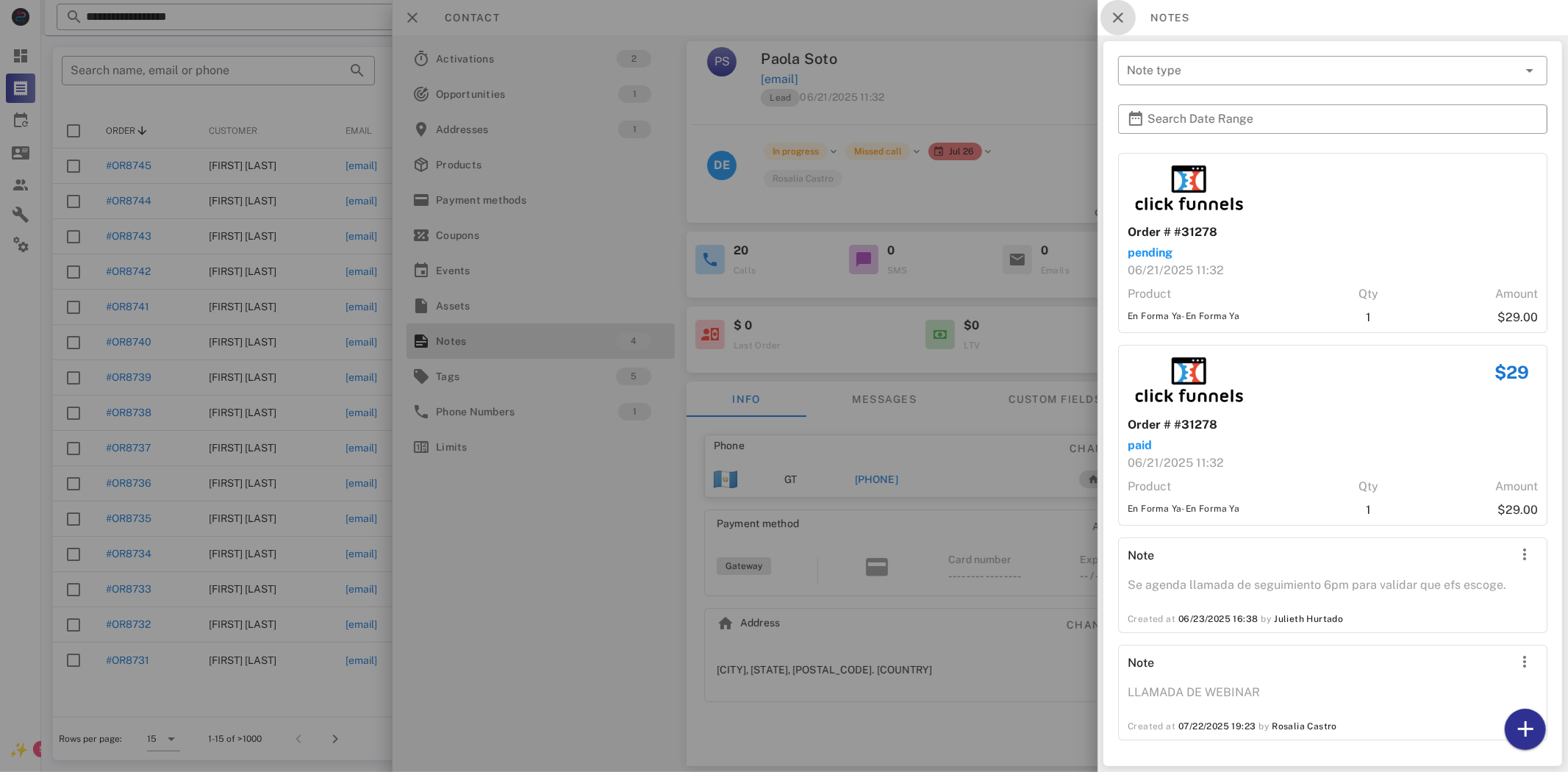 click at bounding box center (1118, 18) 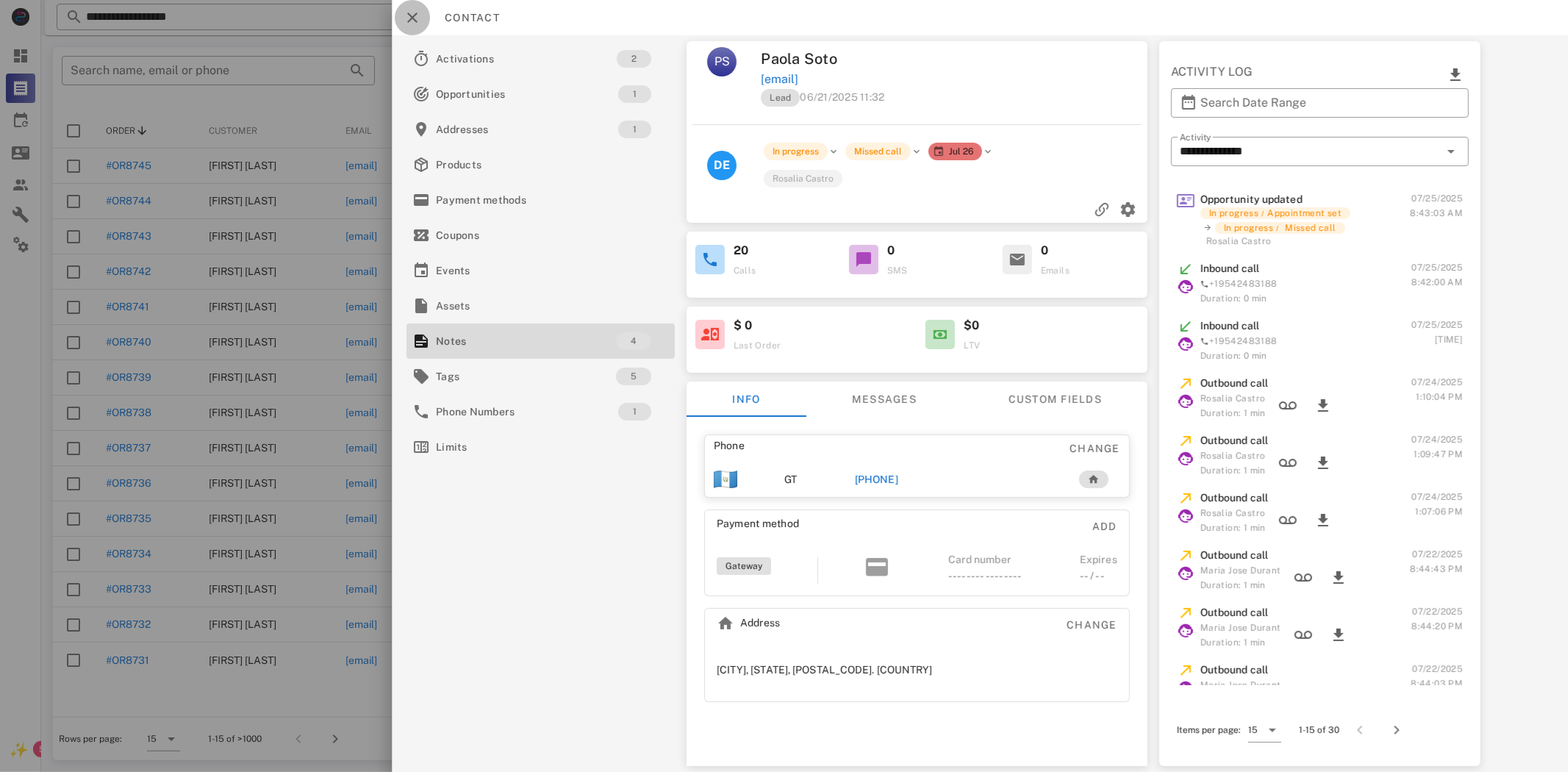 click at bounding box center (412, 18) 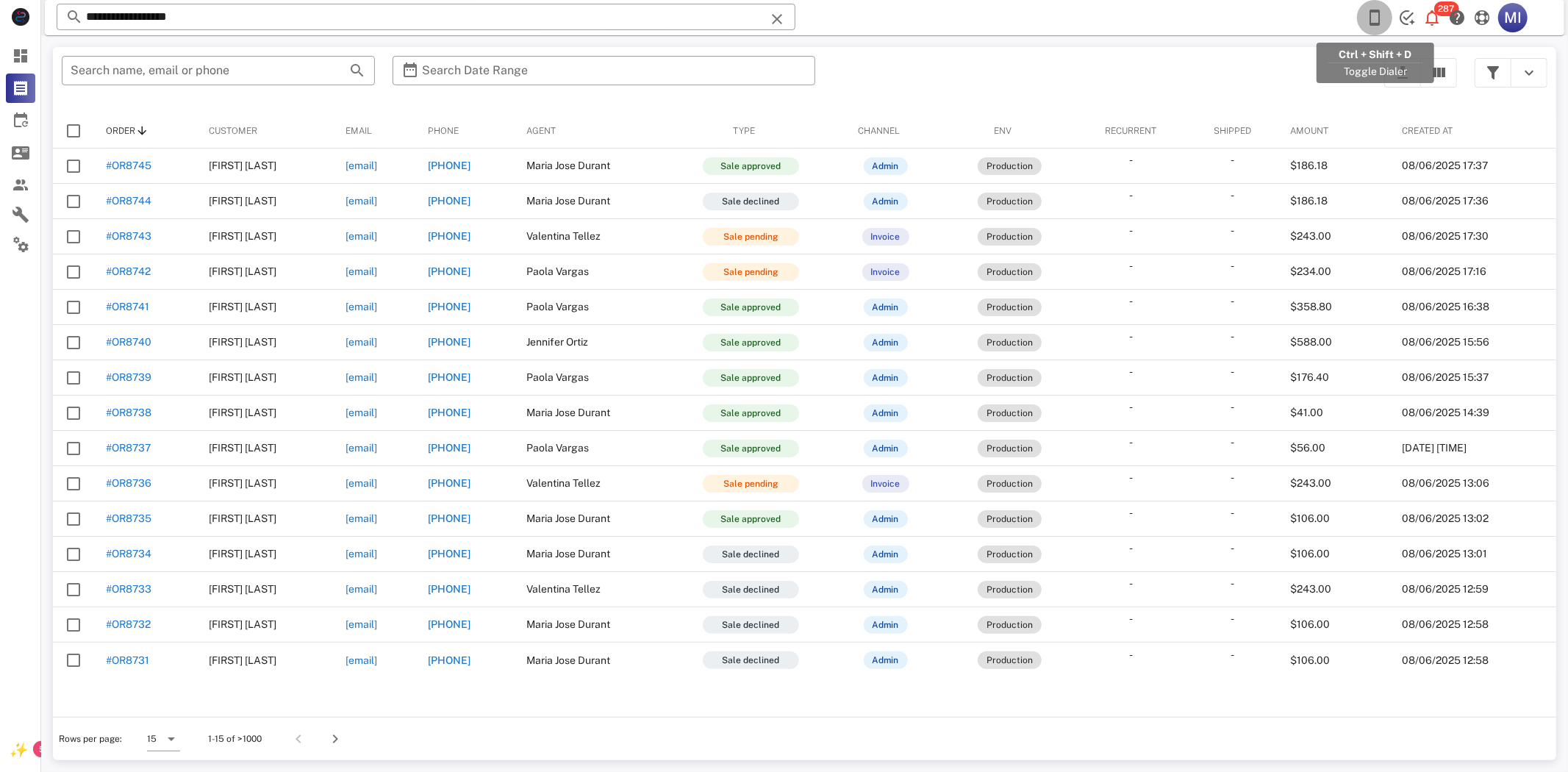 click at bounding box center (1375, 18) 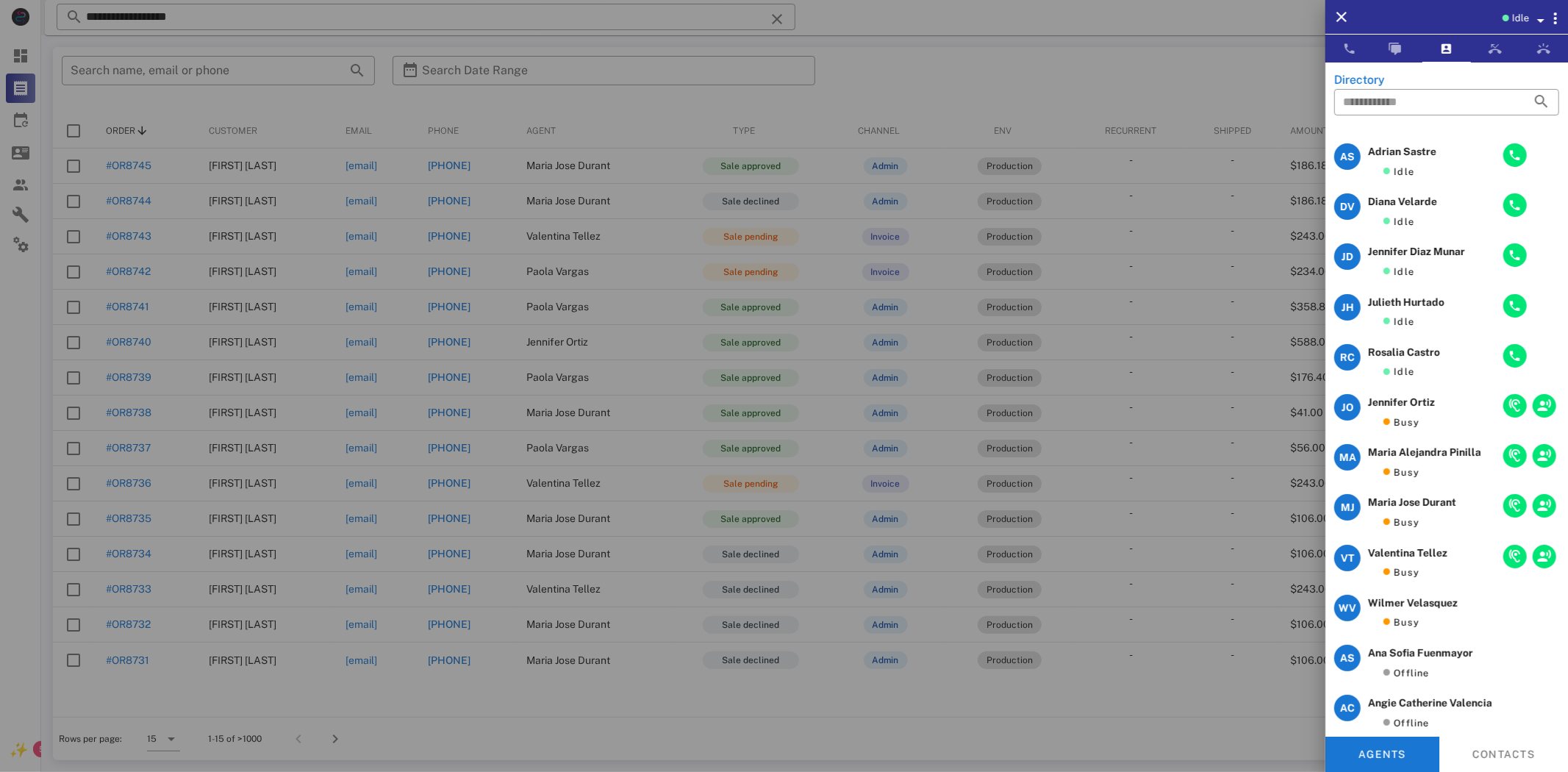click on "Idle" at bounding box center (1520, 18) 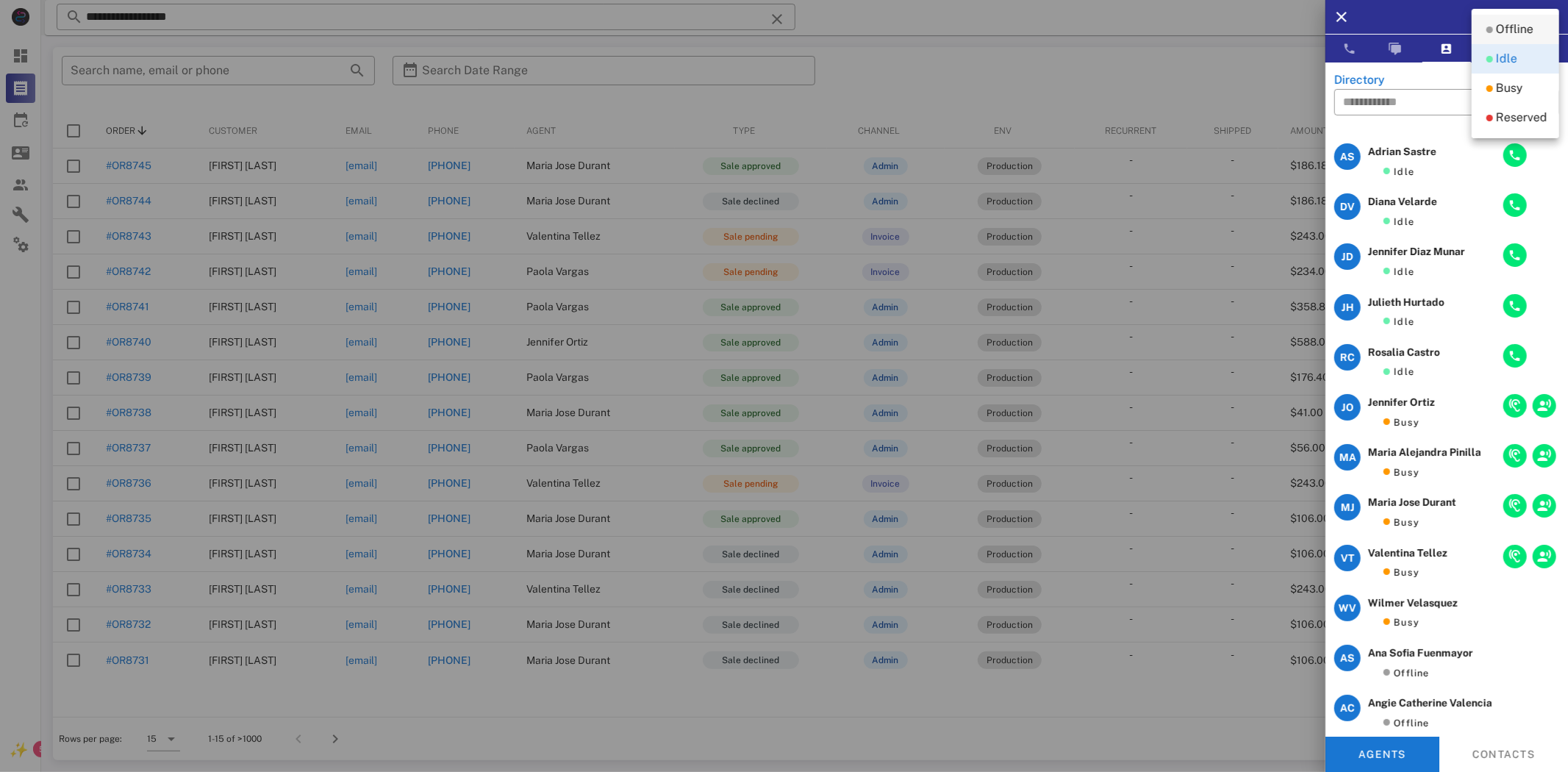 click on "Offline" at bounding box center [1514, 29] 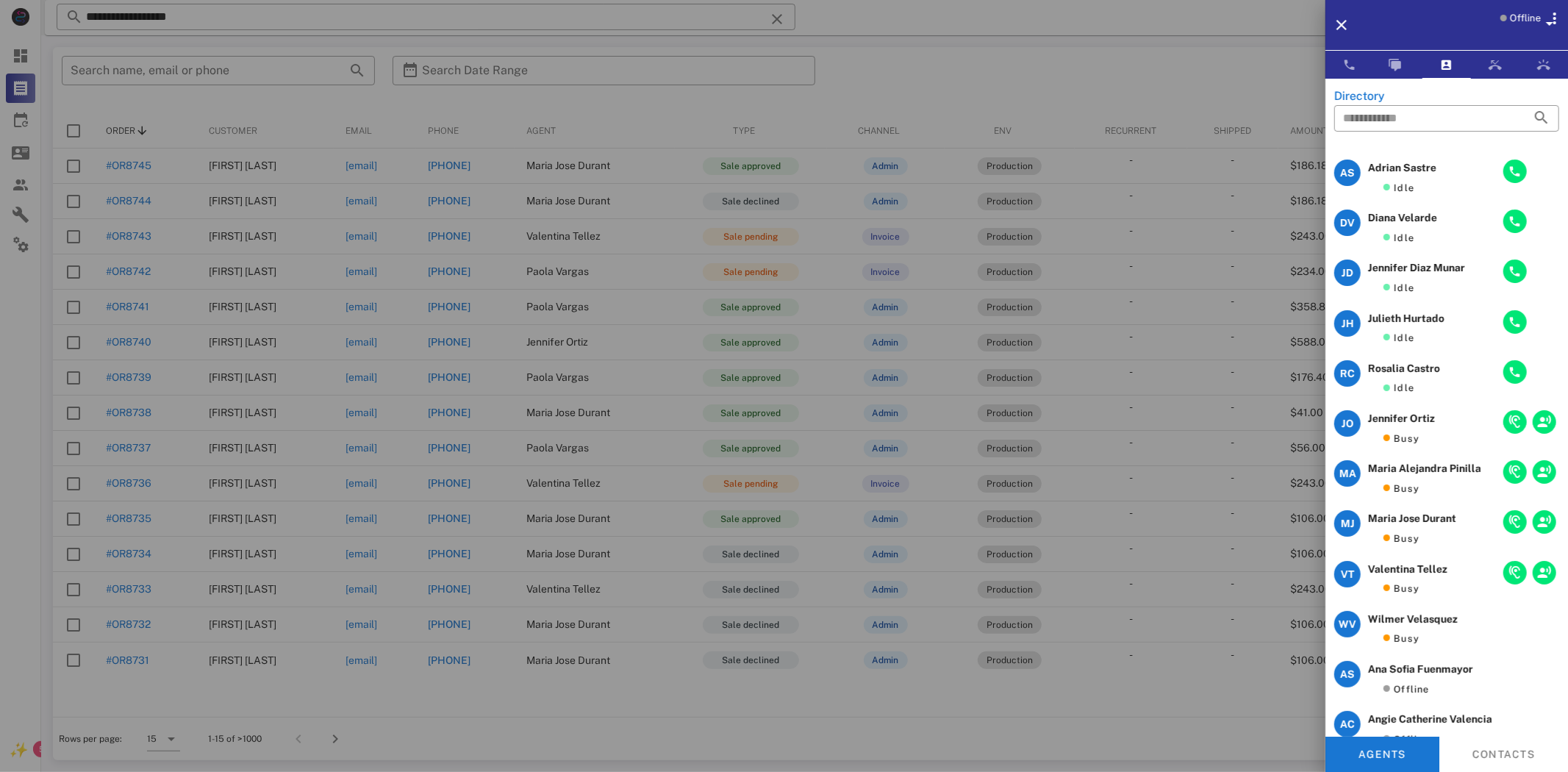 click at bounding box center (784, 386) 